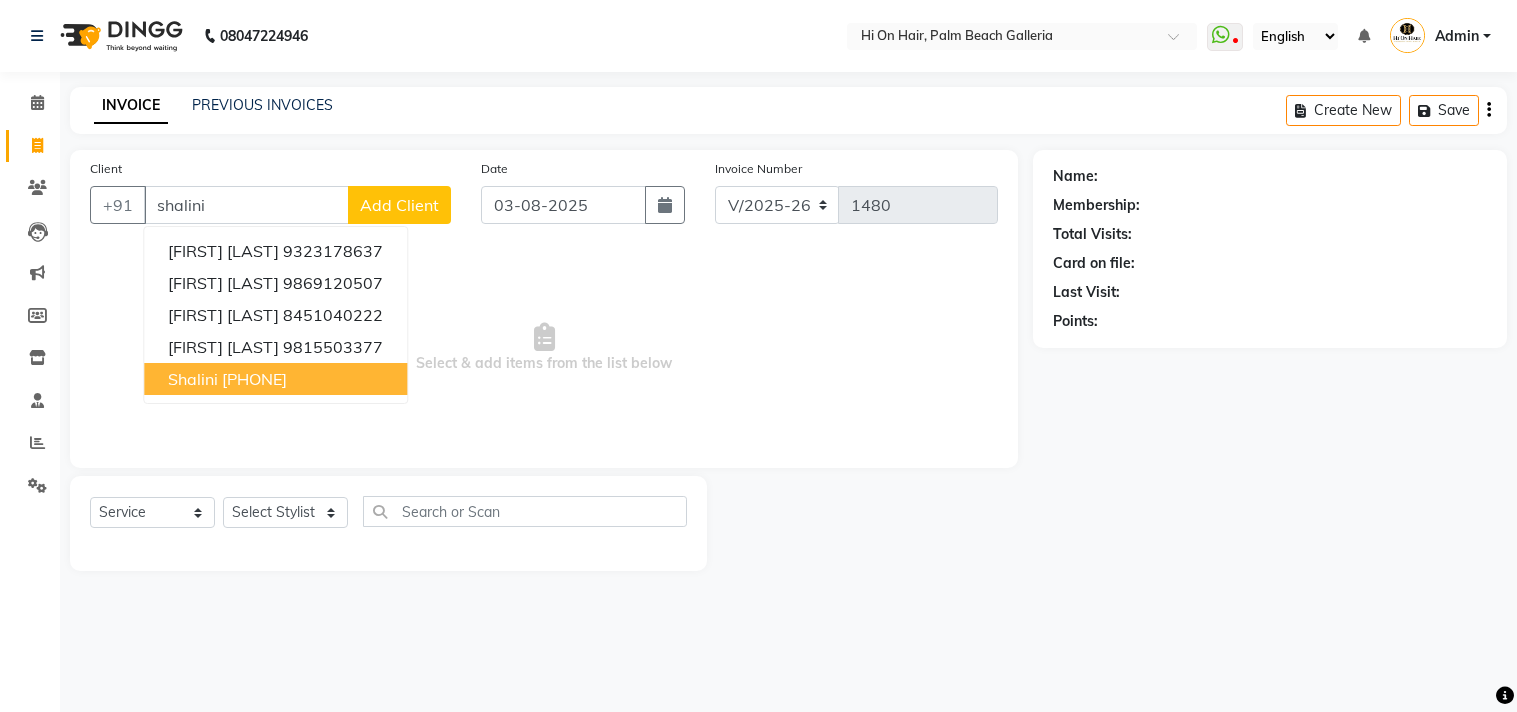 select on "535" 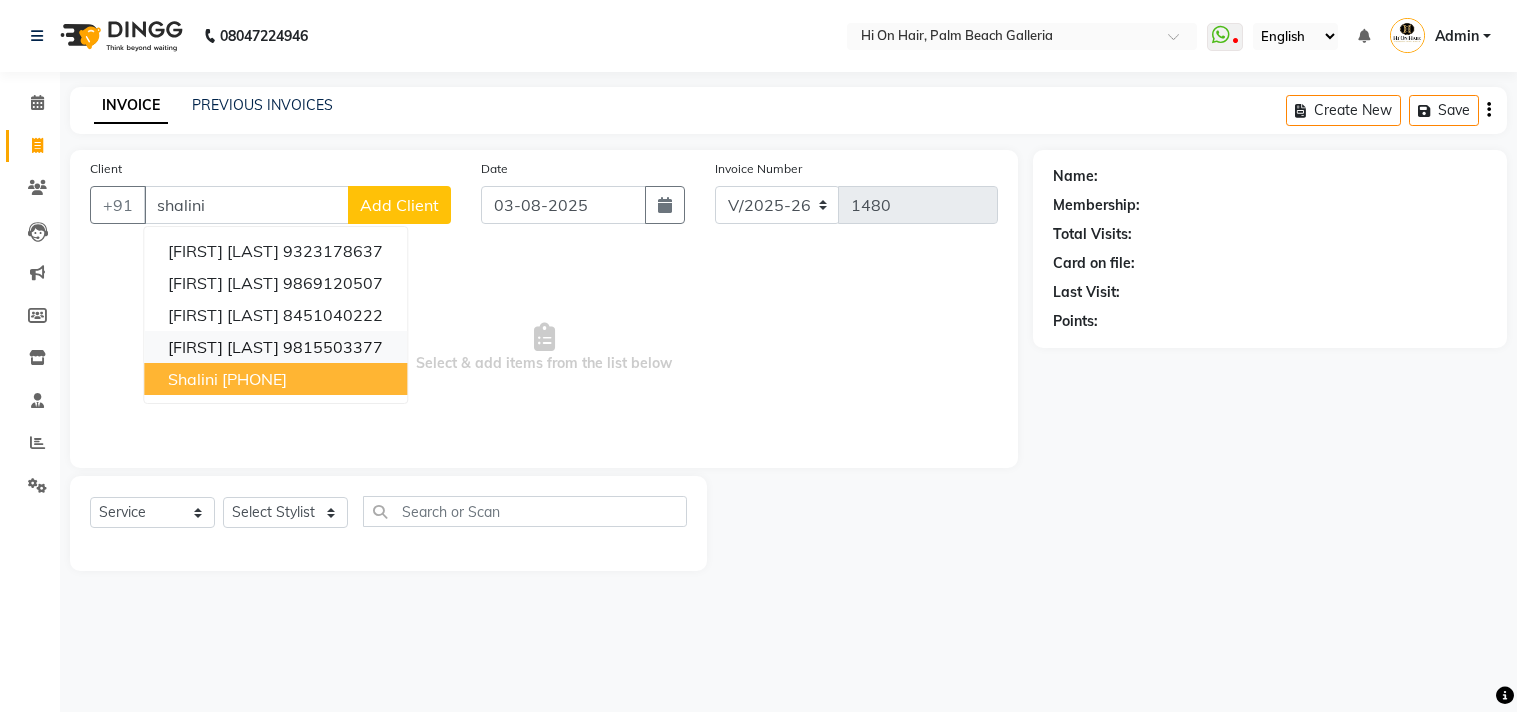 scroll, scrollTop: 0, scrollLeft: 0, axis: both 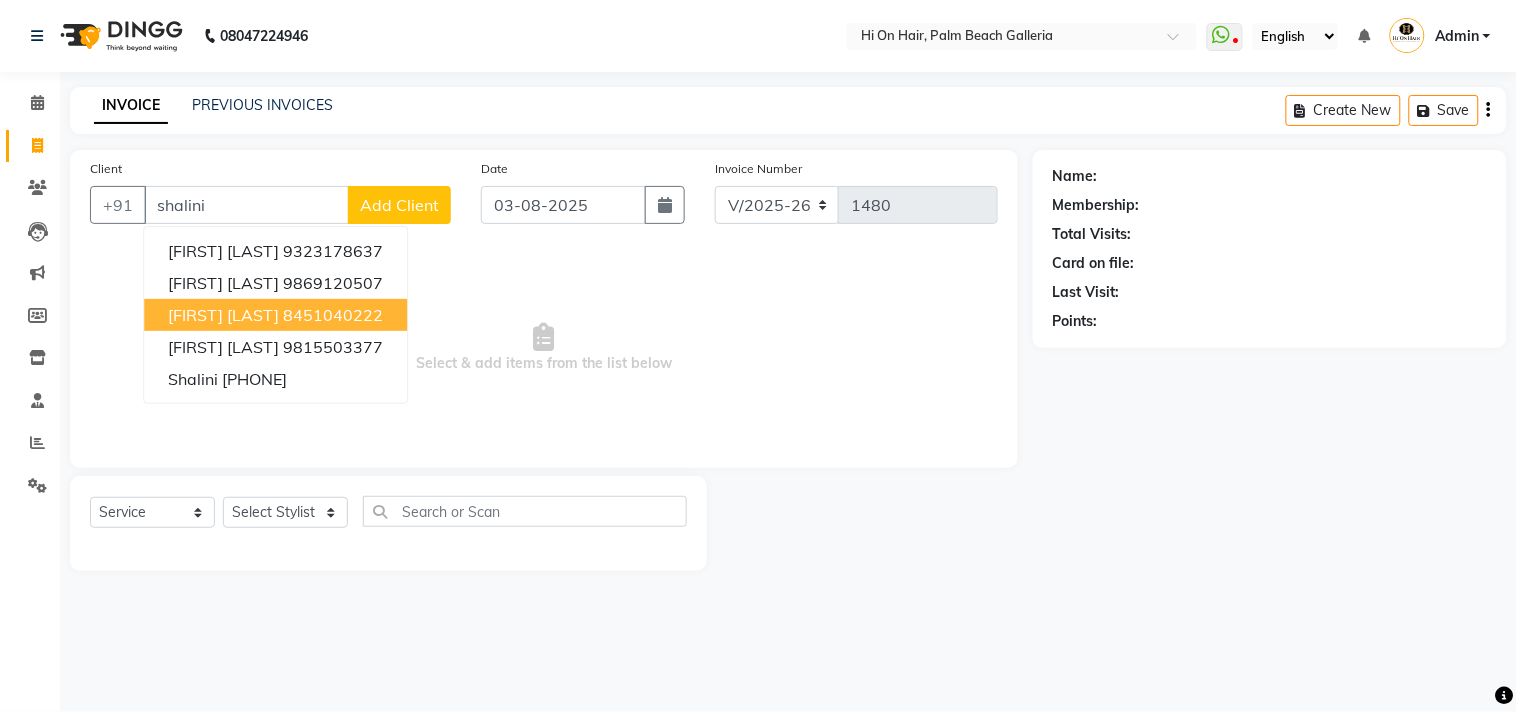 click on "[FIRST] [LAST] [PHONE]" at bounding box center [275, 315] 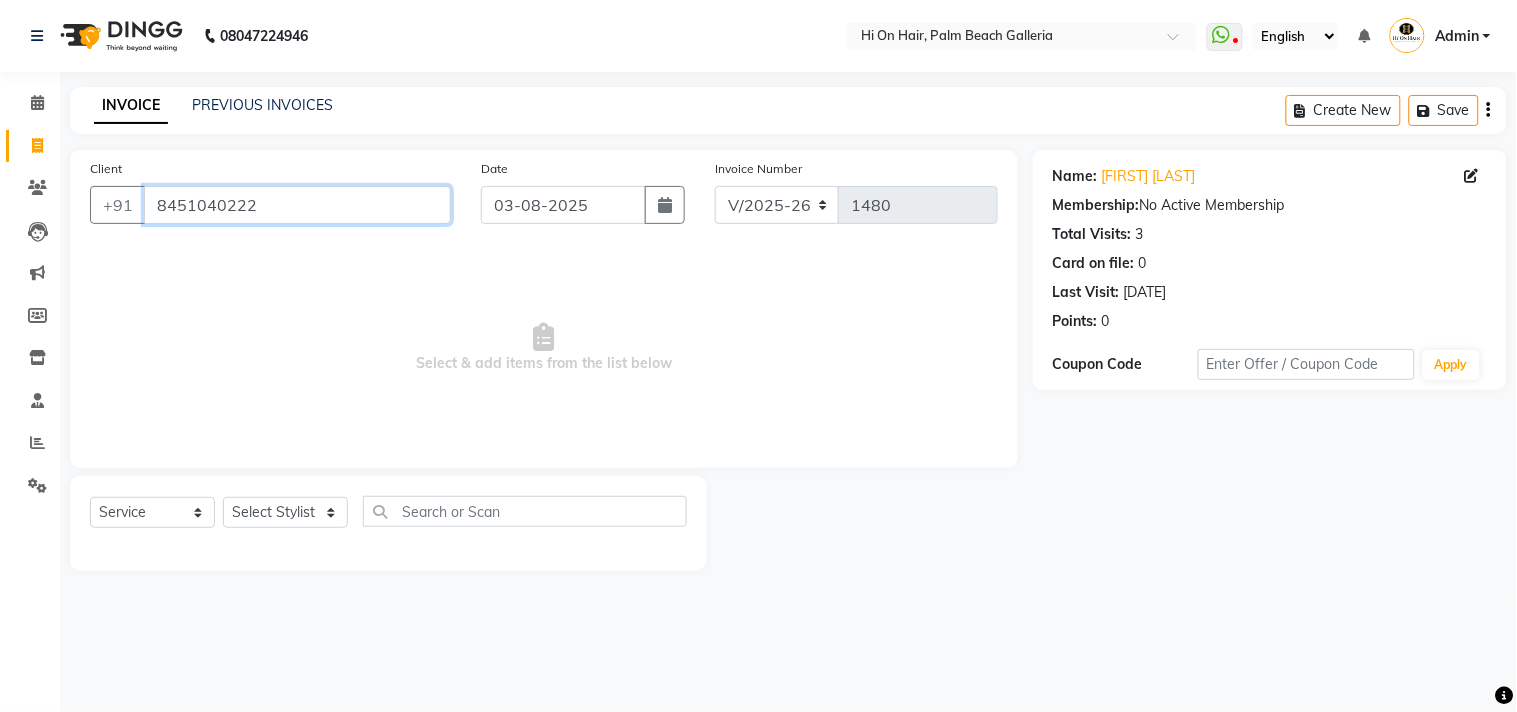 click on "8451040222" at bounding box center [297, 205] 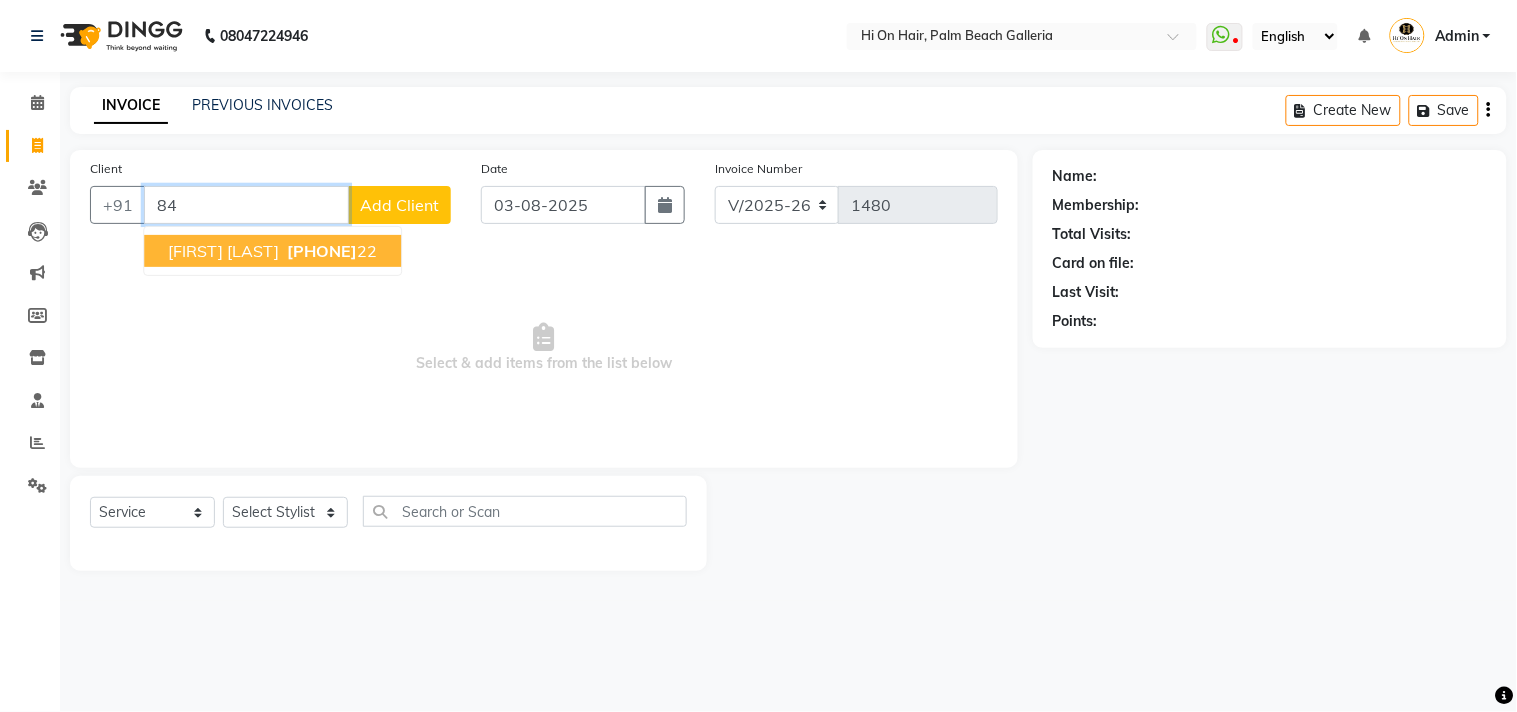 type on "8" 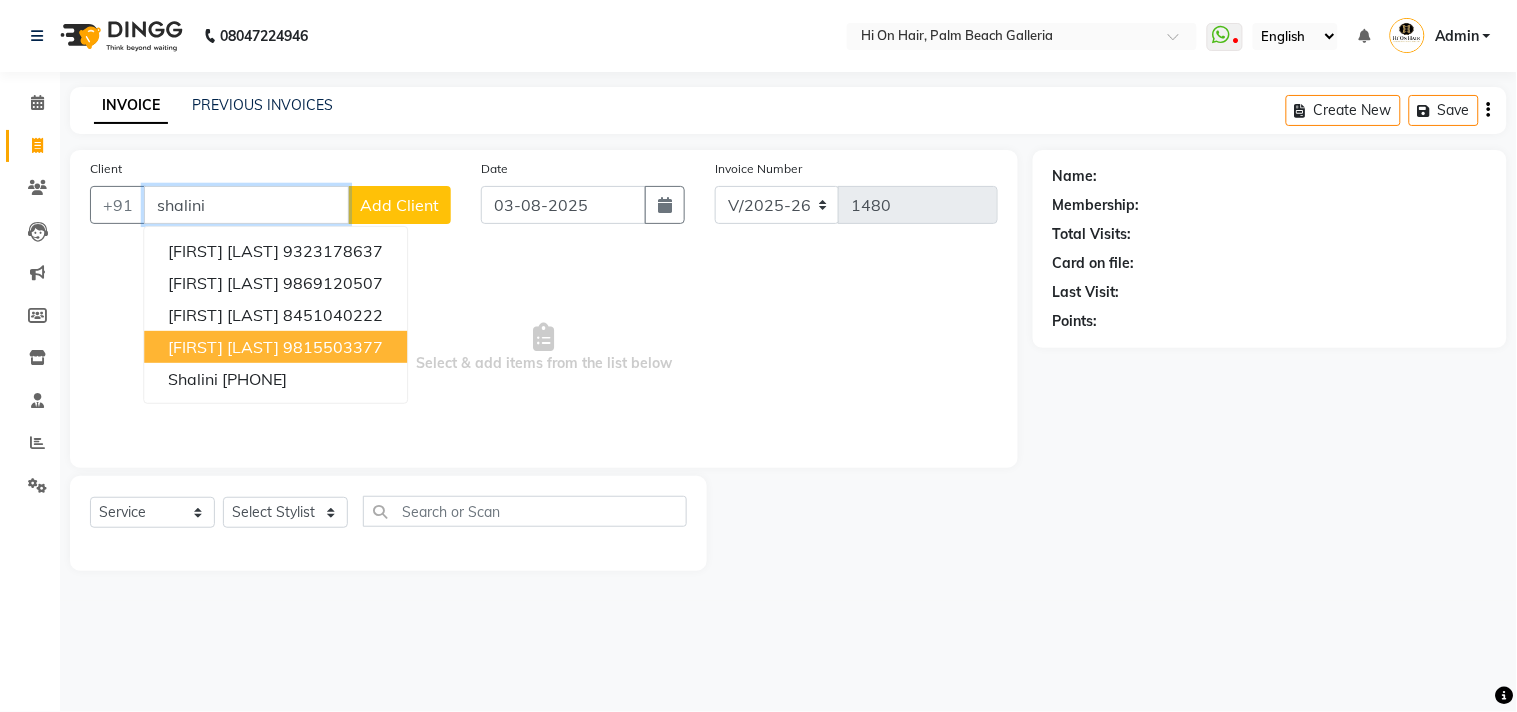click on "9815503377" at bounding box center [333, 347] 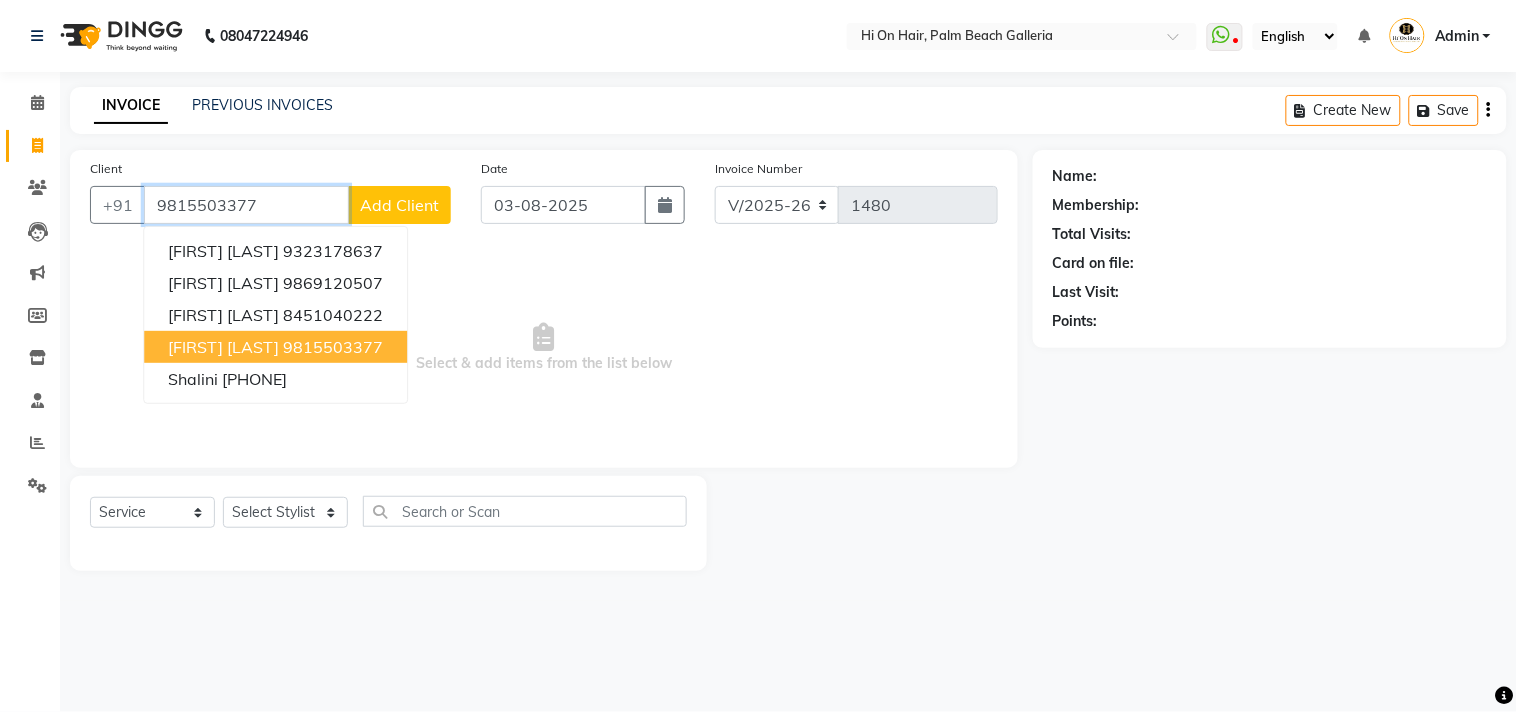 type on "9815503377" 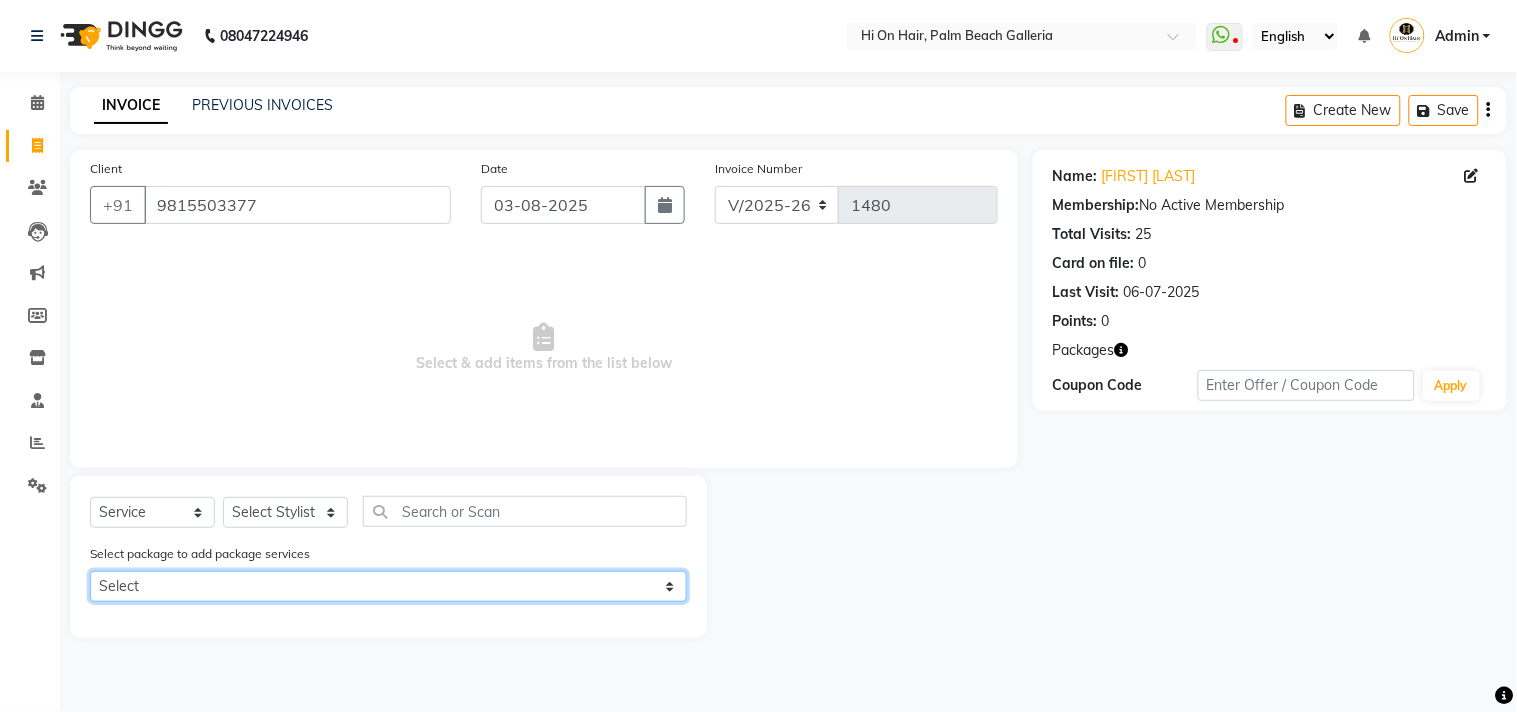 click on "Select 3+1  Integrity Spa" 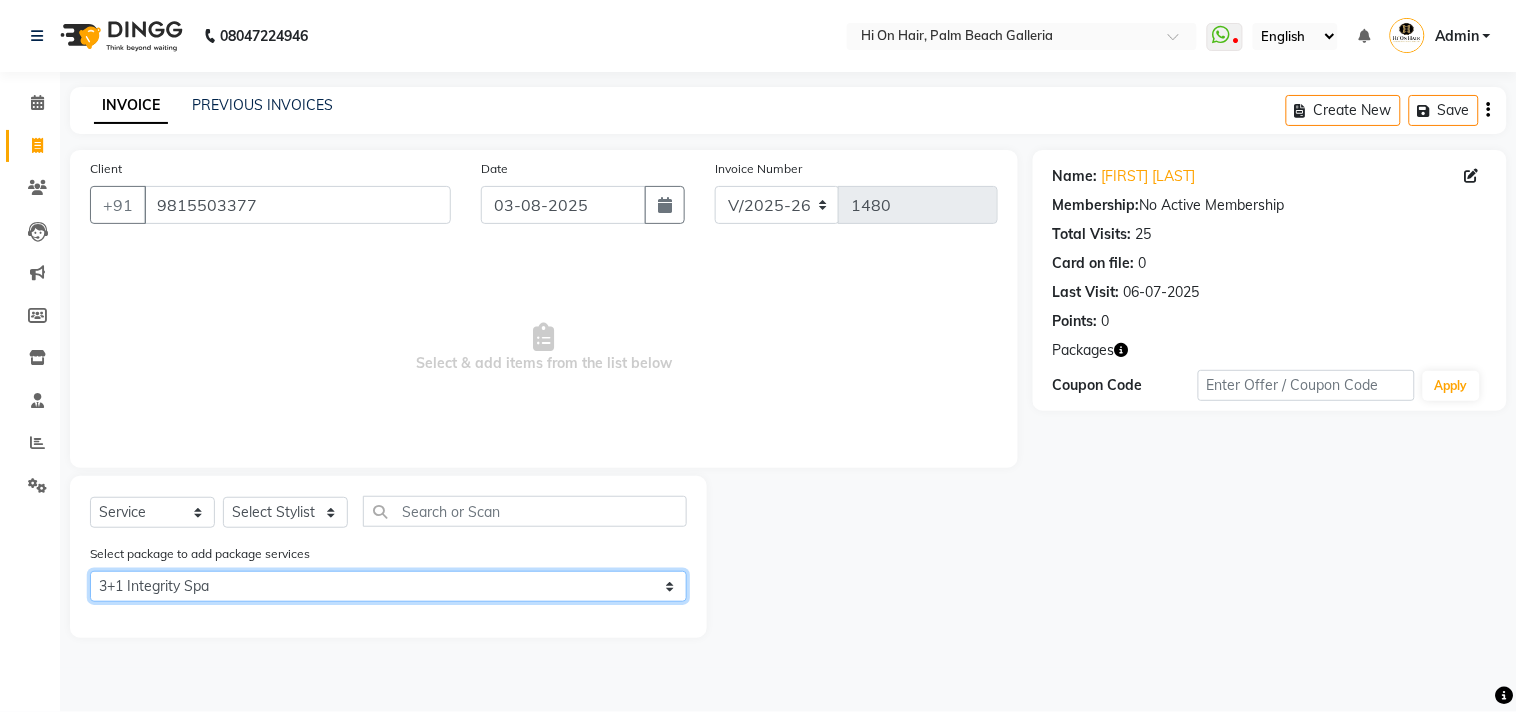 click on "Select 3+1  Integrity Spa" 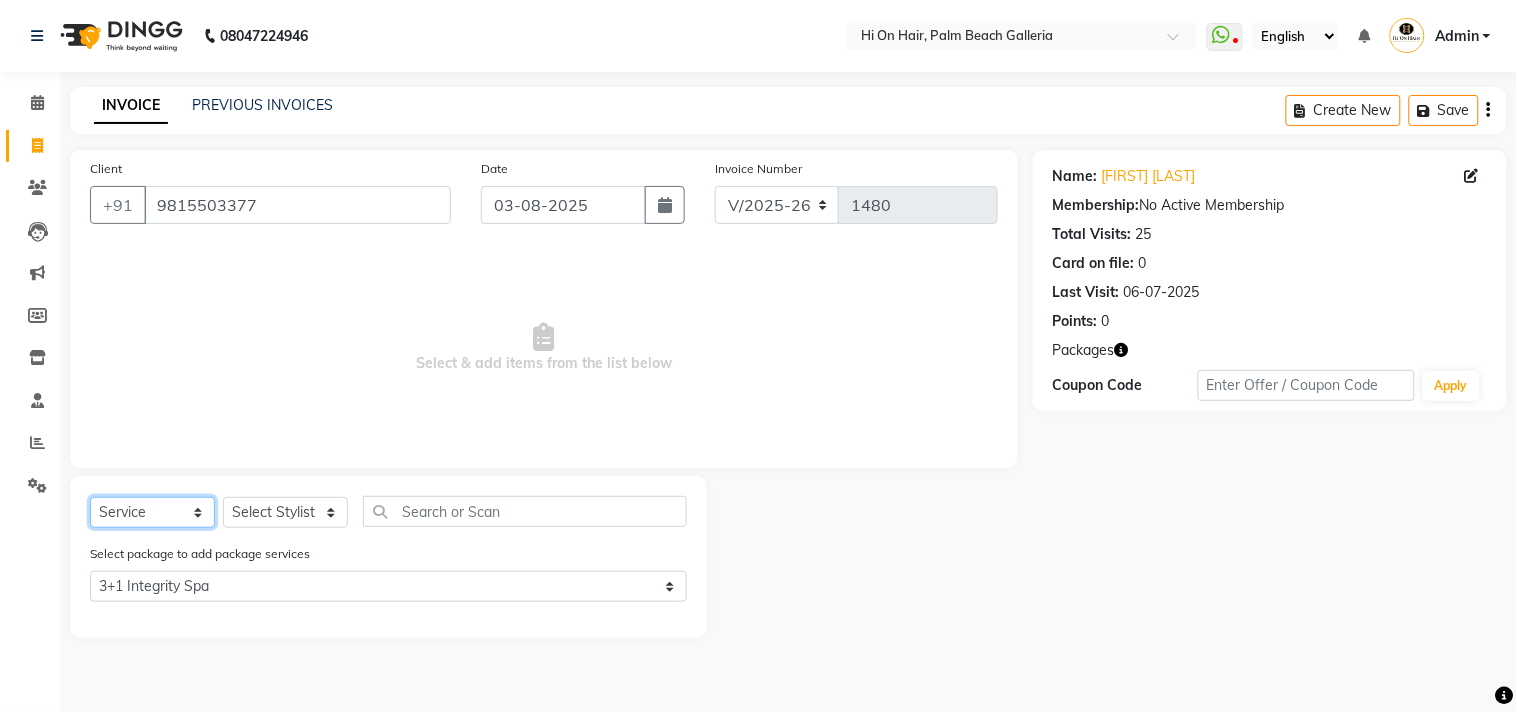 click on "Select  Service  Product  Membership  Package Voucher Prepaid Gift Card" 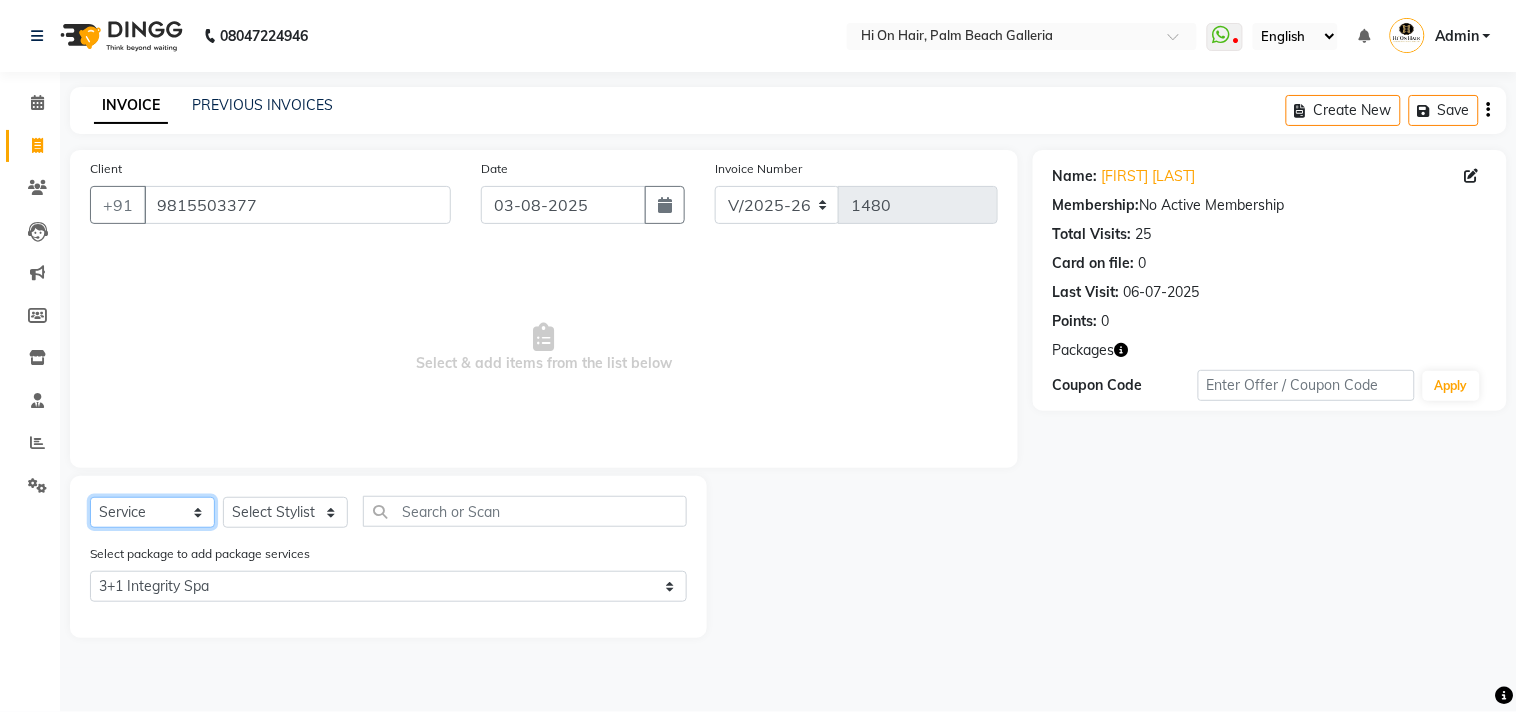 click on "Select  Service  Product  Membership  Package Voucher Prepaid Gift Card" 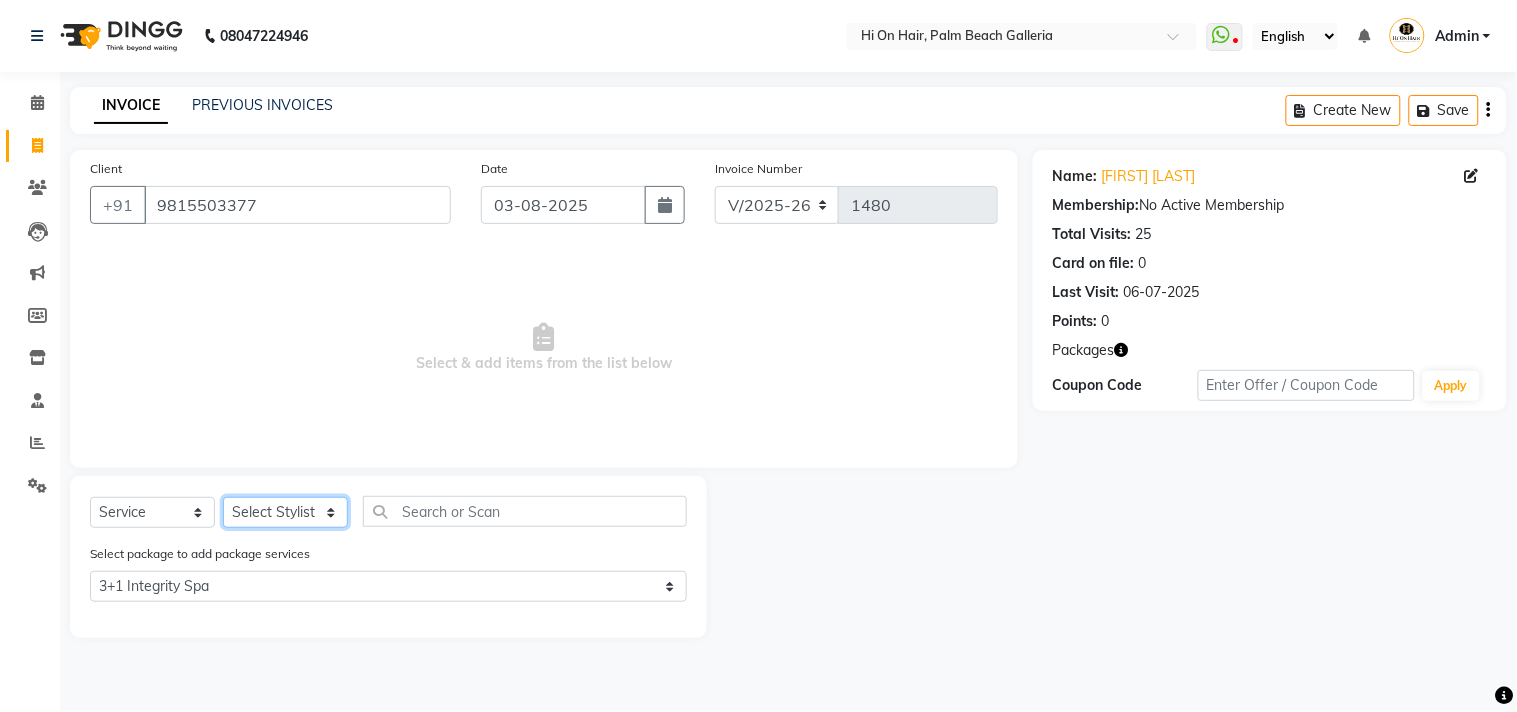 click on "Select Stylist [FIRST] [LAST] [FIRST] [LAST] Hi On Hair MAKYOPHI [FIRST] [LAST] [FIRST] [LAST] Raani [FIRST] [LAST] [FIRST] [LAST] [FIRST] [LAST] Sana Shaikh SOSEM [FIRST] [LAST]" 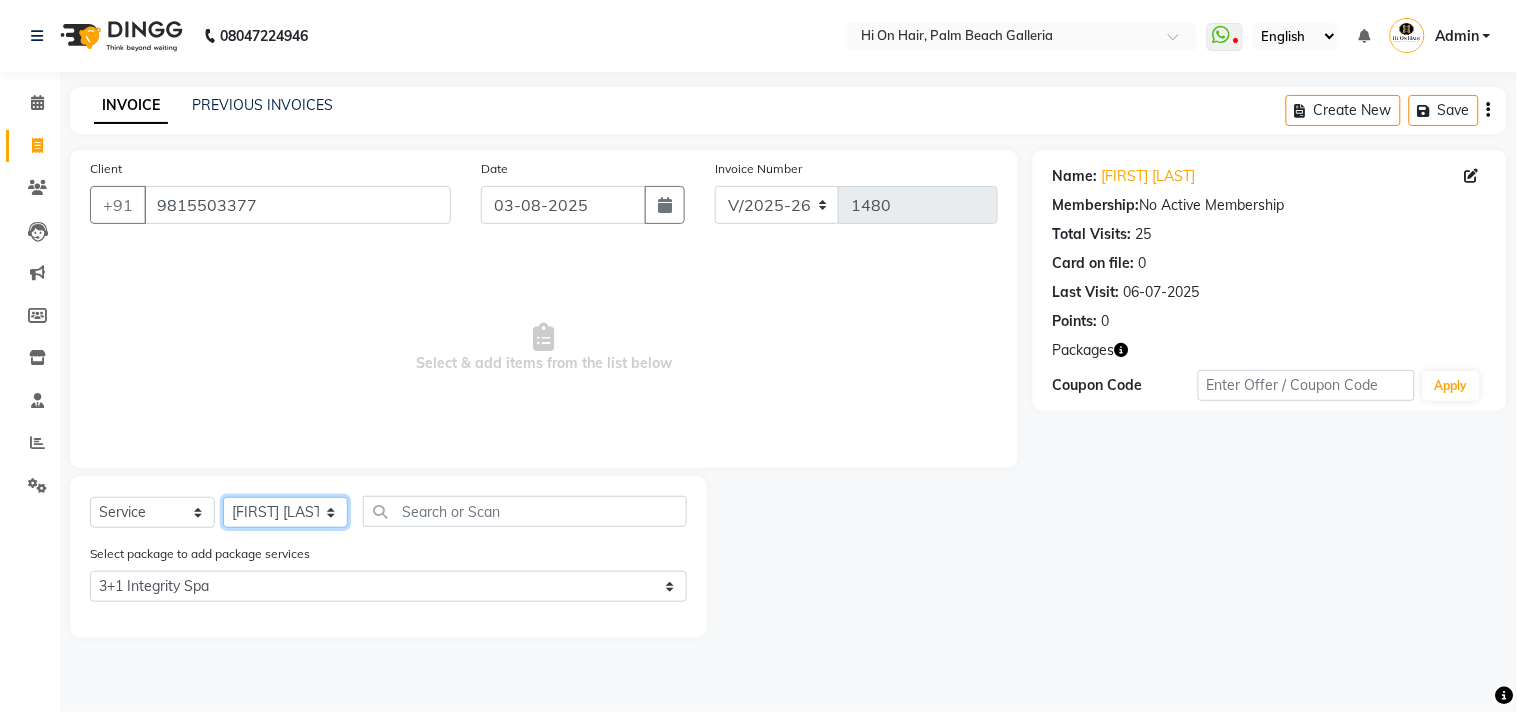 click on "Select Stylist [FIRST] [LAST] [FIRST] [LAST] Hi On Hair MAKYOPHI [FIRST] [LAST] [FIRST] [LAST] Raani [FIRST] [LAST] [FIRST] [LAST] [FIRST] [LAST] Sana Shaikh SOSEM [FIRST] [LAST]" 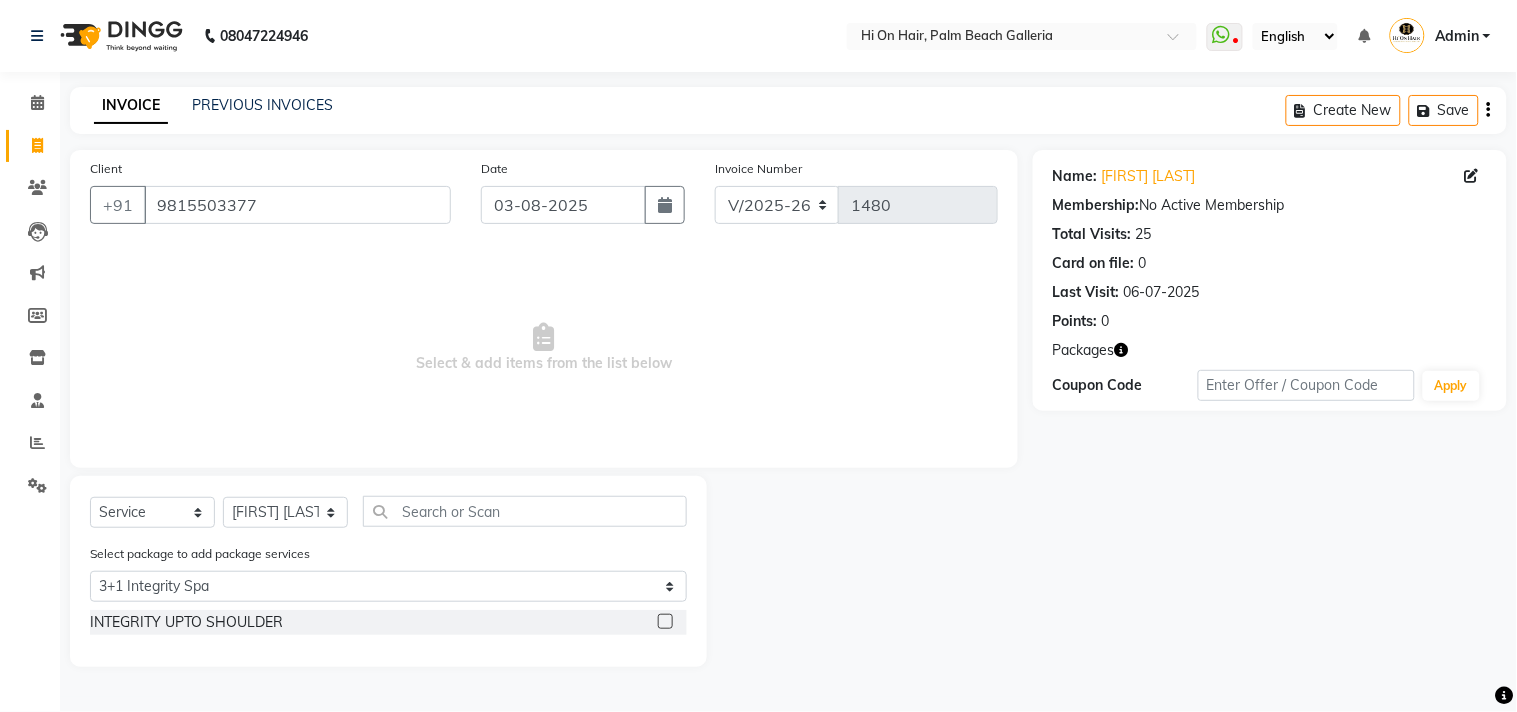 click 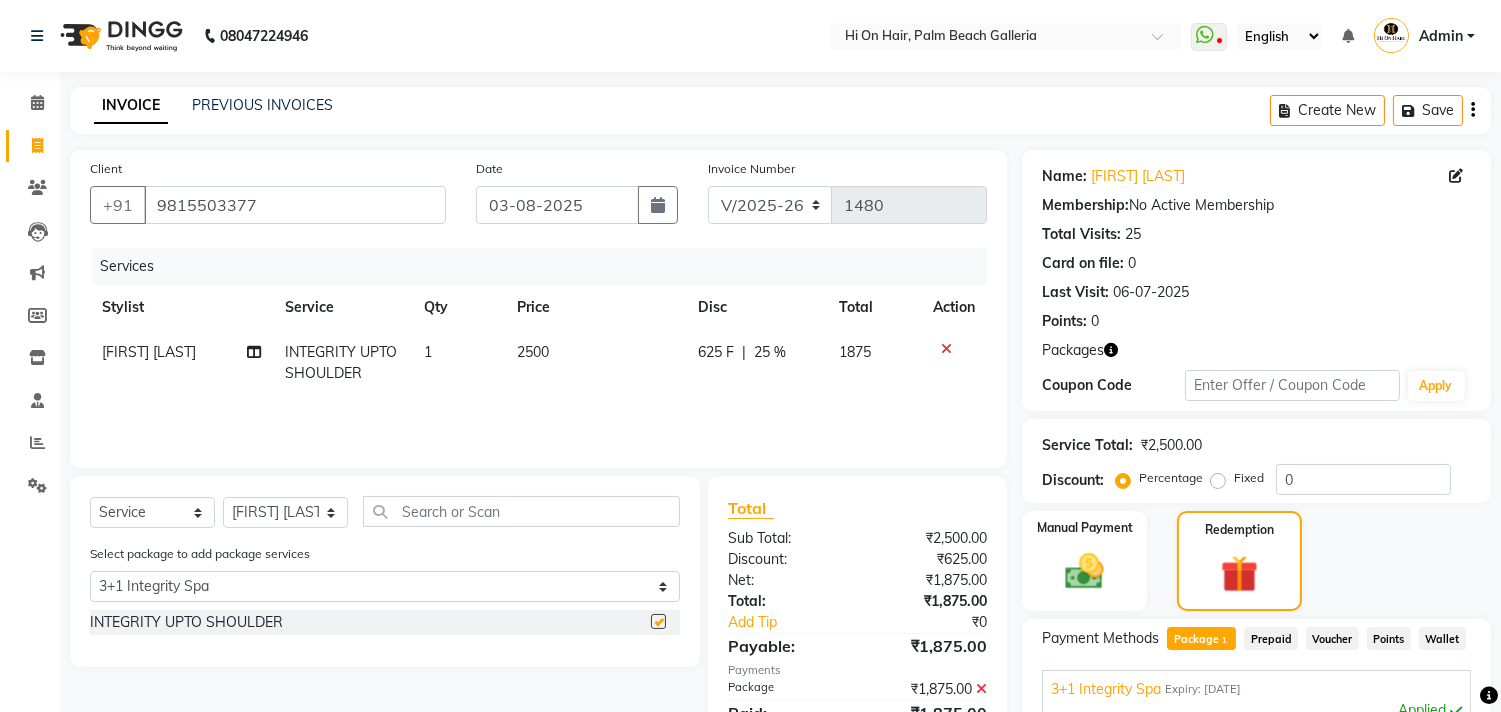 checkbox on "false" 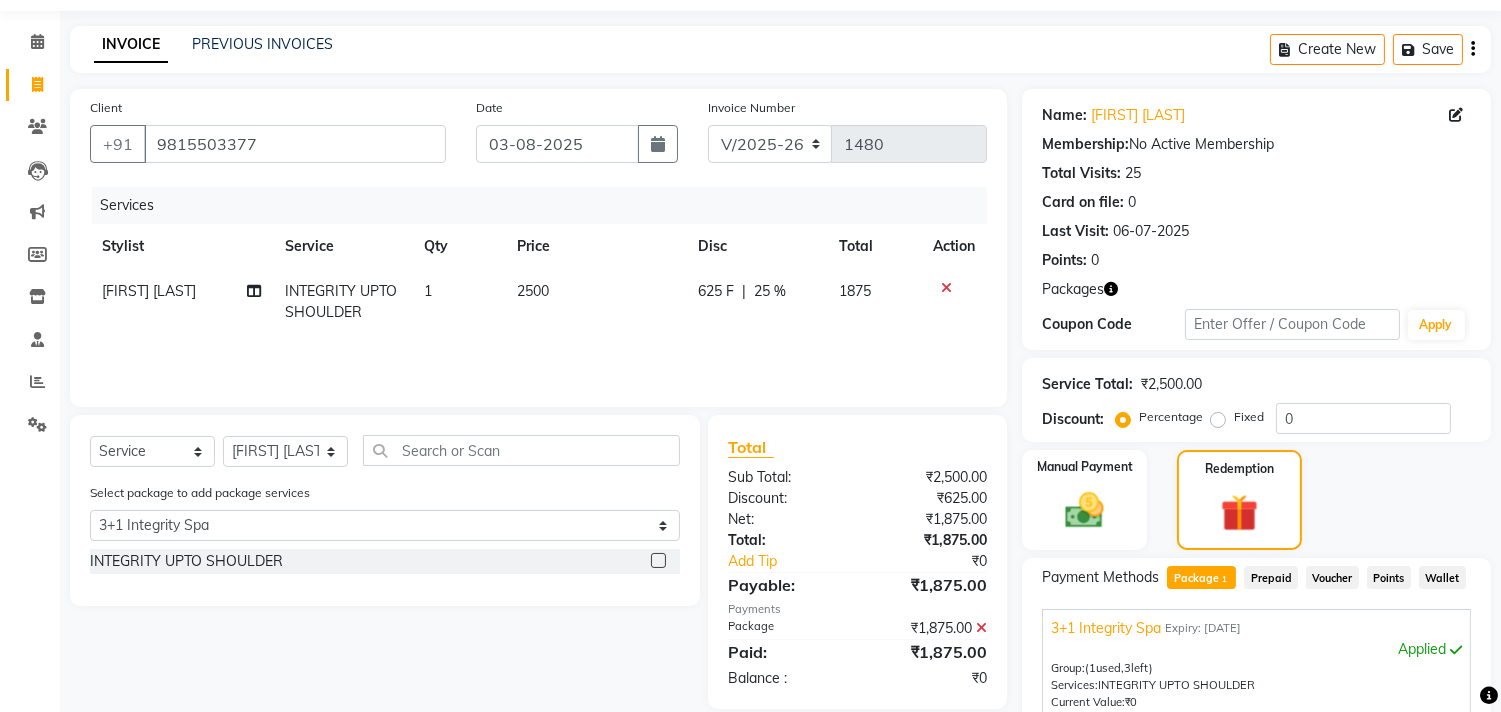 scroll, scrollTop: 260, scrollLeft: 0, axis: vertical 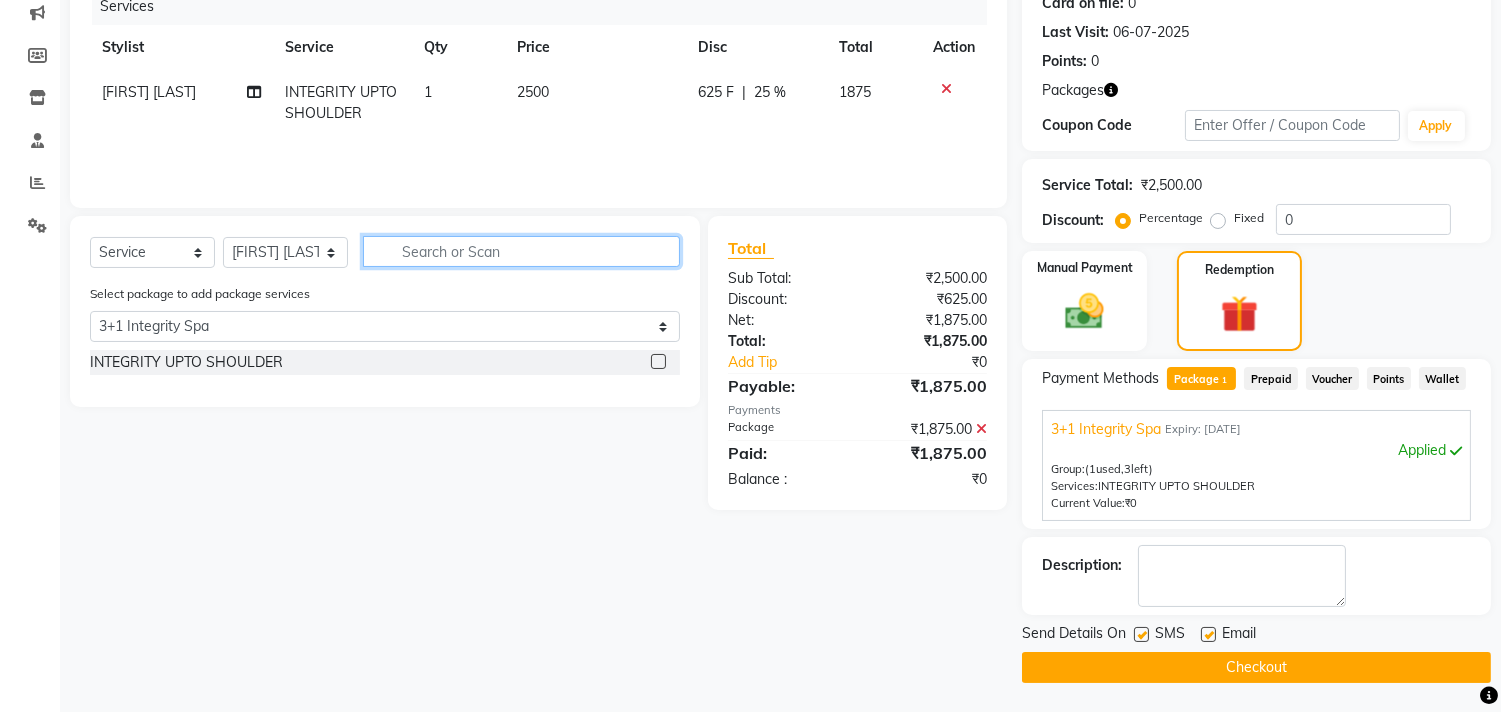 click 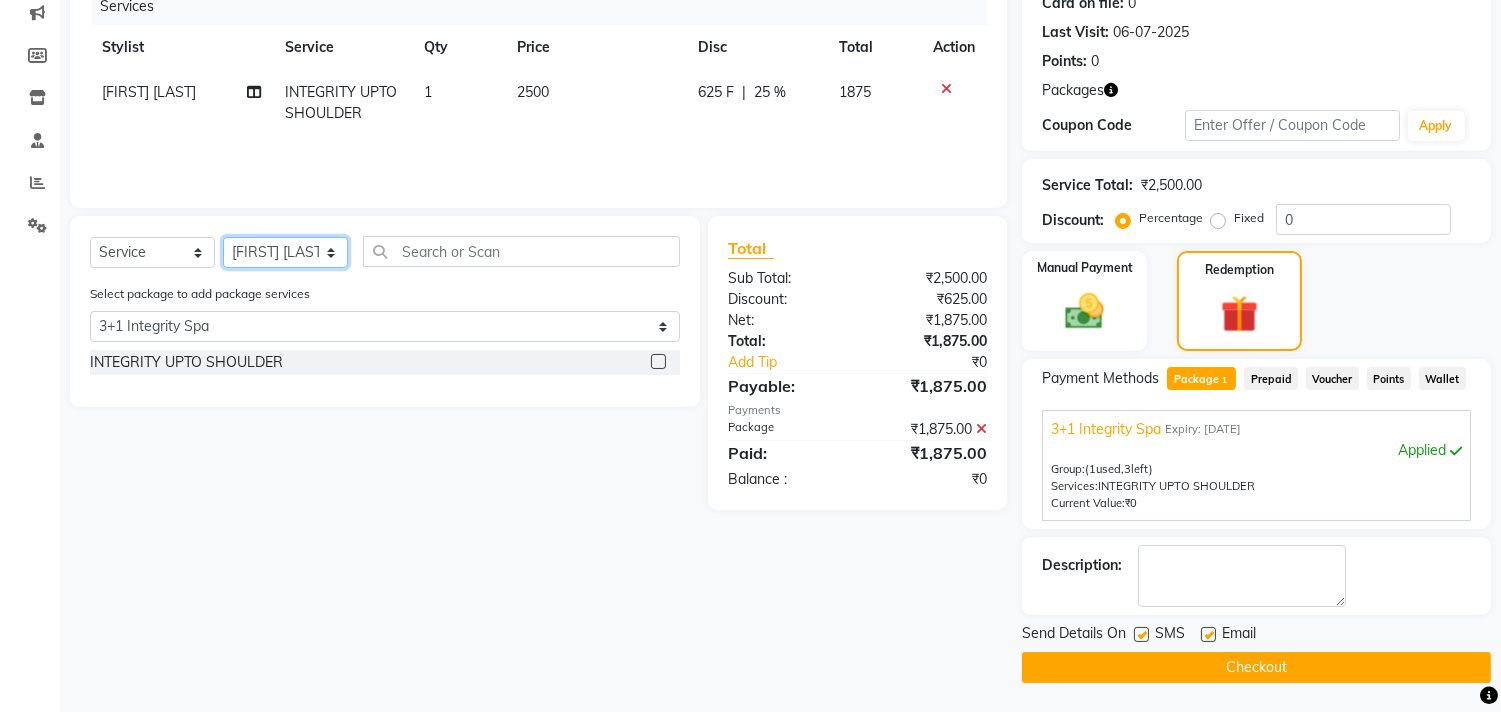 click on "Select Stylist [FIRST] [LAST] [FIRST] [LAST] Hi On Hair MAKYOPHI [FIRST] [LAST] [FIRST] [LAST] Raani [FIRST] [LAST] [FIRST] [LAST] [FIRST] [LAST] Sana Shaikh SOSEM [FIRST] [LAST]" 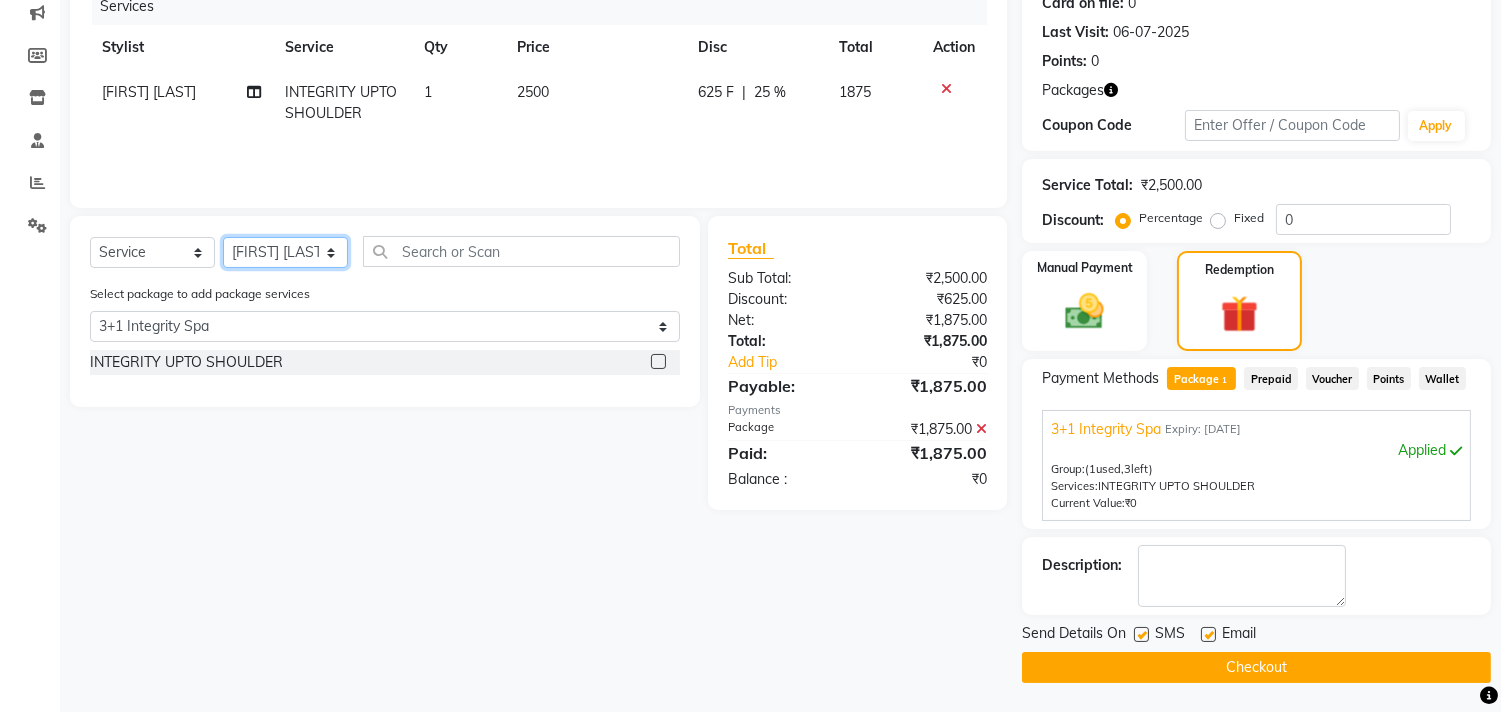 select on "30126" 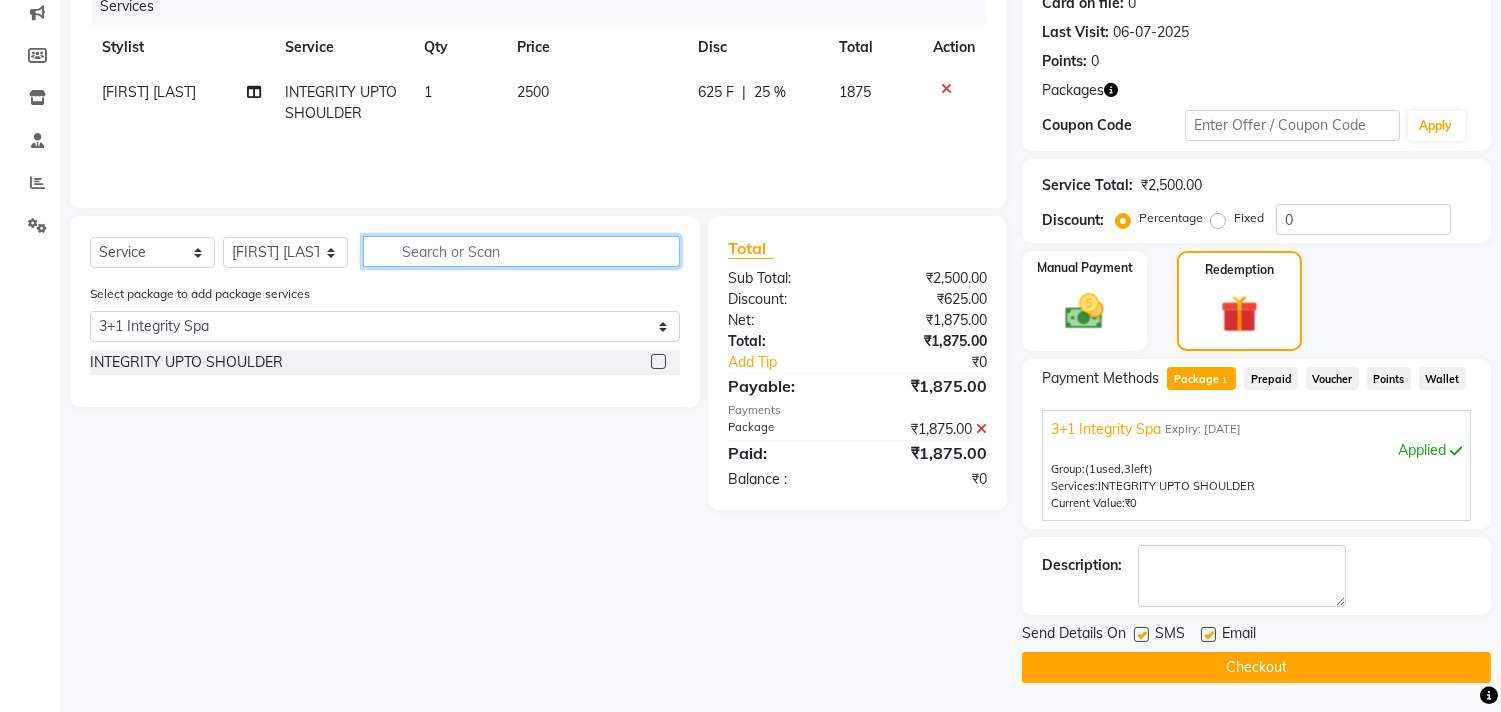 click 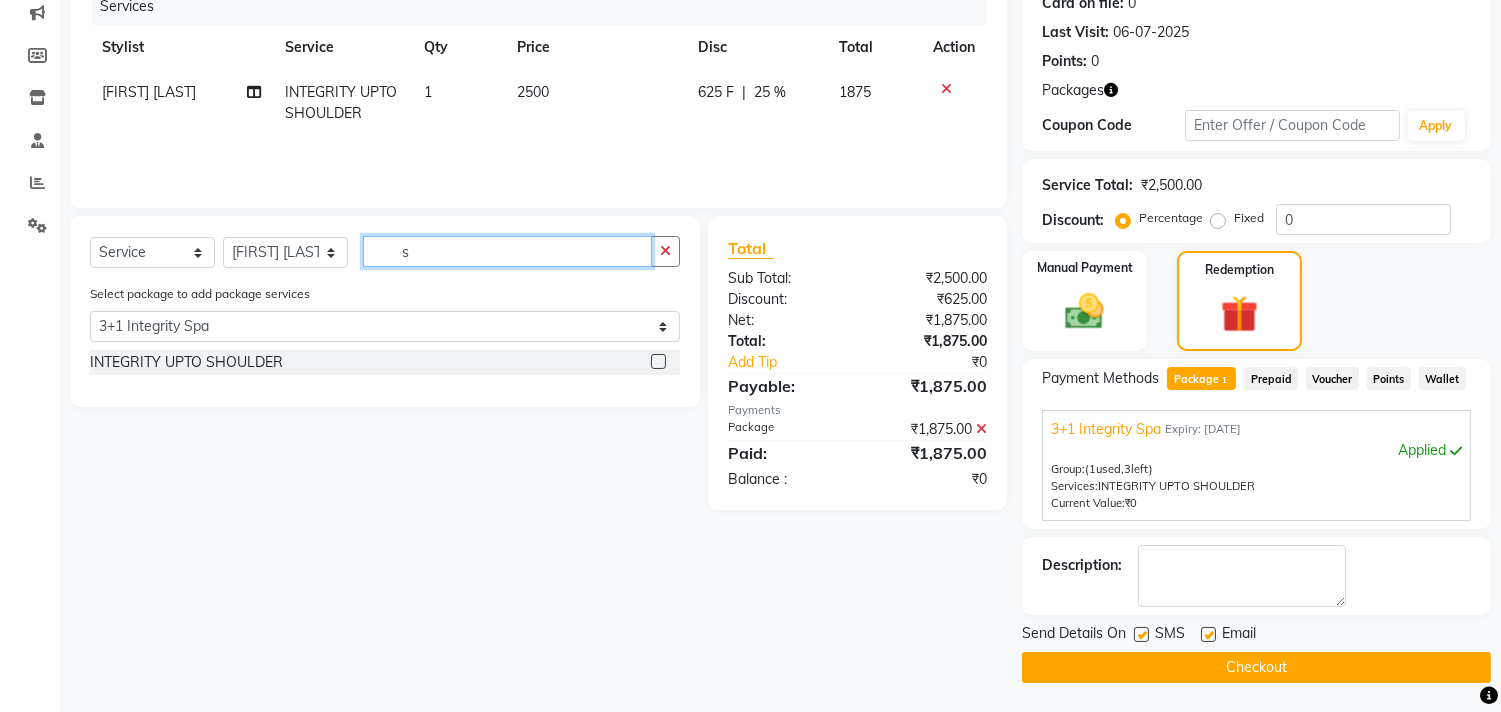 select on "0: undefined" 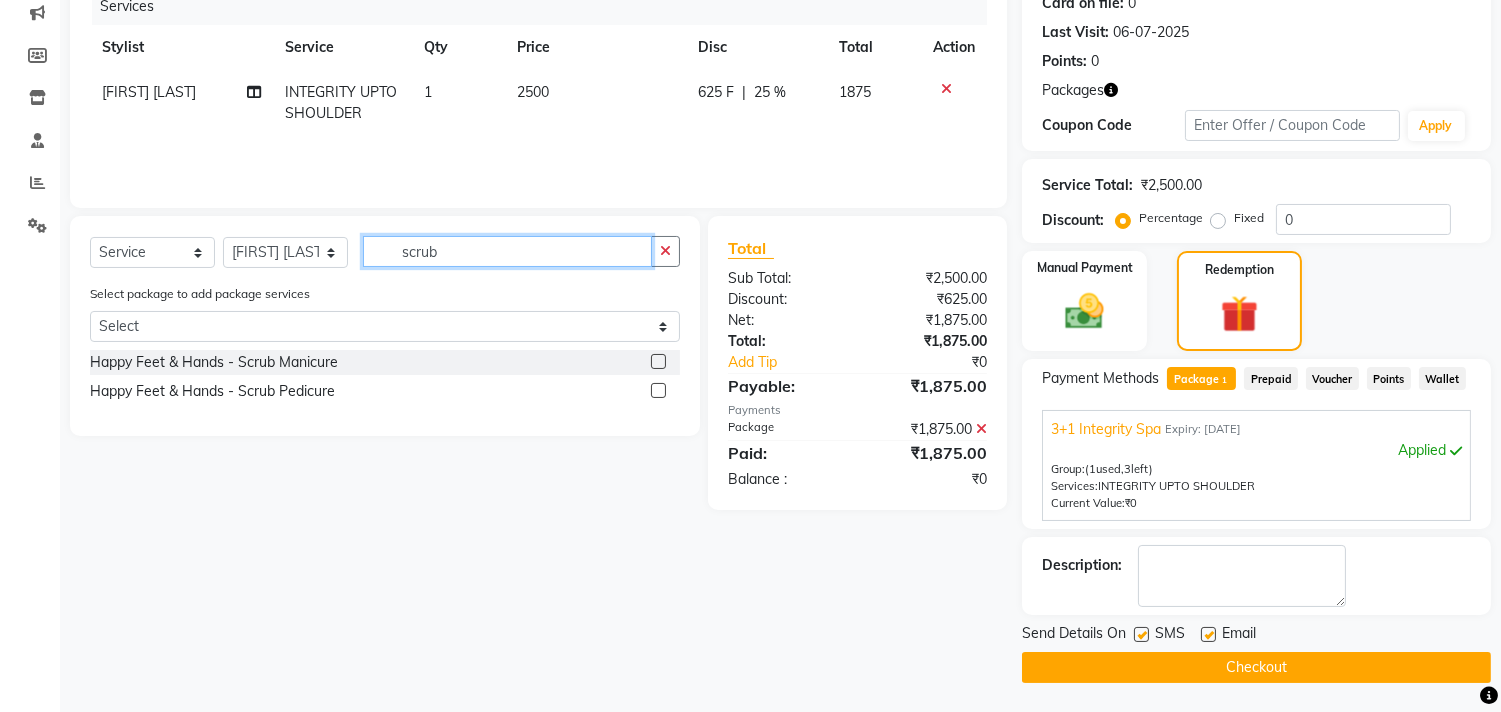type on "scrub" 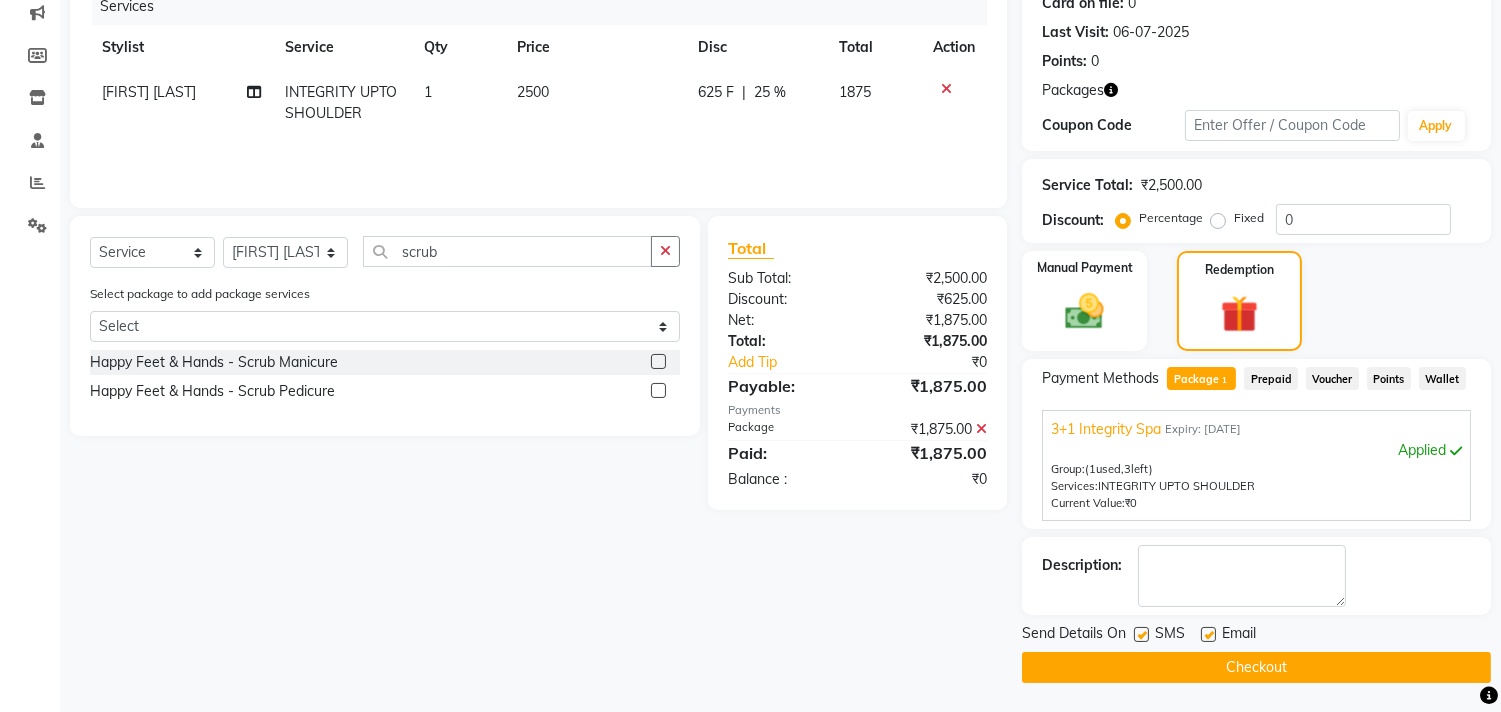click 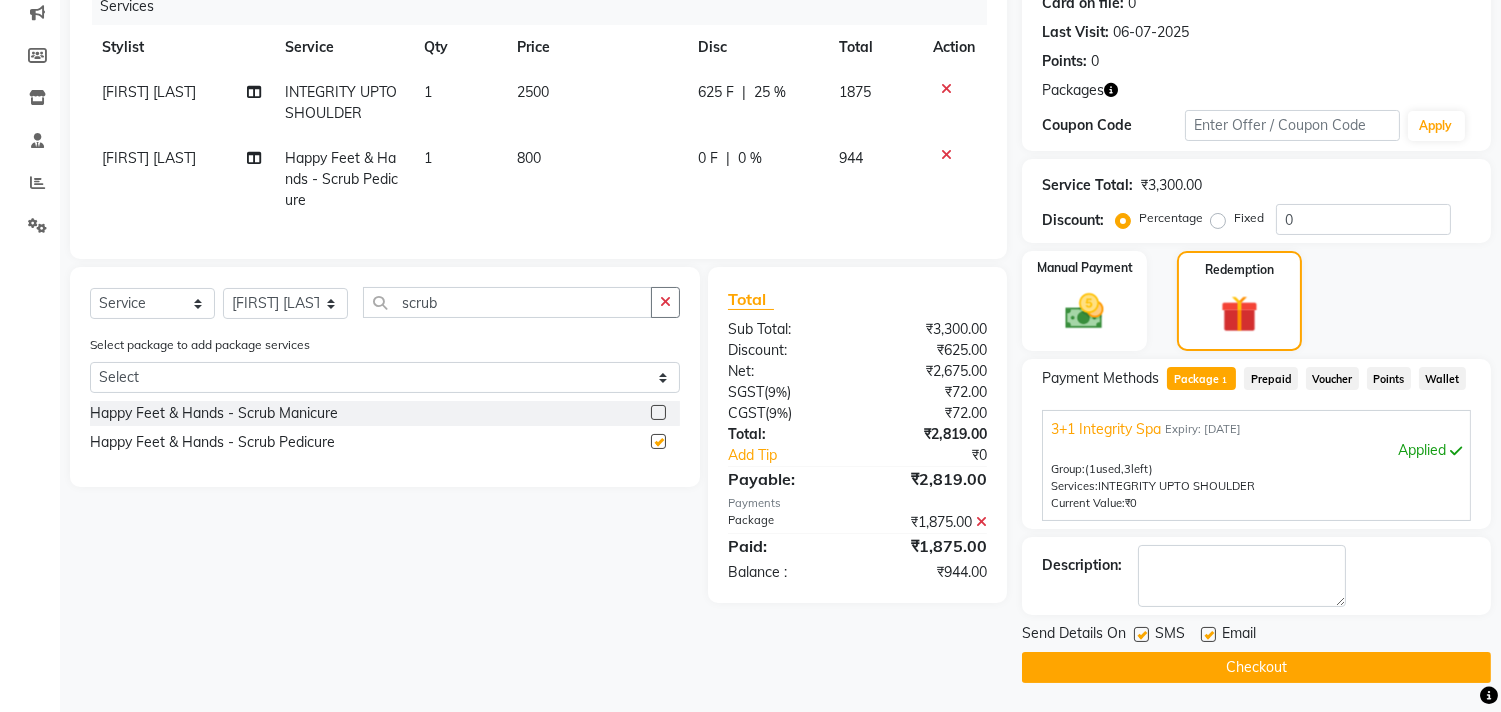 checkbox on "false" 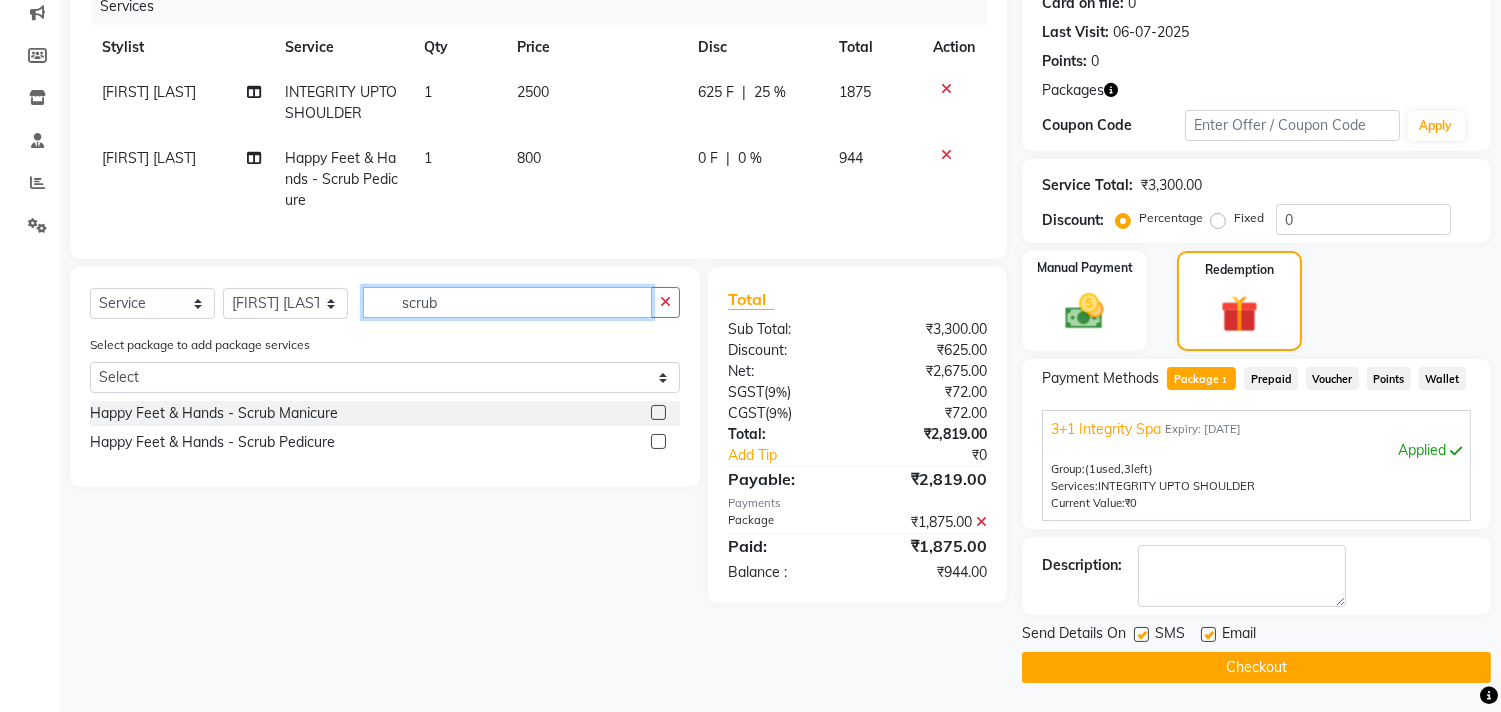 click on "scrub" 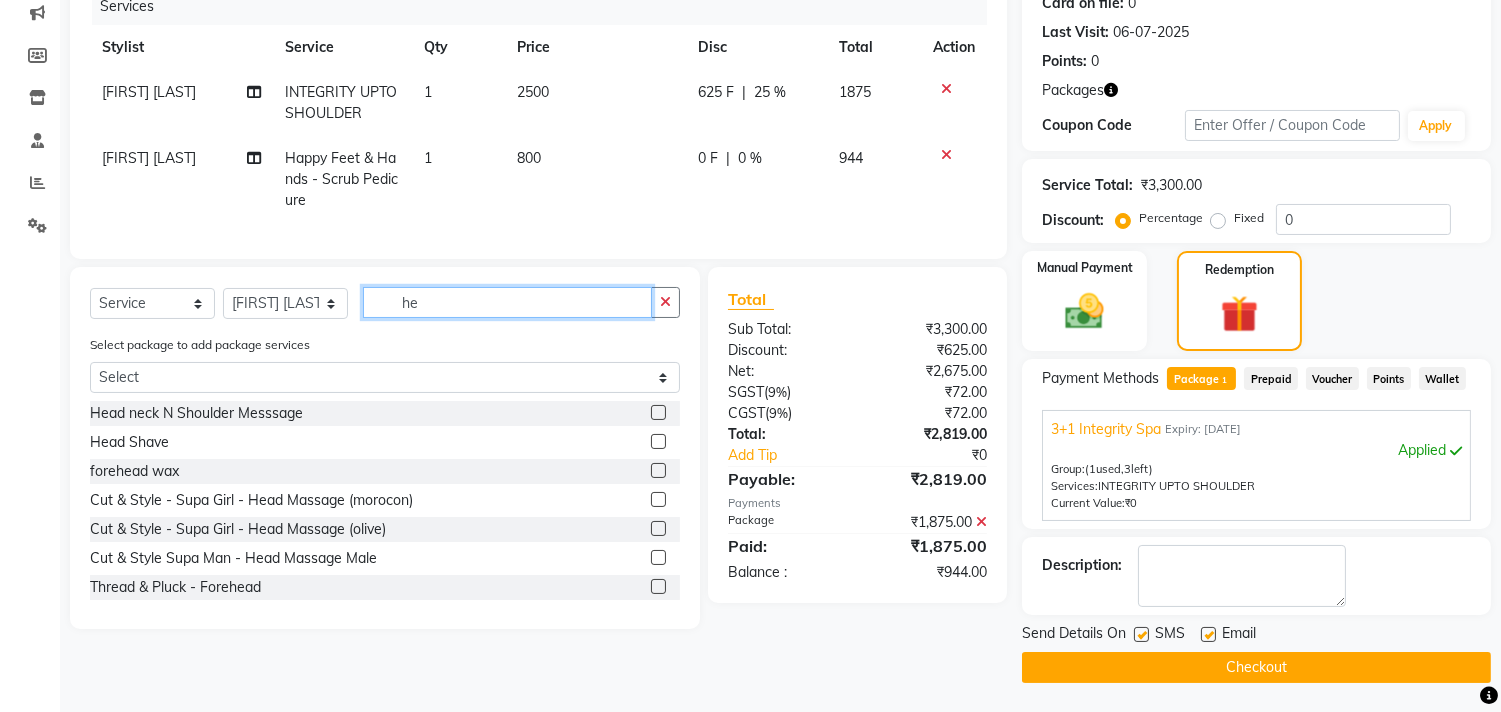 type on "h" 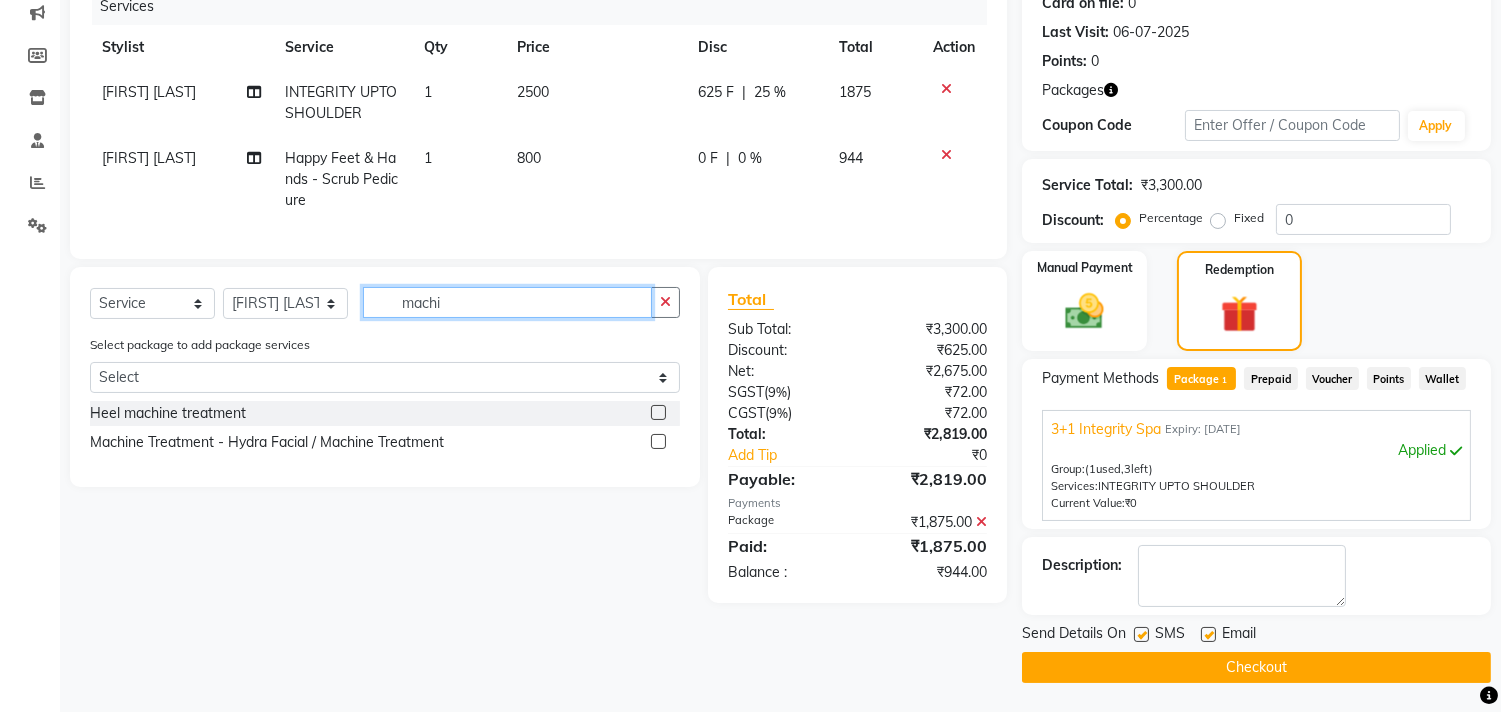 type on "machi" 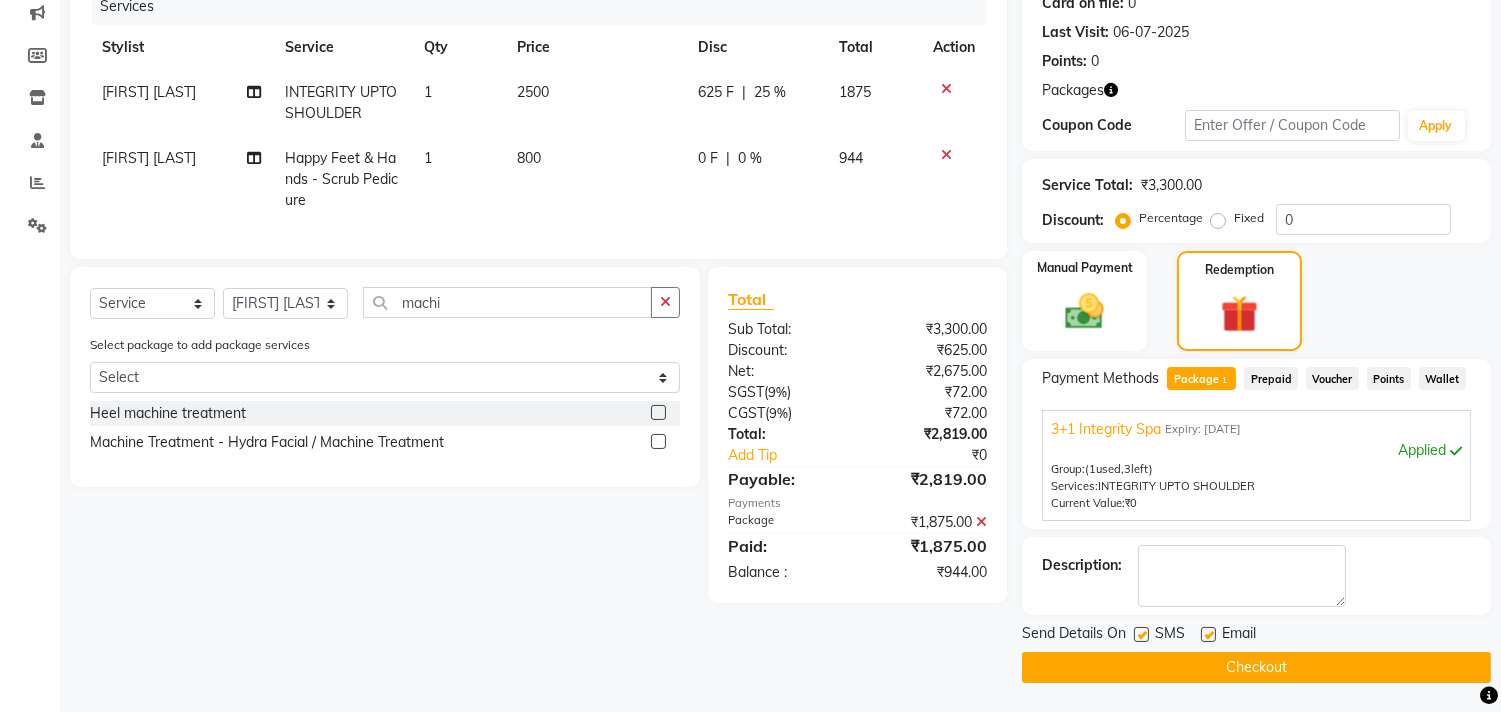 click 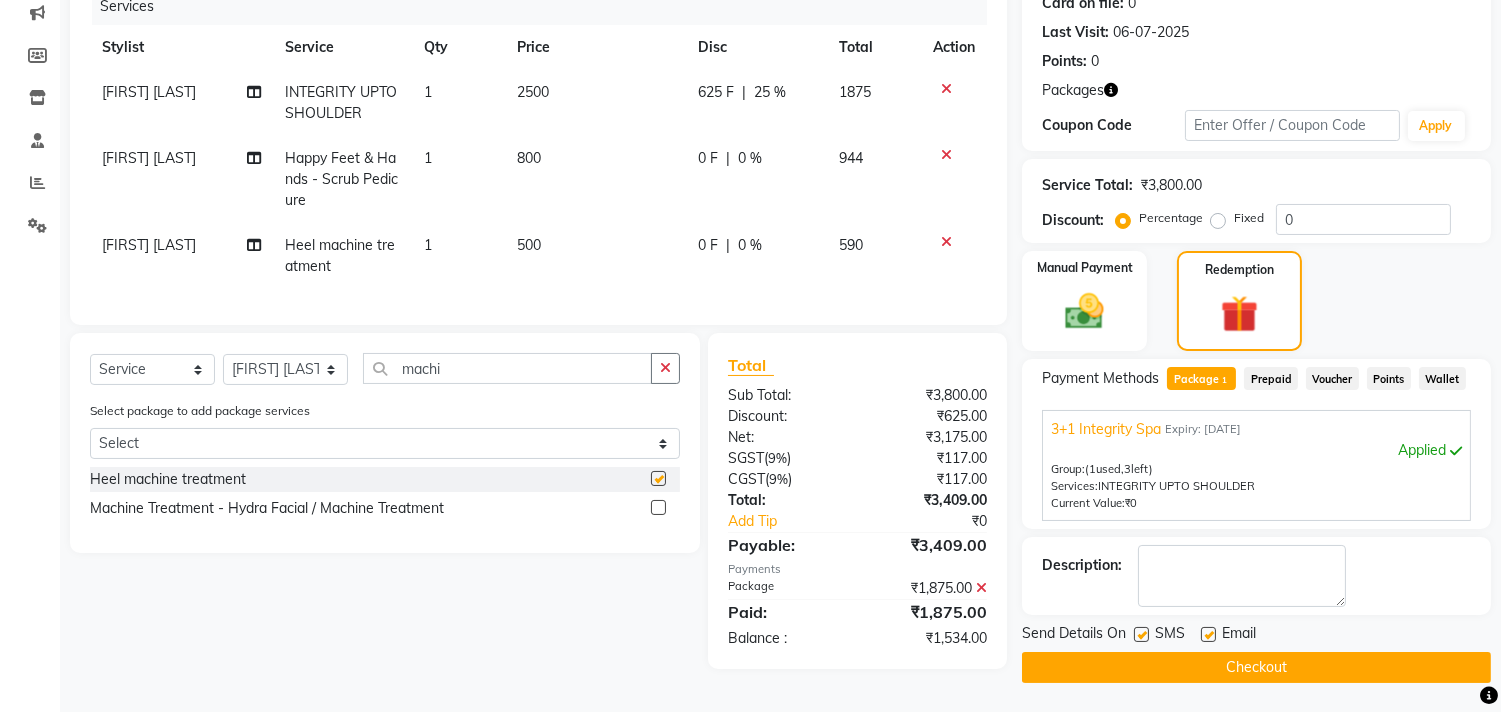 checkbox on "false" 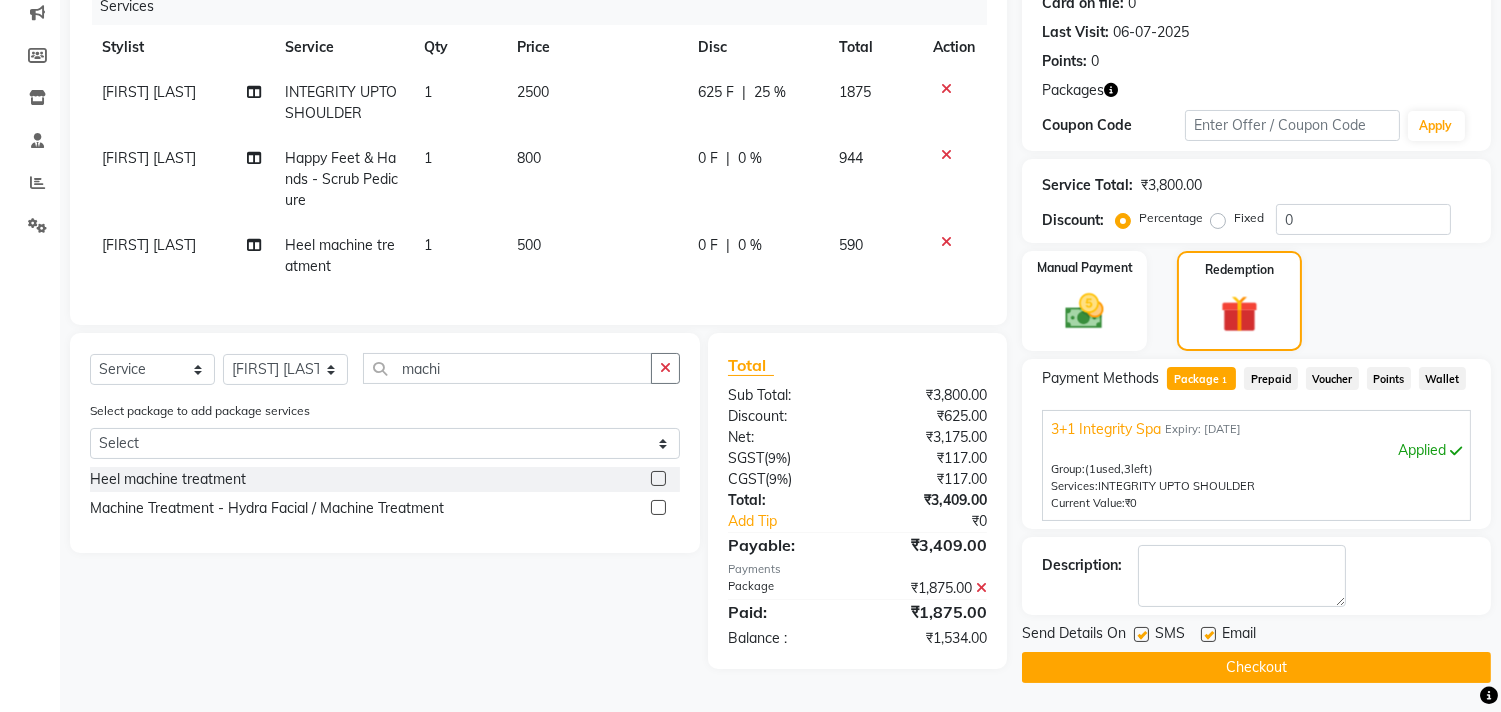 click on "944" 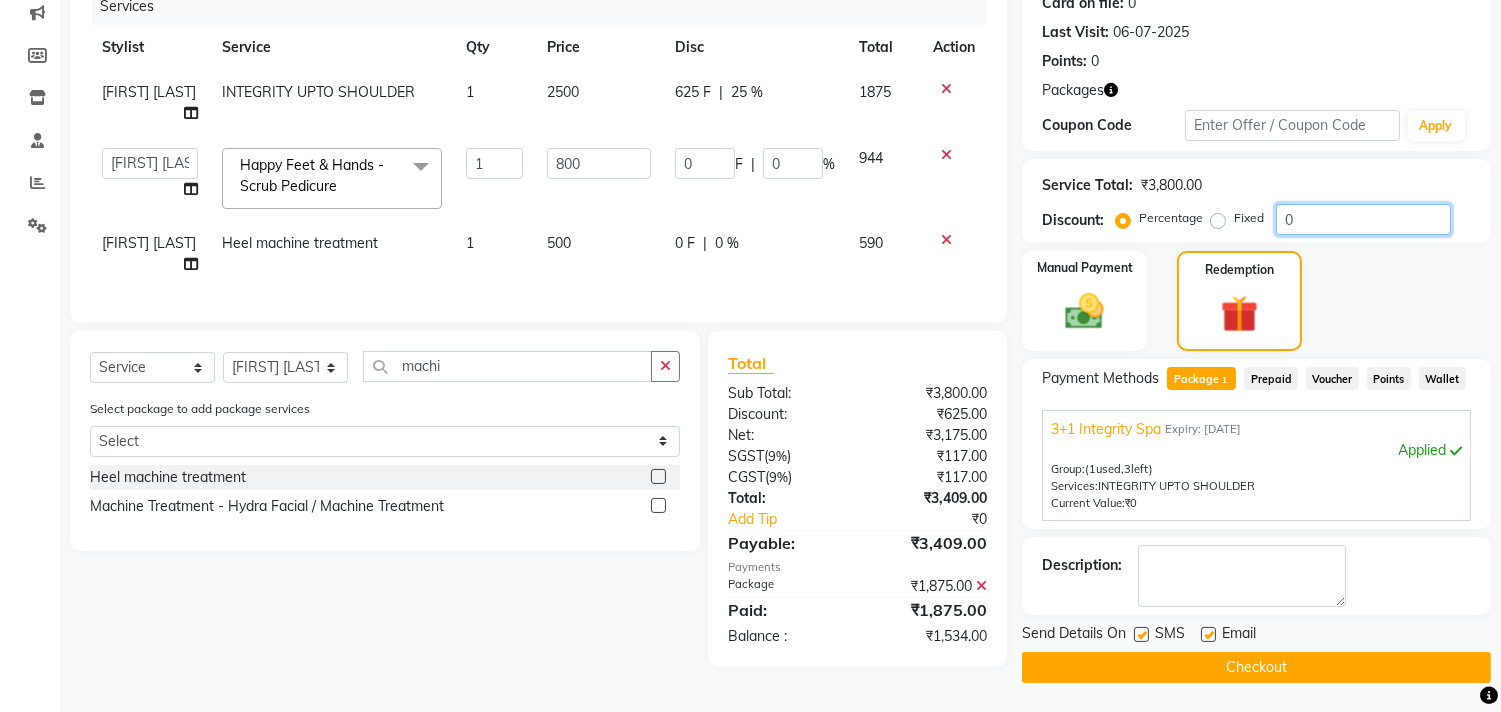 click on "0" 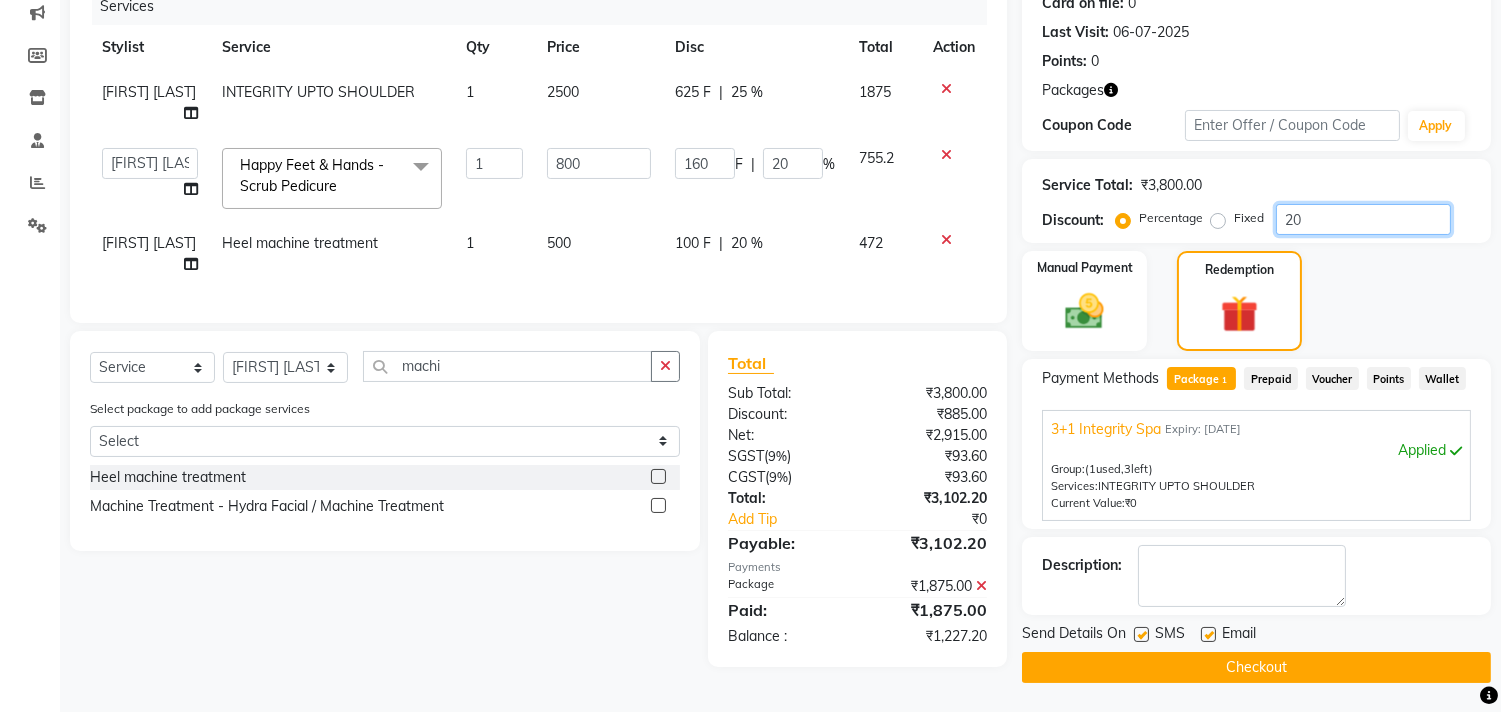 type on "20" 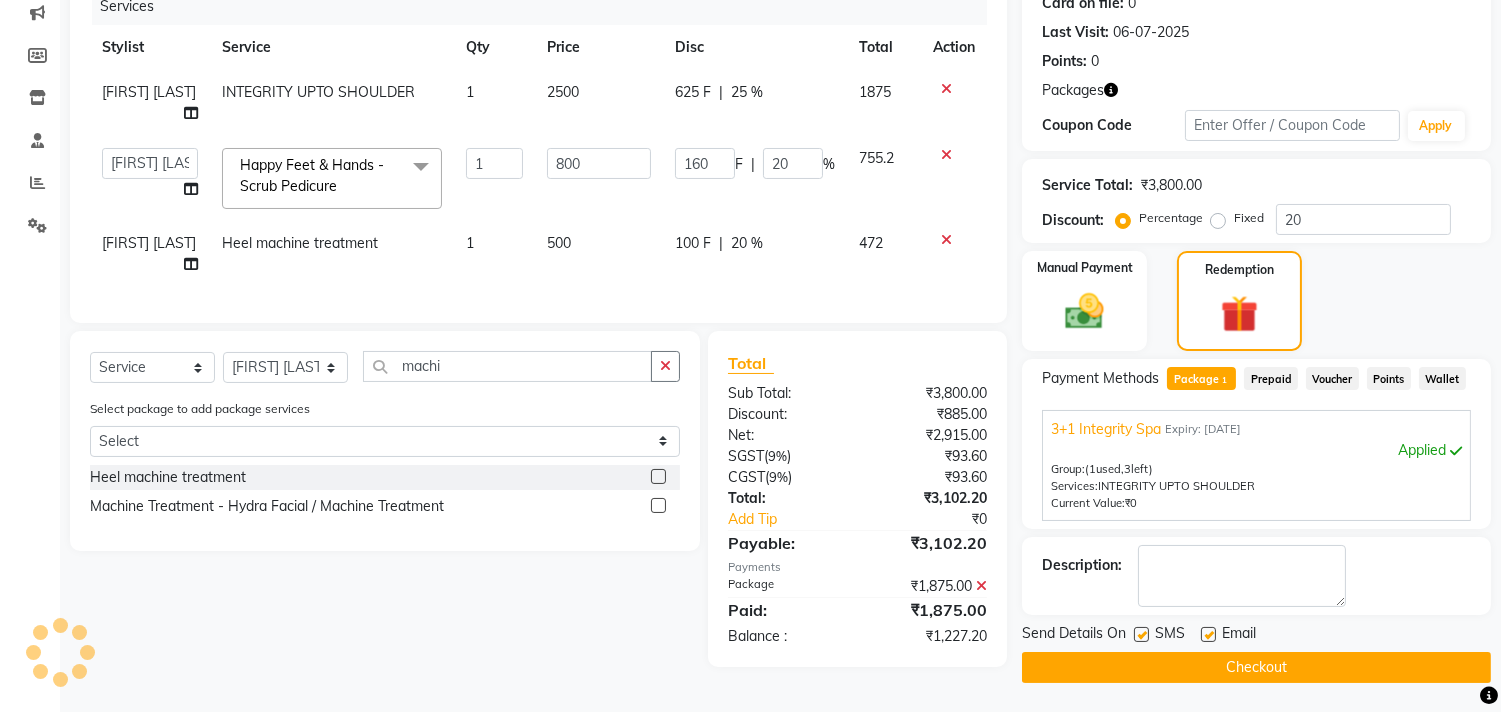 click on "100 F | 20 %" 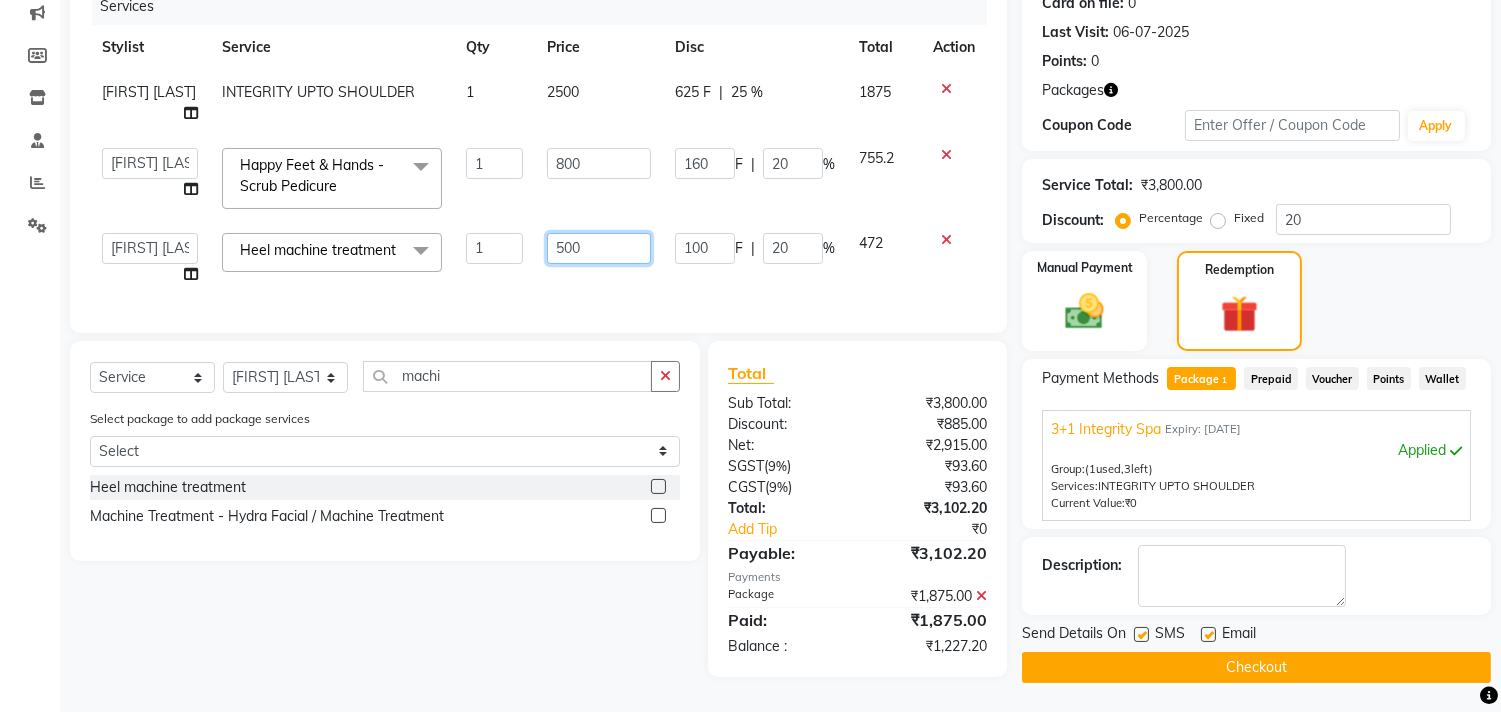 drag, startPoint x: 622, startPoint y: 252, endPoint x: 551, endPoint y: 274, distance: 74.330345 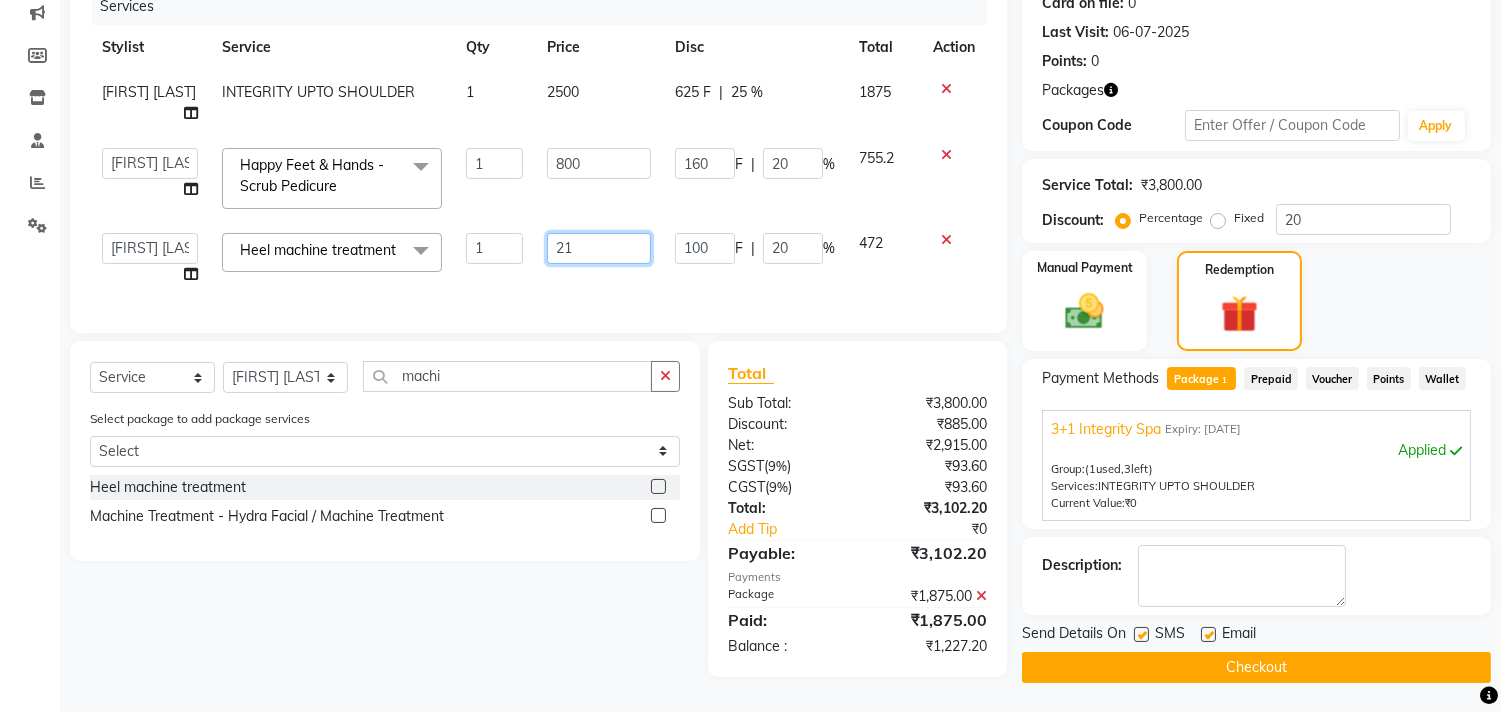 type on "212" 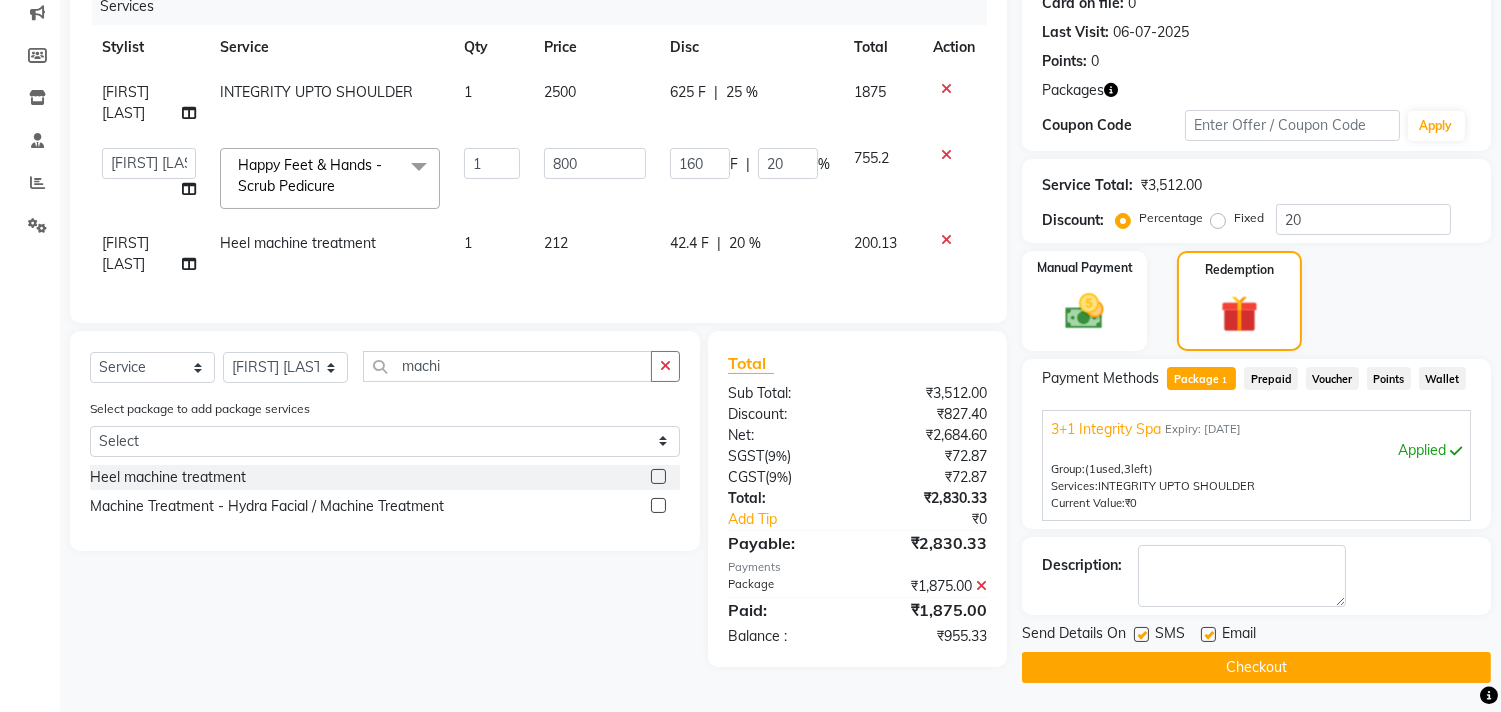 click on "212" 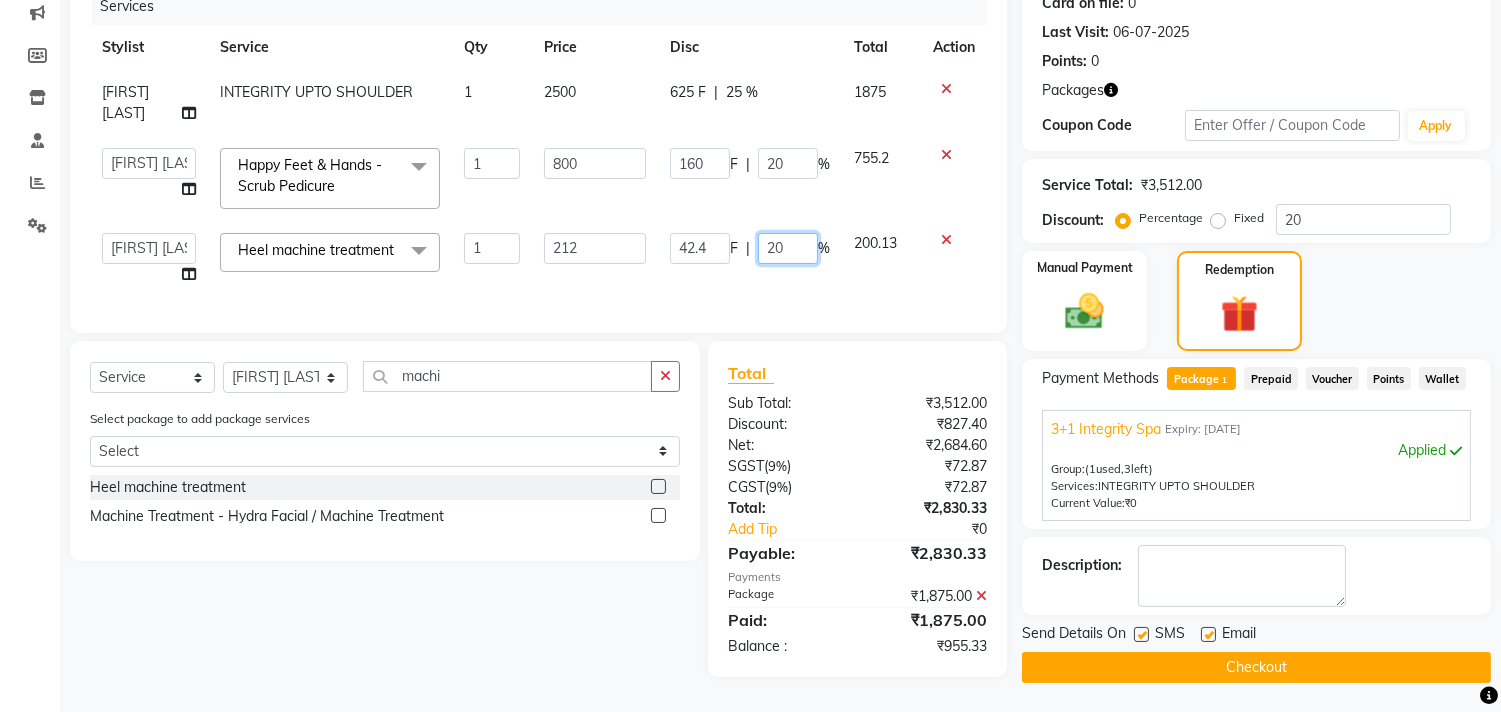 click on "20" 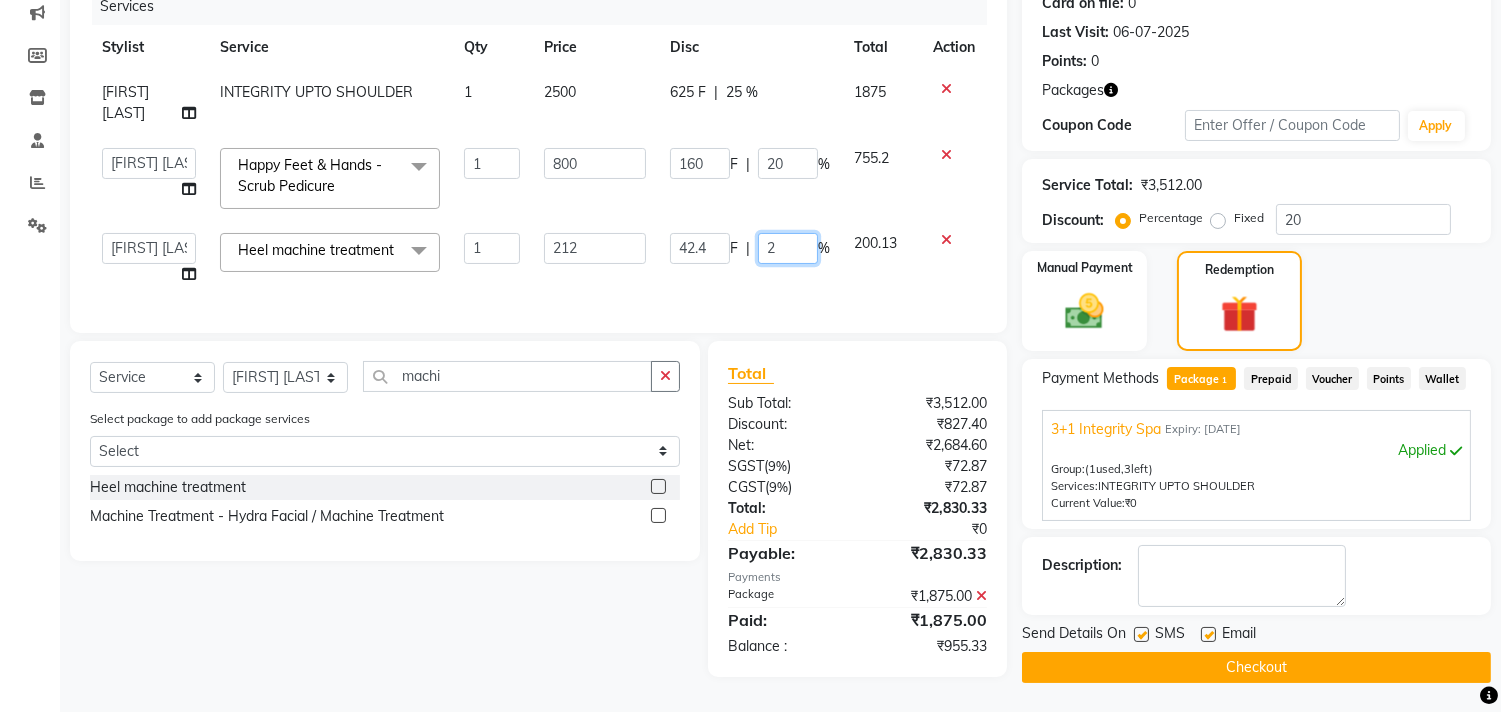type 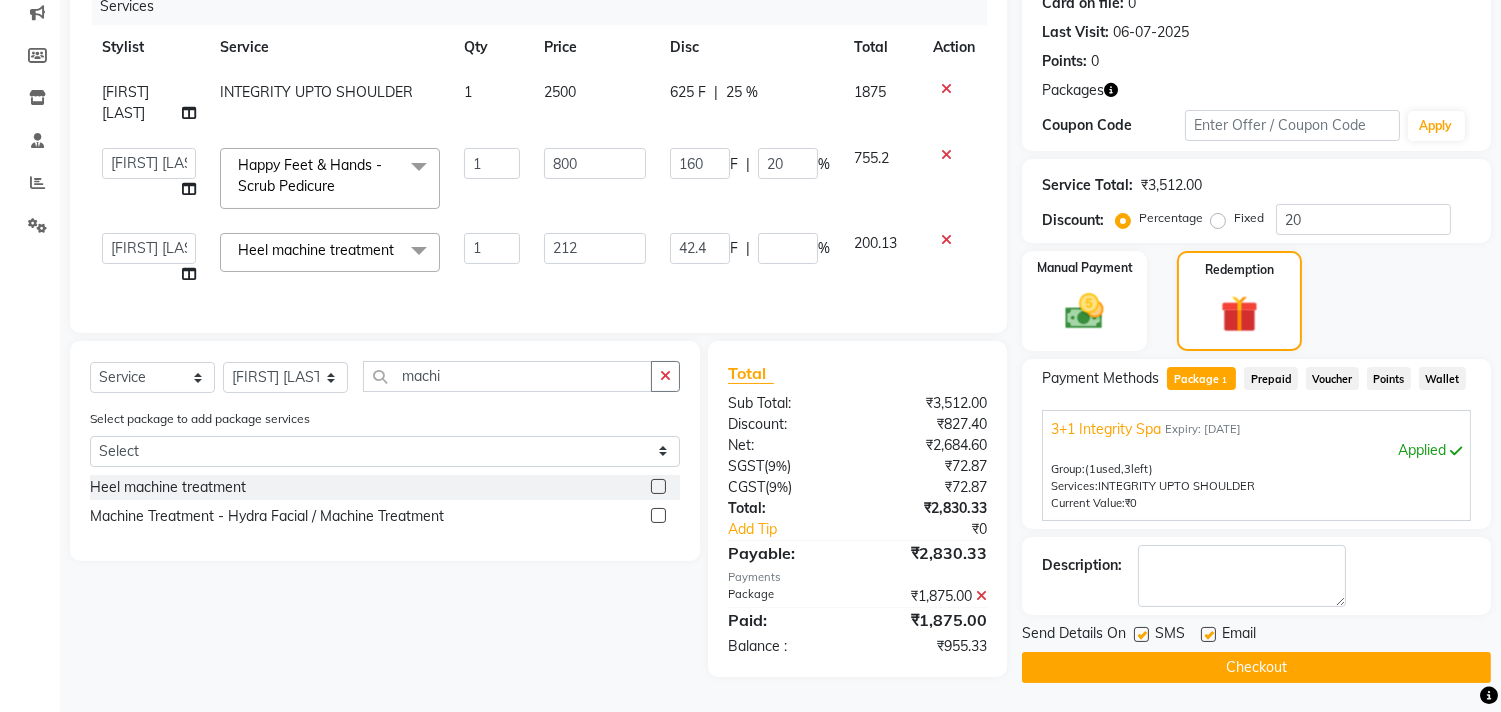 click on "Services Stylist Service Qty Price Disc Total Action [FIRST] [LAST] INTEGRITY UPTO SHOULDER 1 2500 625 F | 25 % 1875  [FIRST] [LAST]   [FIRST] [LAST]   Hi On Hair   MAKYOPHI   [FIRST] [LAST]   [FIRST] [LAST]   Raani   [FIRST] [LAST]   [FIRST] [LAST]   [FIRST] [LAST]   Sana Shaikh   SOSEM   [FIRST] [LAST]  Happy Feet & Hands  - Scrub Pedicure x ARGAN COCKTAIL ARGAN SPA FRINGE - STRAIGHTENING HAIR EXTENSION REMOVAL HAIR EXTENSIONS INTEGRITY UPTO SHOULDER MOISTURE PLUS SPA (Upto Shoulder) NANO PLASTIA (Very Short) OLA PLEX STAND ALONE OLA PLEX TREATMENT SLIVER SHINE COCKTAIL STENSILS STRAIGHTNING (ABOVE SHOULDER) STRAIGHTNING (BELOW SHOULDER) STRAIGHTNING (UPTO WAIST) STRAIGHTNING (VERY SHORT) Colour Care milkshake Spa foot massage Nose wax file/cut file/cut/polish outcurls Blow dry Aroma Manicure eyebrows/upperlips wash n Blowdry UPPERLIPS PINKINI WAX face Dtan Cateye gel polish Aroma Pedicure AVL pedicure marine sea alga face bleach Bomb pedicure Bomb Manicure AVL Manicure marine sea alga Feet Wax ADD ON OIL WASH 1" 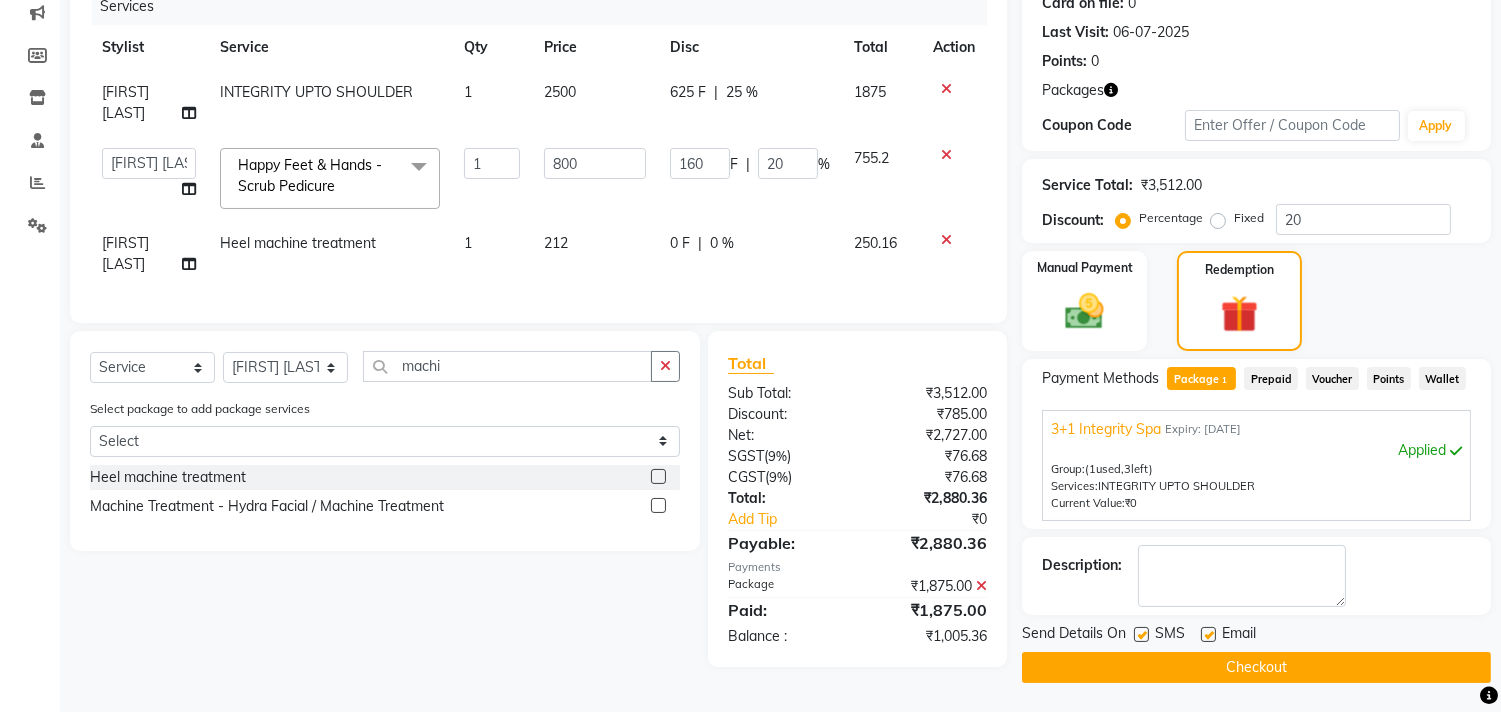 scroll, scrollTop: 261, scrollLeft: 0, axis: vertical 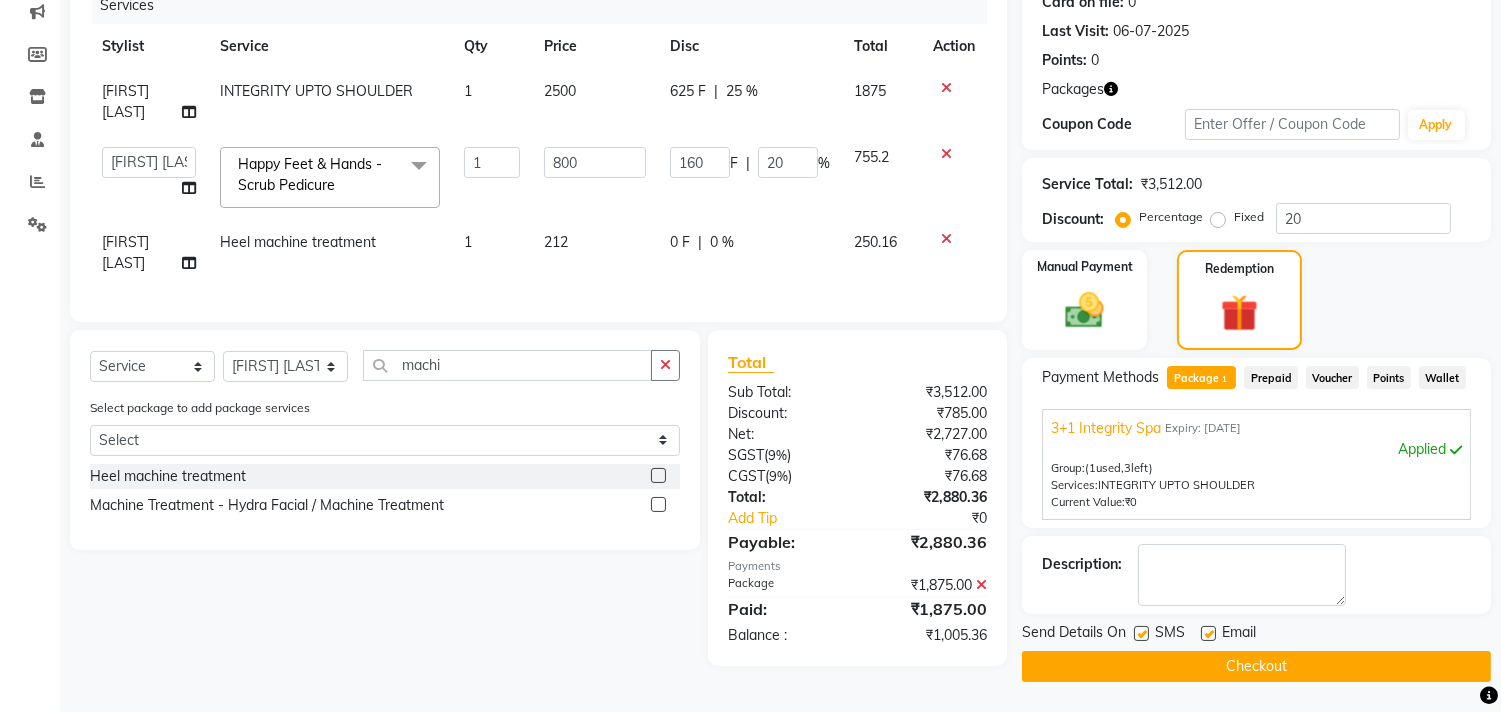 click 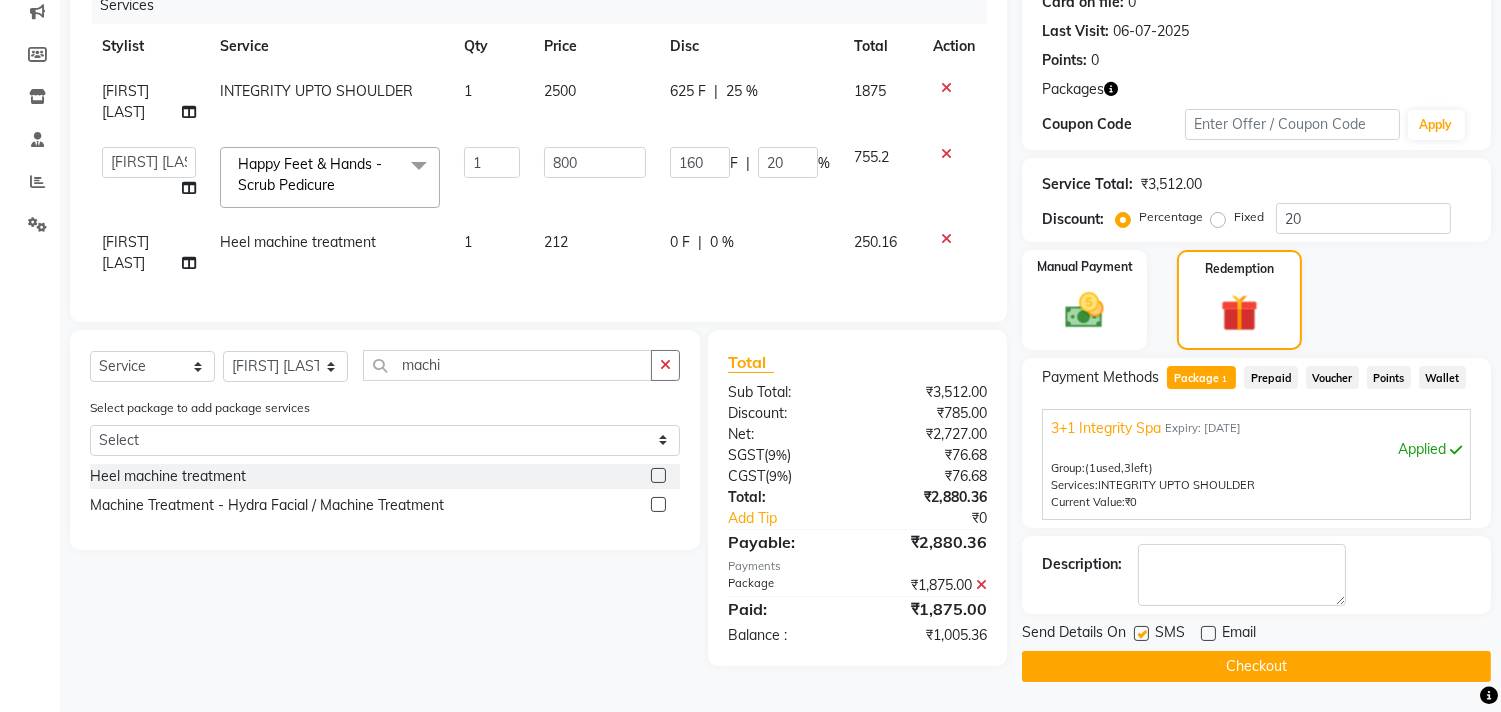 click on "Checkout" 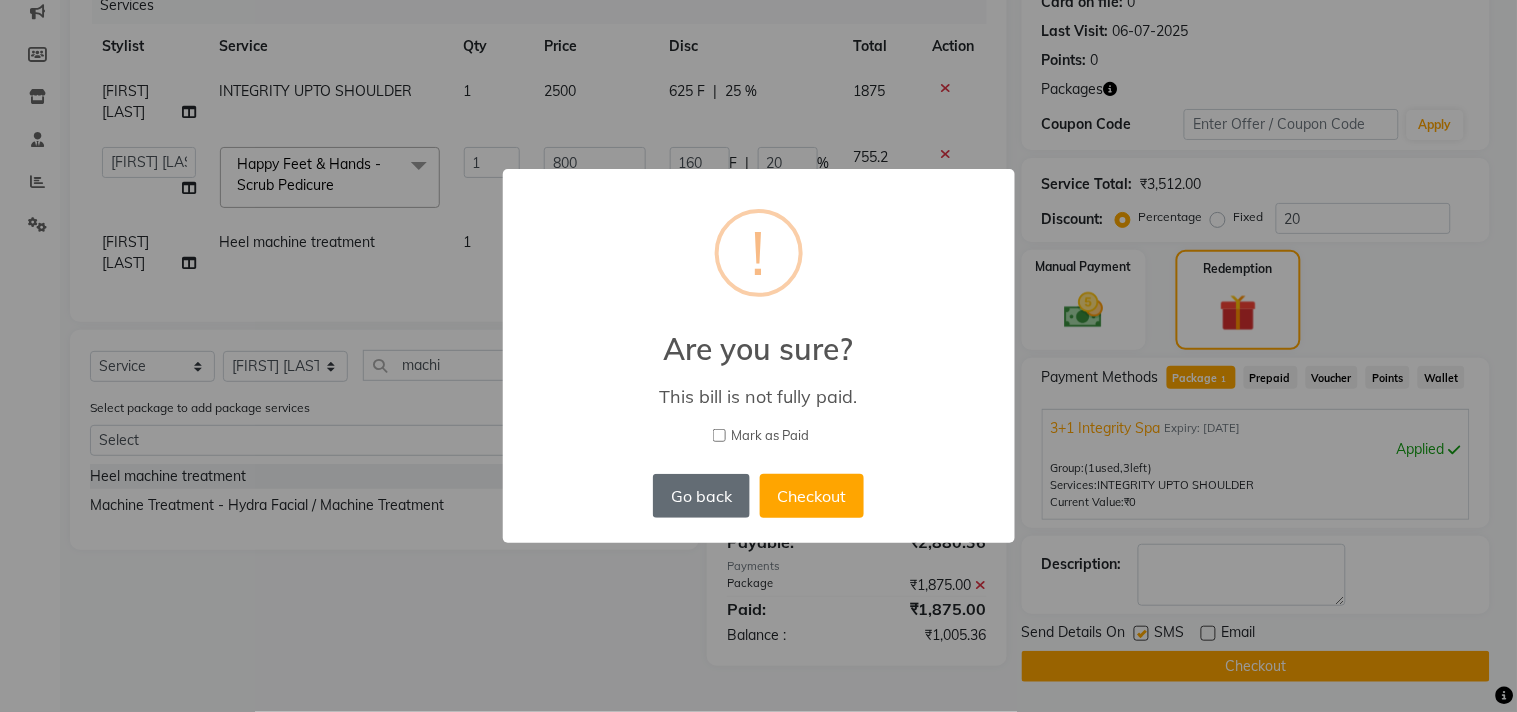 click on "Go back" at bounding box center (701, 496) 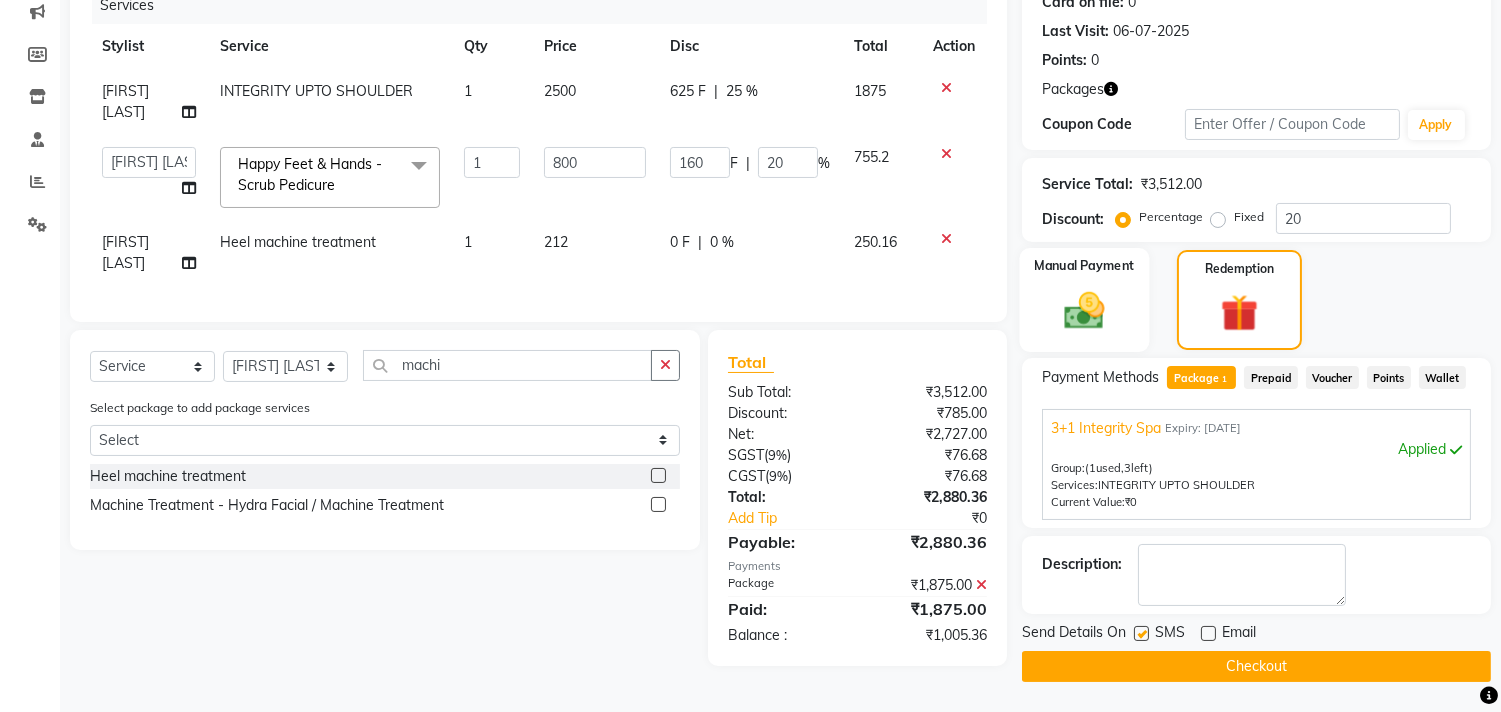 click 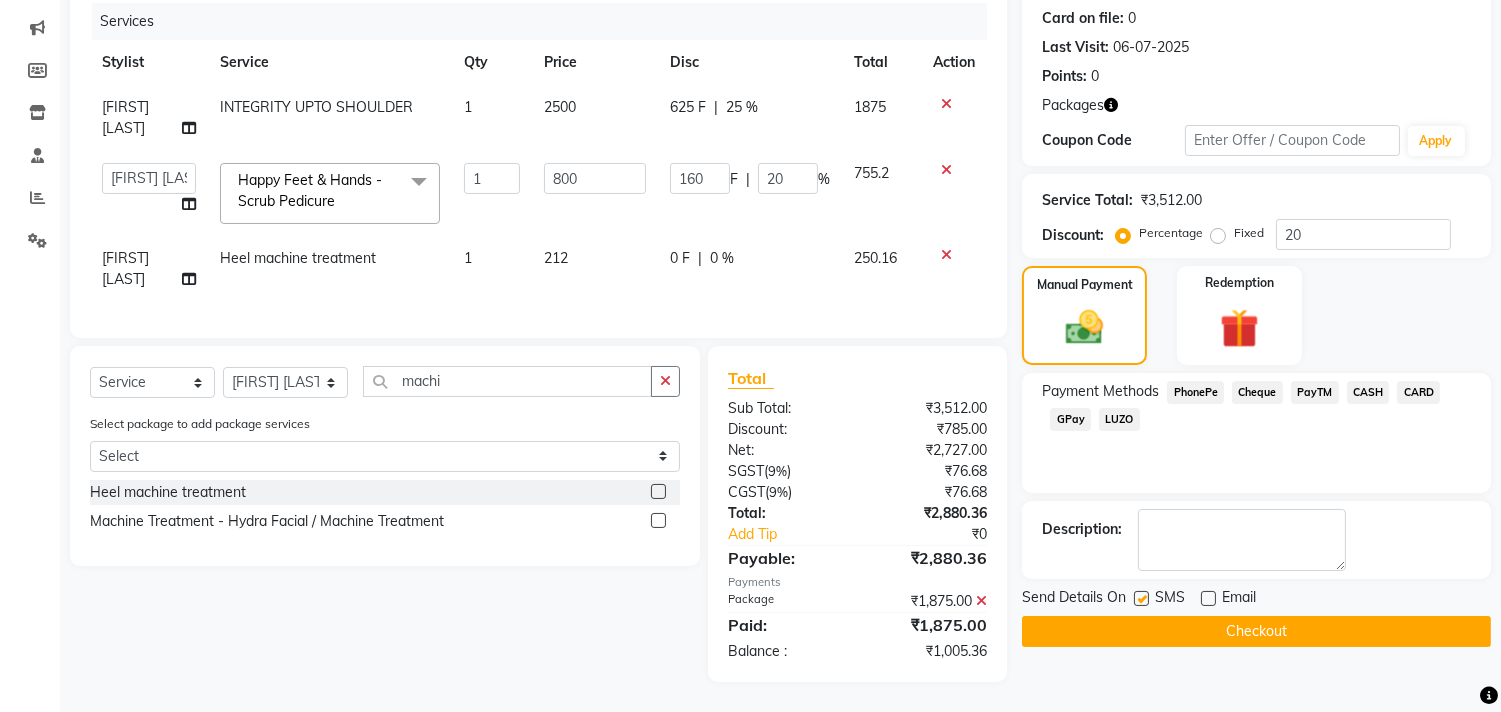click on "GPay" 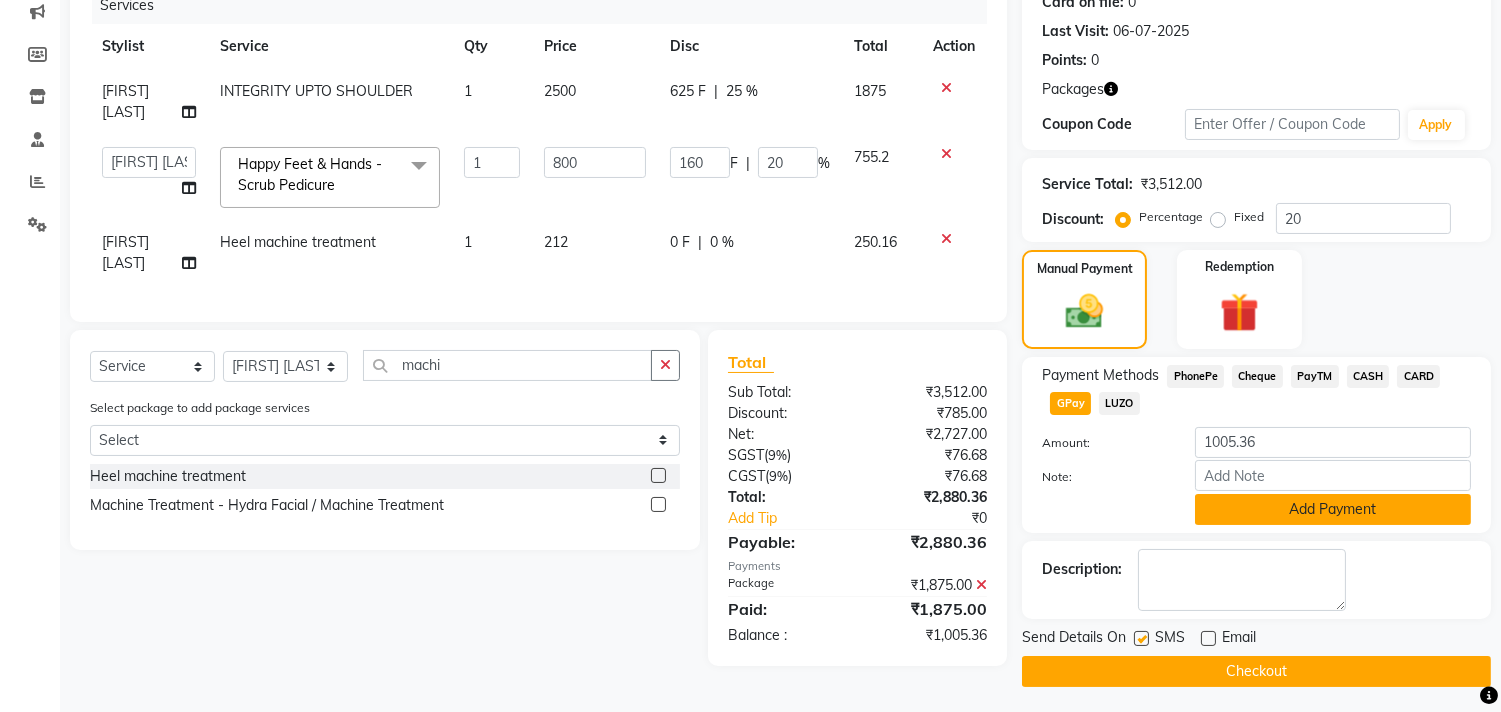 drag, startPoint x: 1214, startPoint y: 502, endPoint x: 1213, endPoint y: 554, distance: 52.009613 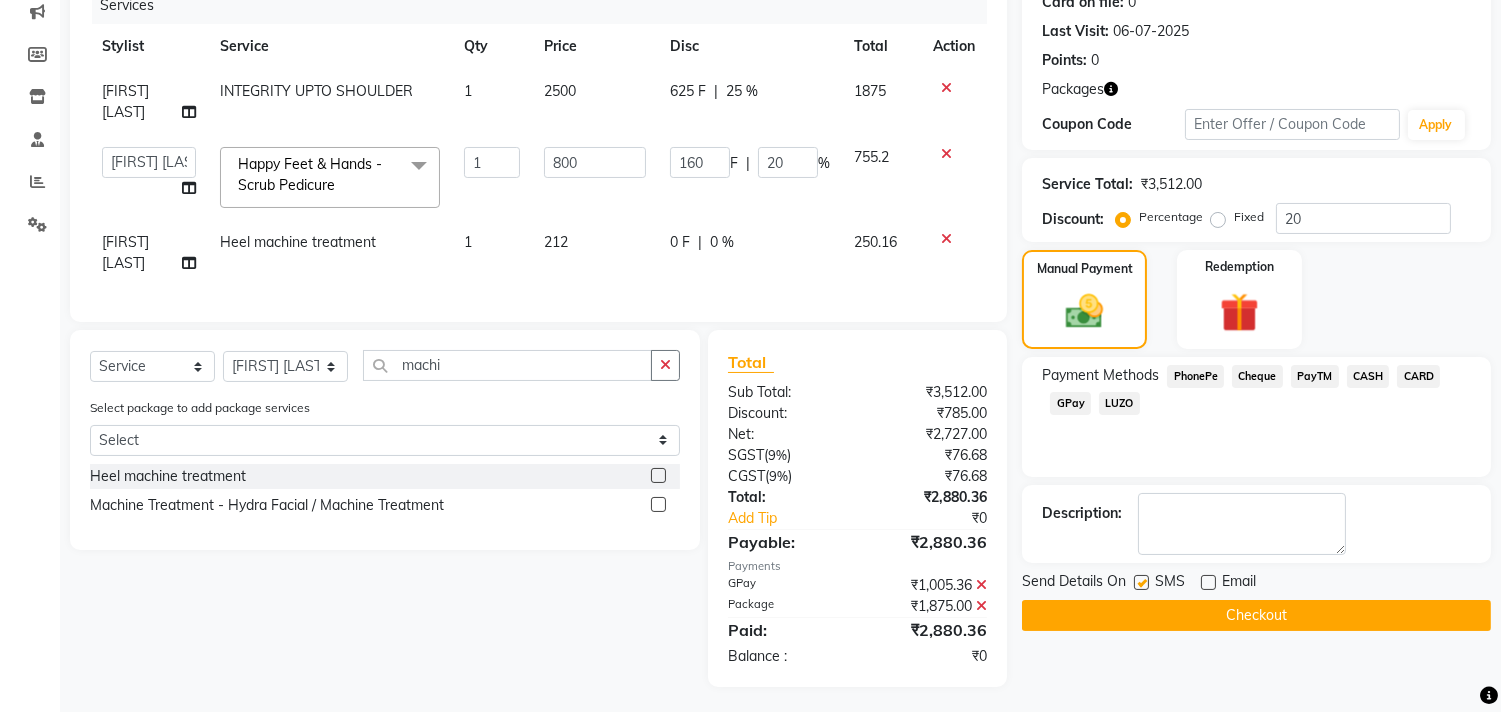 click on "Name: [FIRST] [LAST] Membership:  No Active Membership  Total Visits:  25 Card on file:  0 Last Visit:   [DATE] Points:   0  Packages Coupon Code Apply Service Total:  ₹3,512.00  Discount:  Percentage   Fixed  20 Manual Payment Redemption Payment Methods  PhonePe   Cheque   PayTM   CASH   CARD   GPay   LUZO  Description:                  Send Details On SMS Email  Checkout" 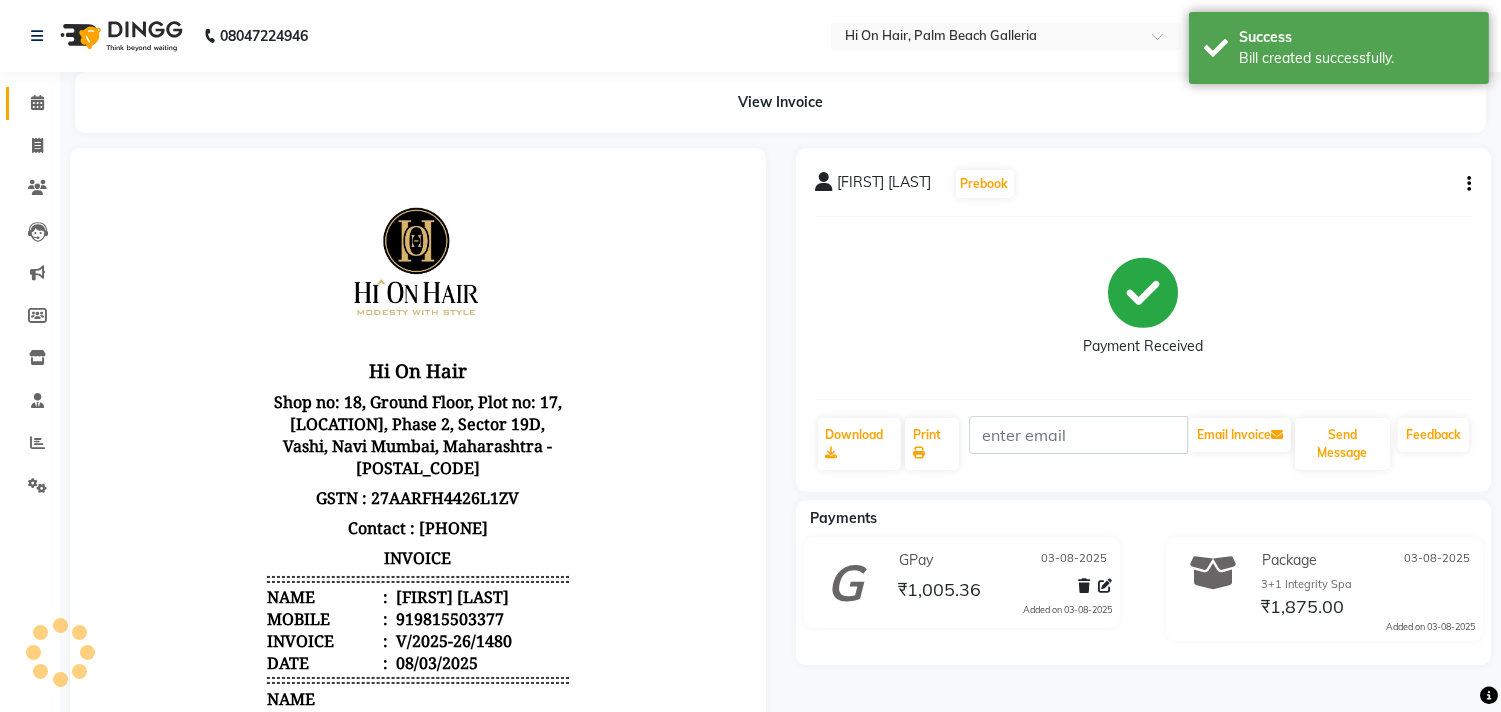 scroll, scrollTop: 0, scrollLeft: 0, axis: both 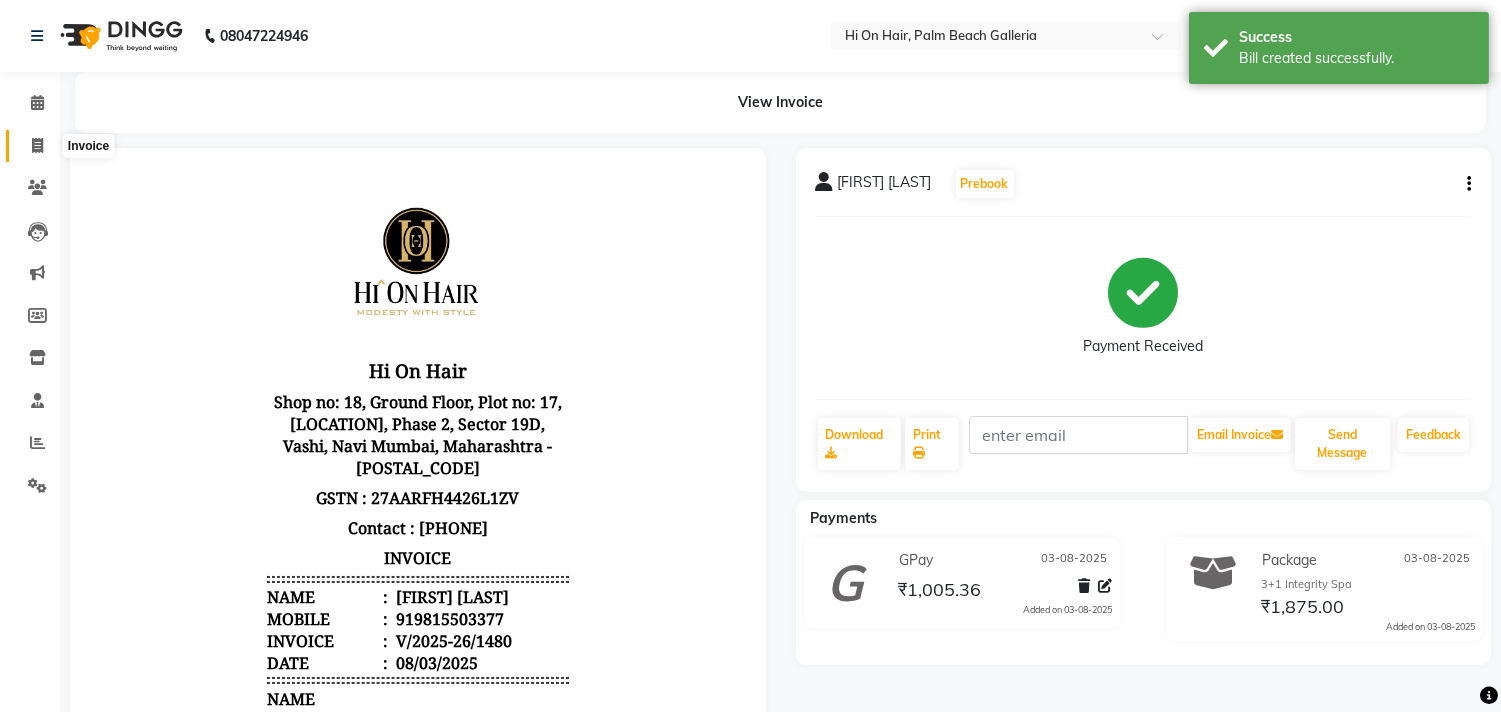 click 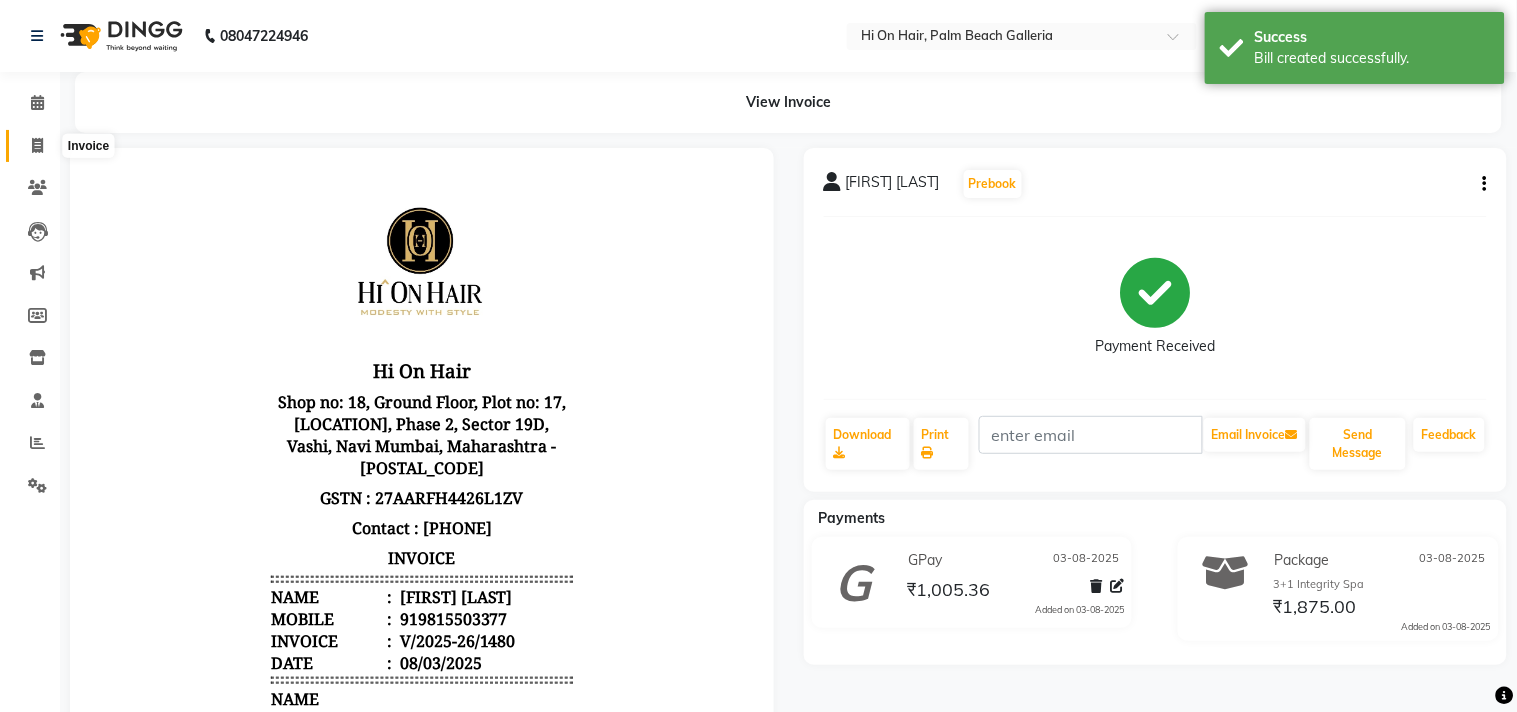 select on "535" 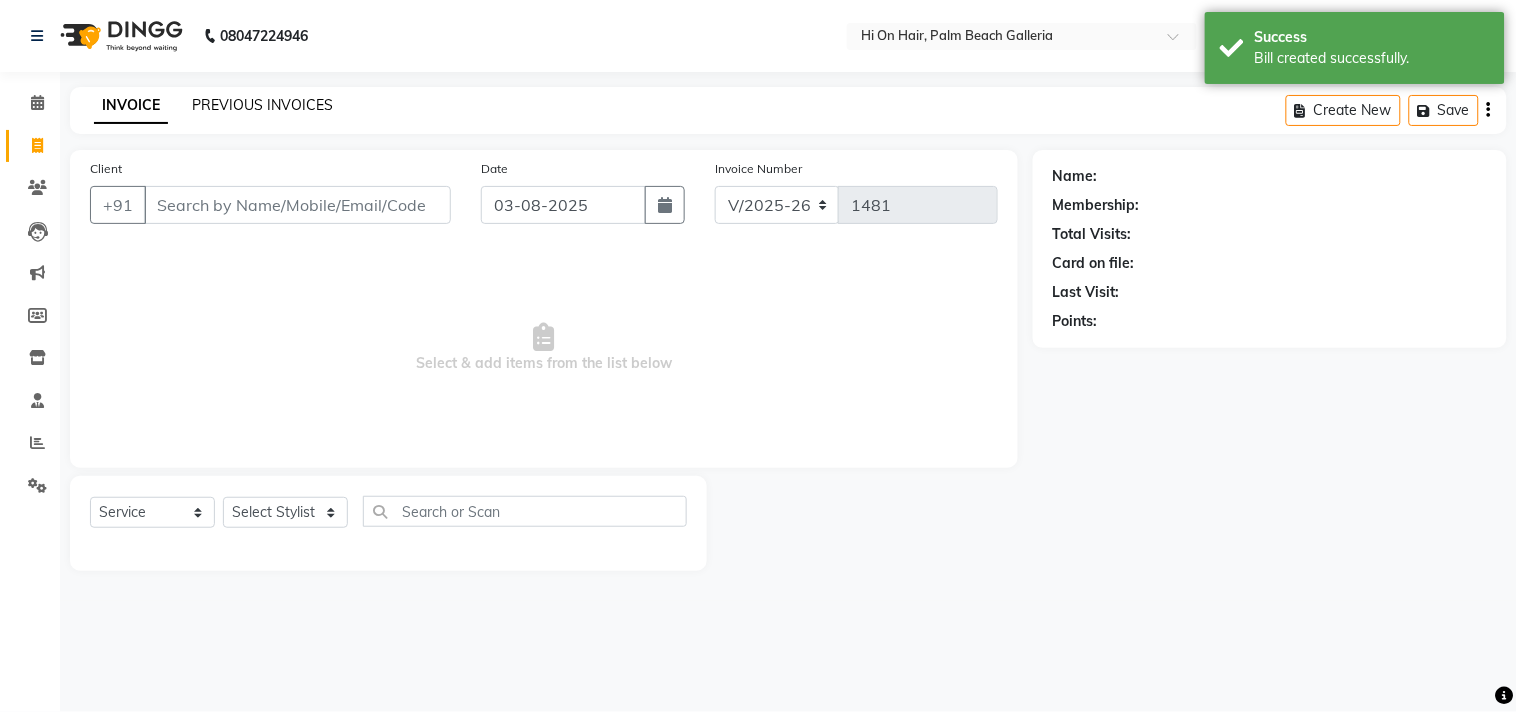 click on "PREVIOUS INVOICES" 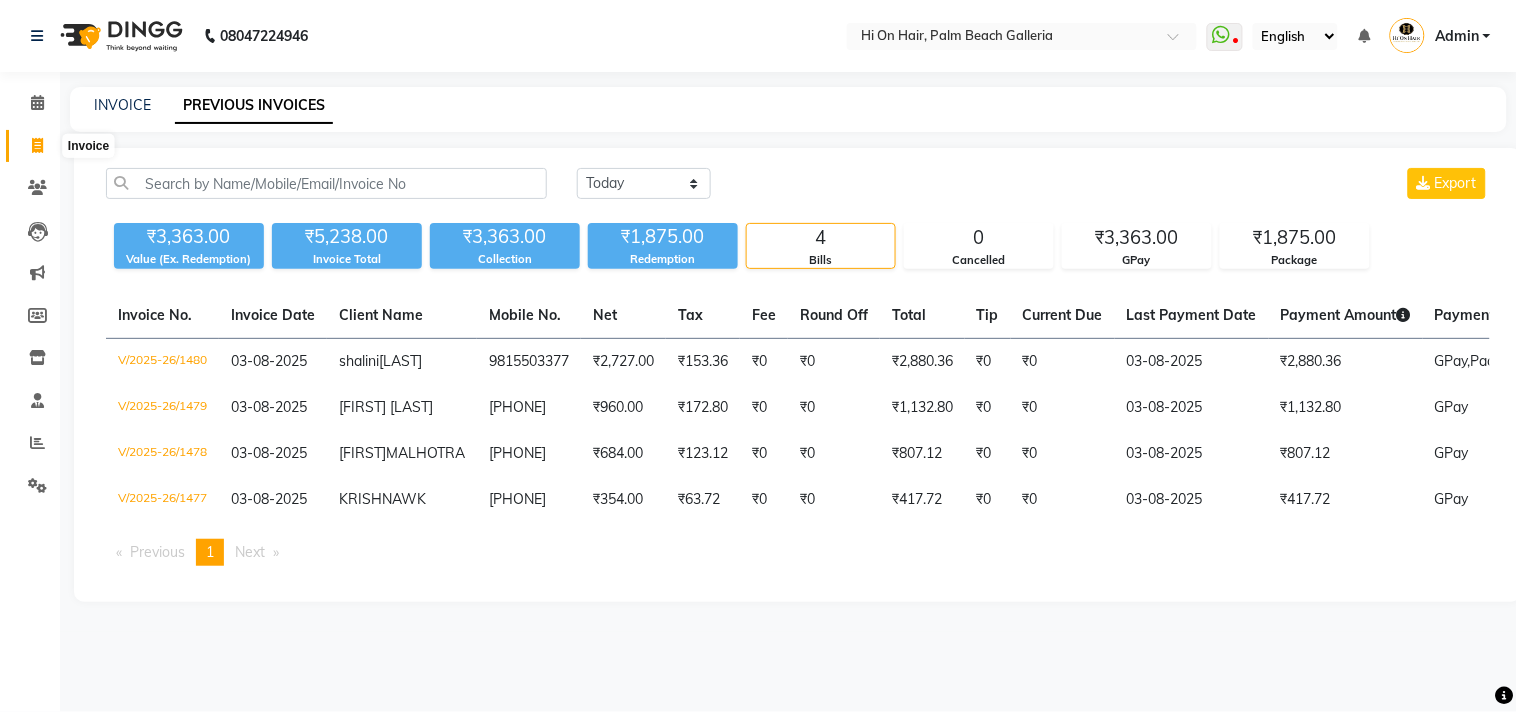 click 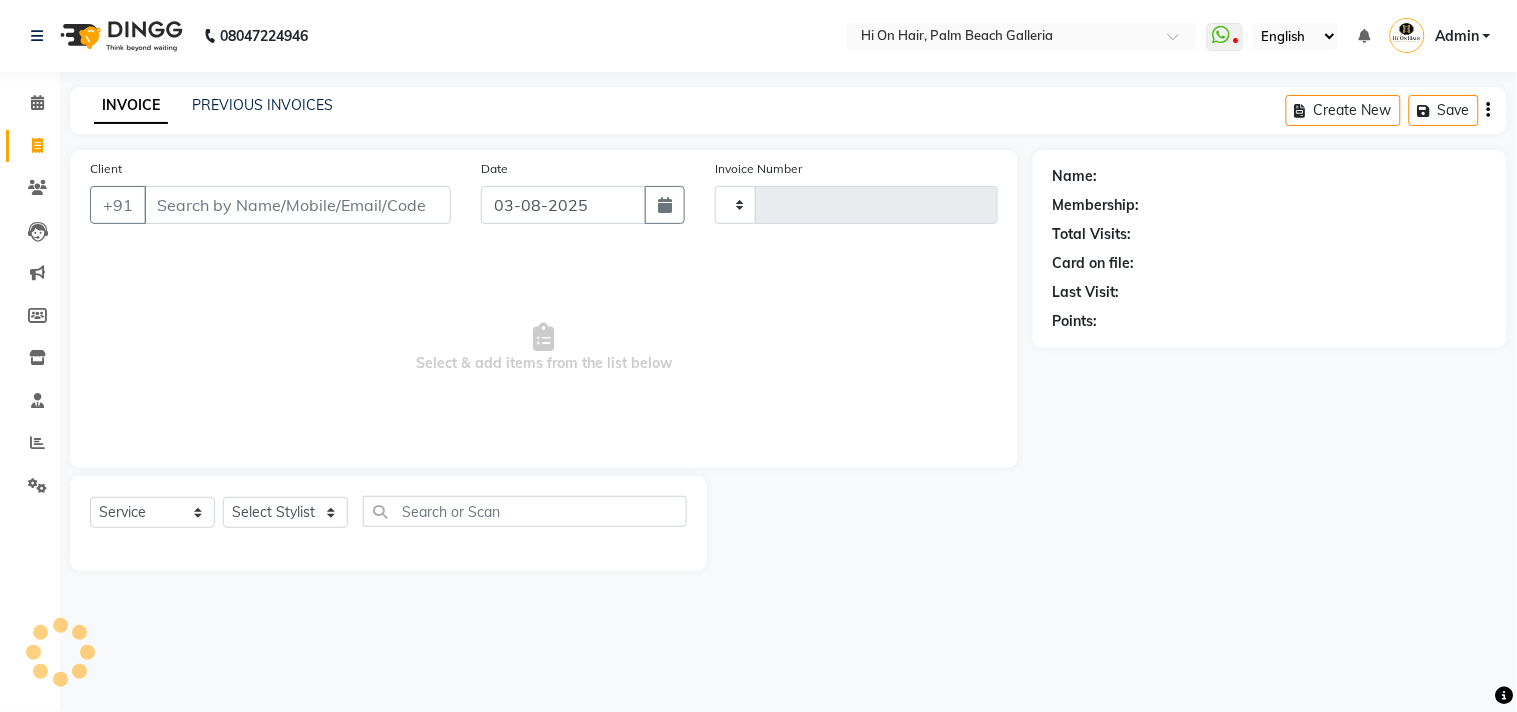 type on "1481" 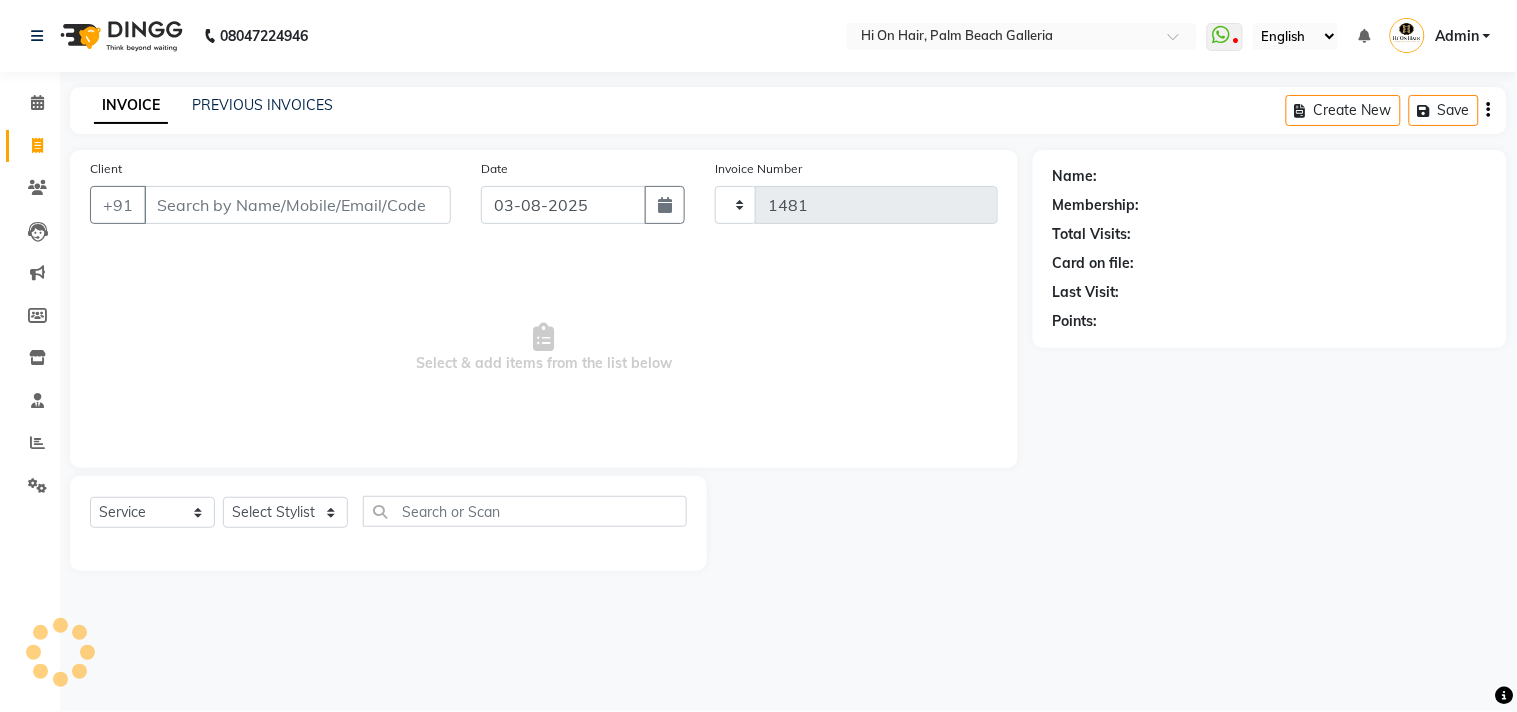select on "535" 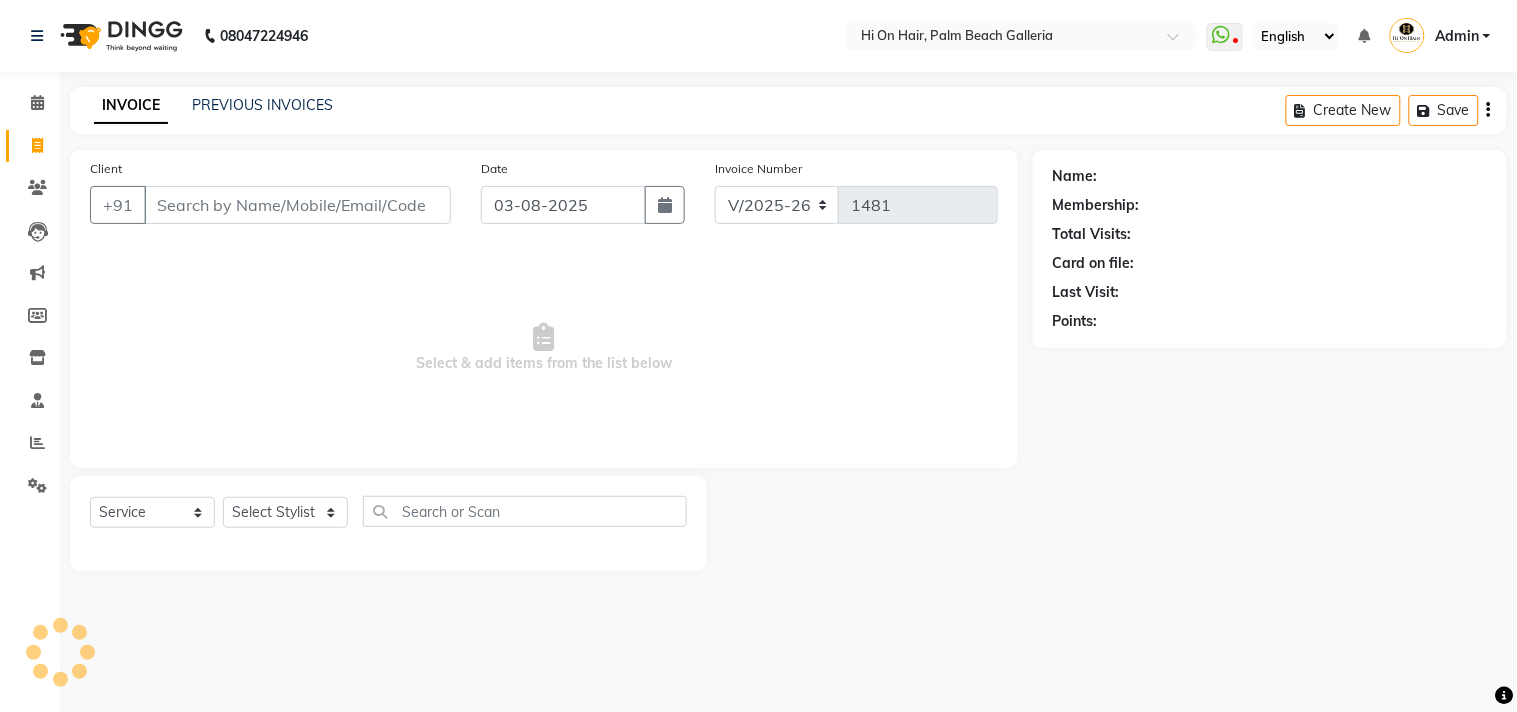 click on "Client" at bounding box center [297, 205] 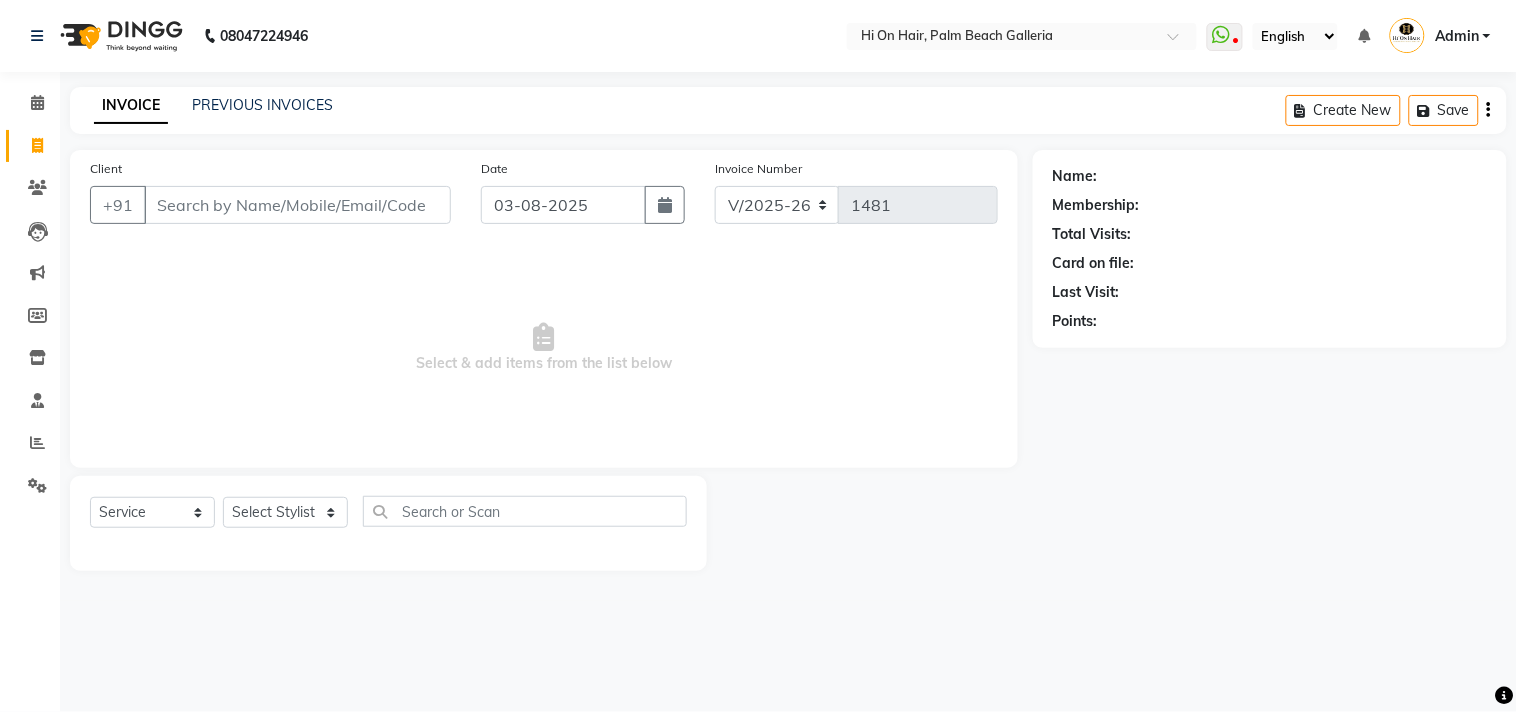click on "Client +91" 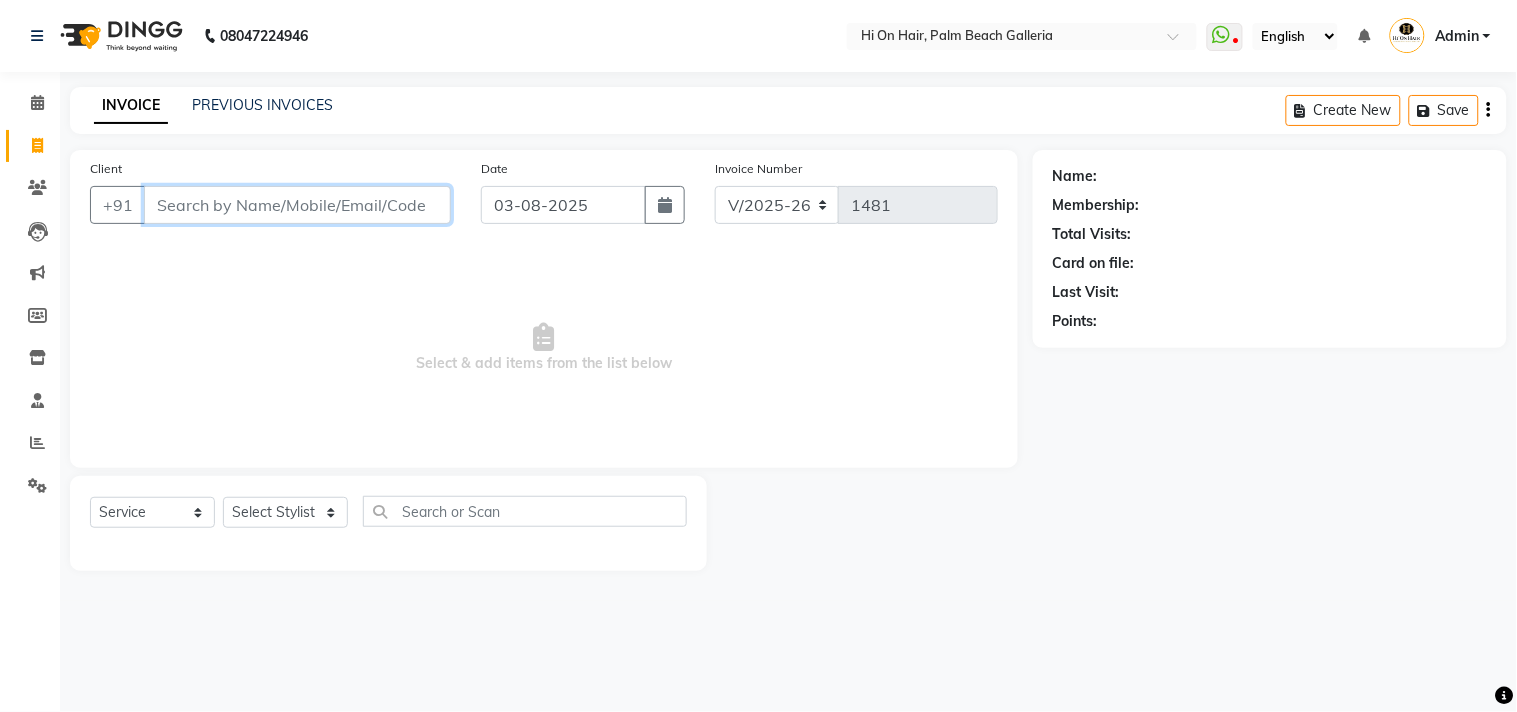 click on "Client" at bounding box center (297, 205) 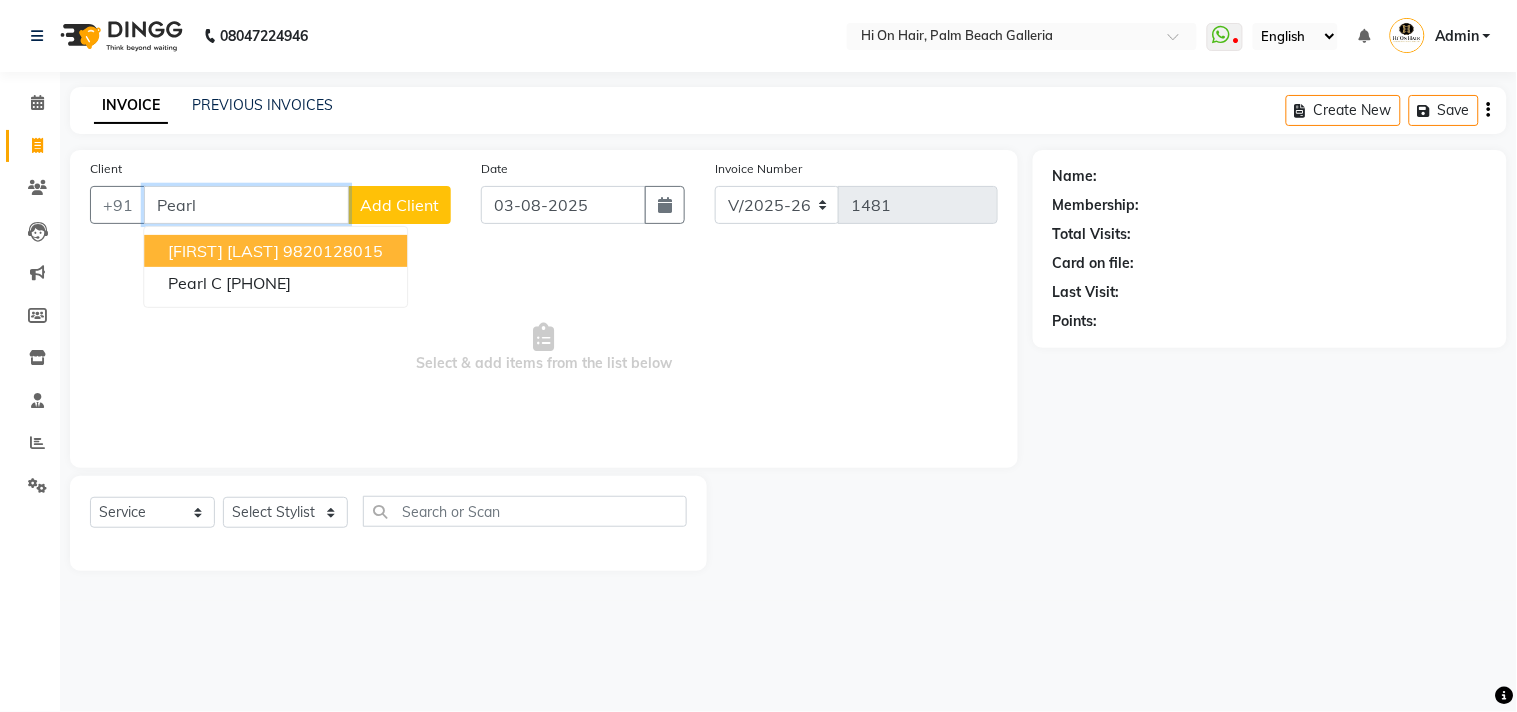 click on "[FIRST] [LAST]" at bounding box center [223, 251] 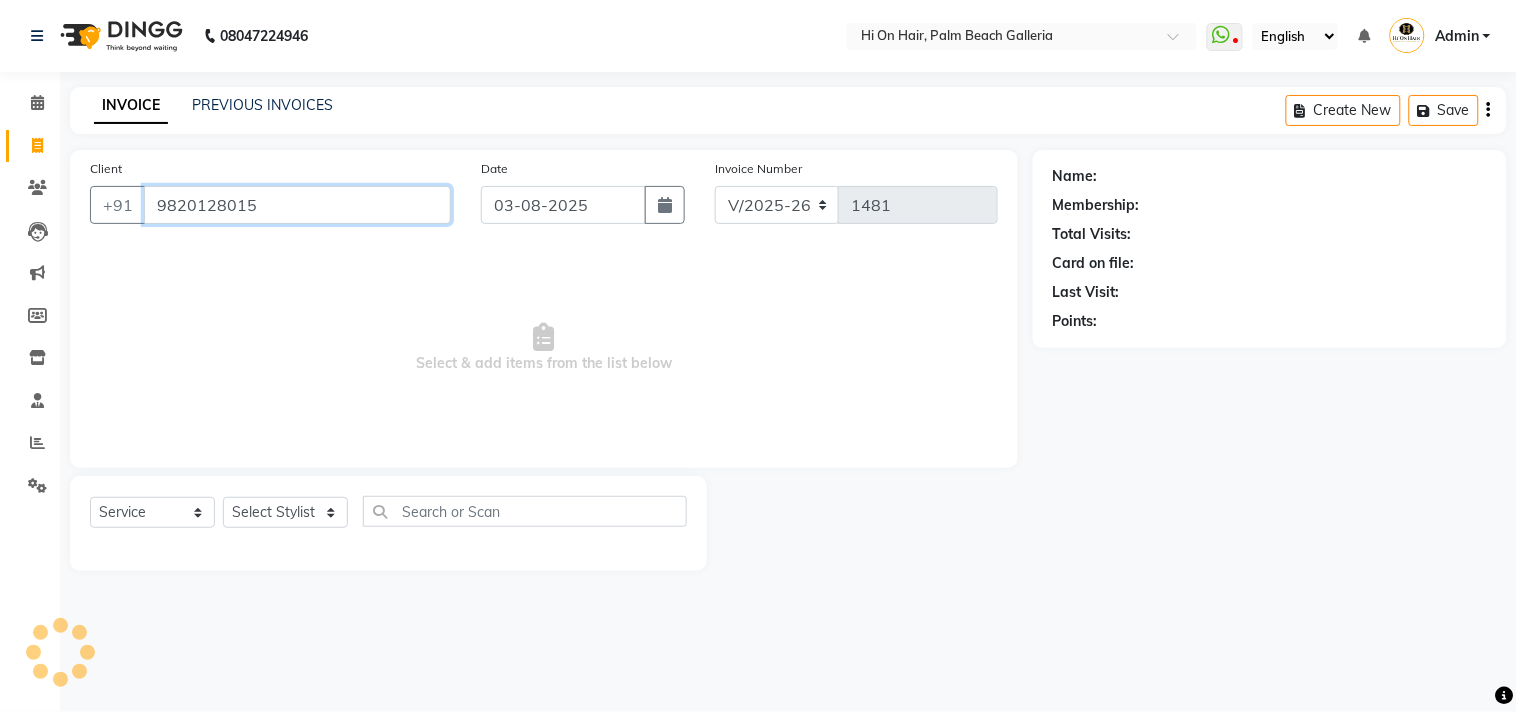 type on "9820128015" 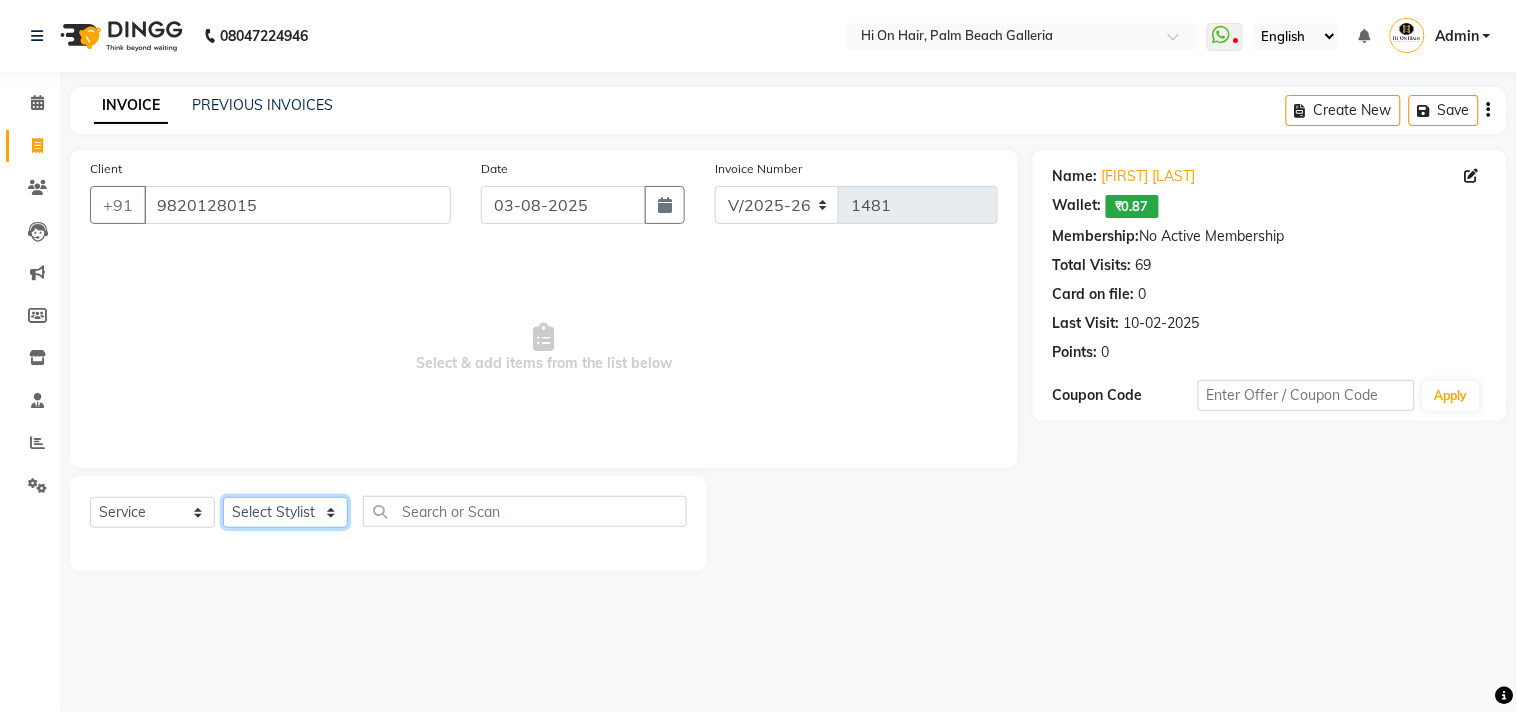 click on "Select Stylist [FIRST] [LAST] [FIRST] [LAST] Hi On Hair MAKYOPHI [FIRST] [LAST] [FIRST] [LAST] Raani [FIRST] [LAST] [FIRST] [LAST] [FIRST] [LAST] Sana Shaikh SOSEM [FIRST] [LAST]" 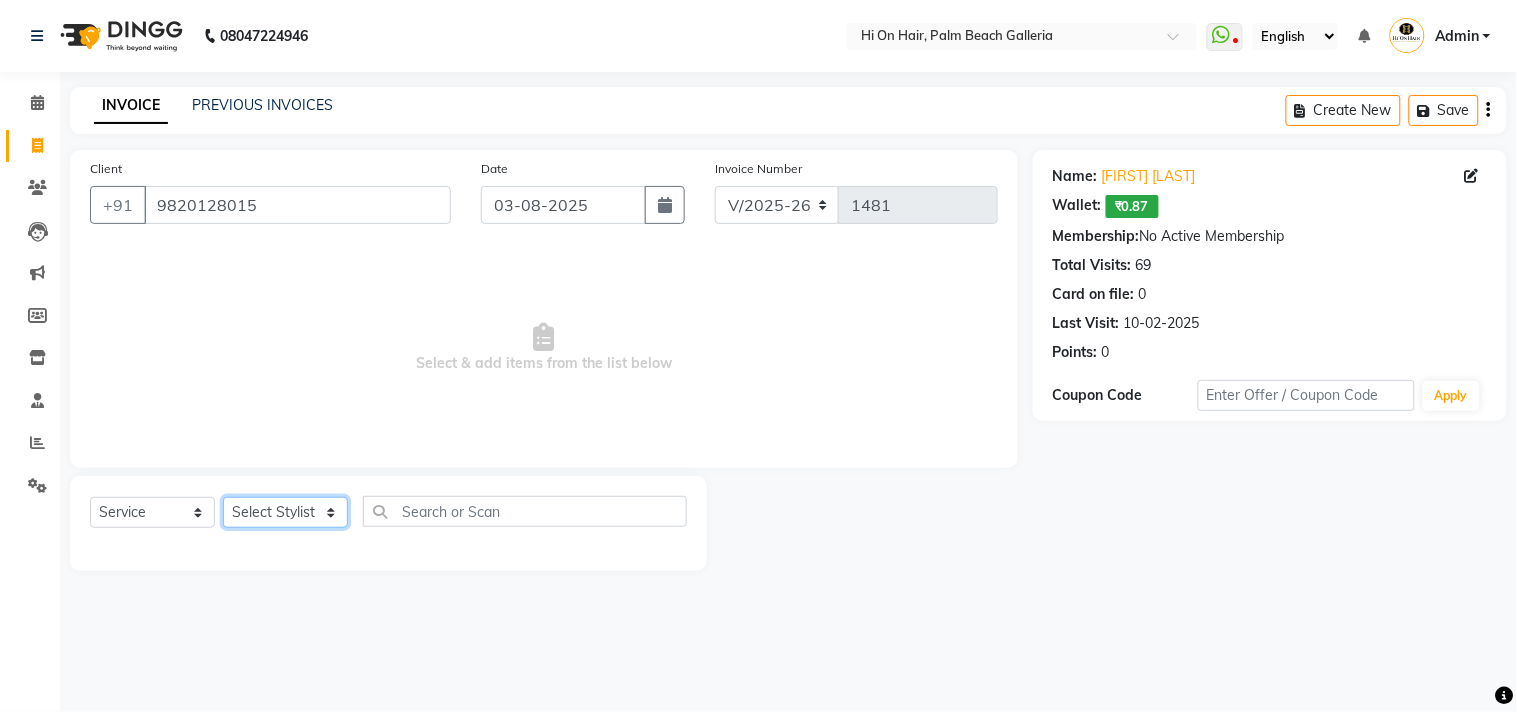 select on "43988" 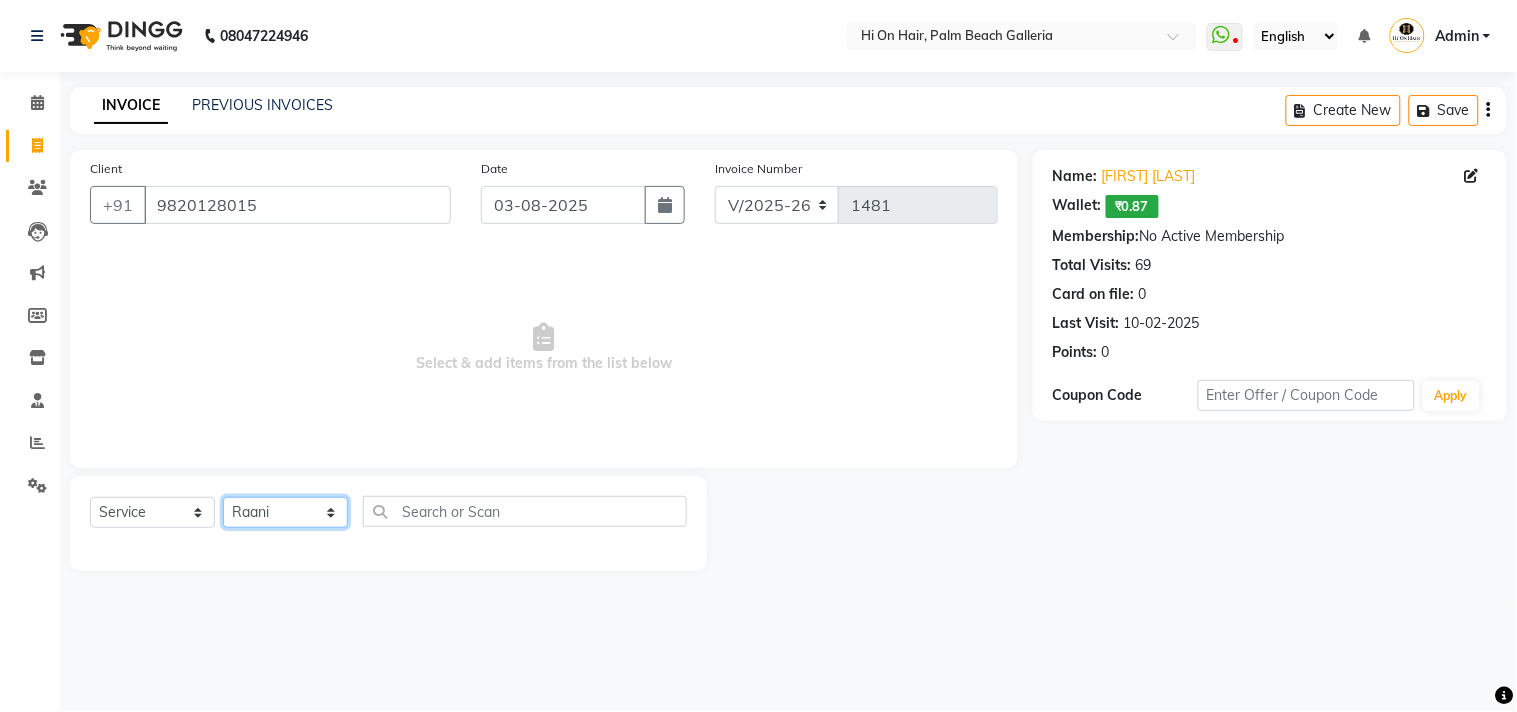 click on "Select Stylist [FIRST] [LAST] [FIRST] [LAST] Hi On Hair MAKYOPHI [FIRST] [LAST] [FIRST] [LAST] Raani [FIRST] [LAST] [FIRST] [LAST] [FIRST] [LAST] Sana Shaikh SOSEM [FIRST] [LAST]" 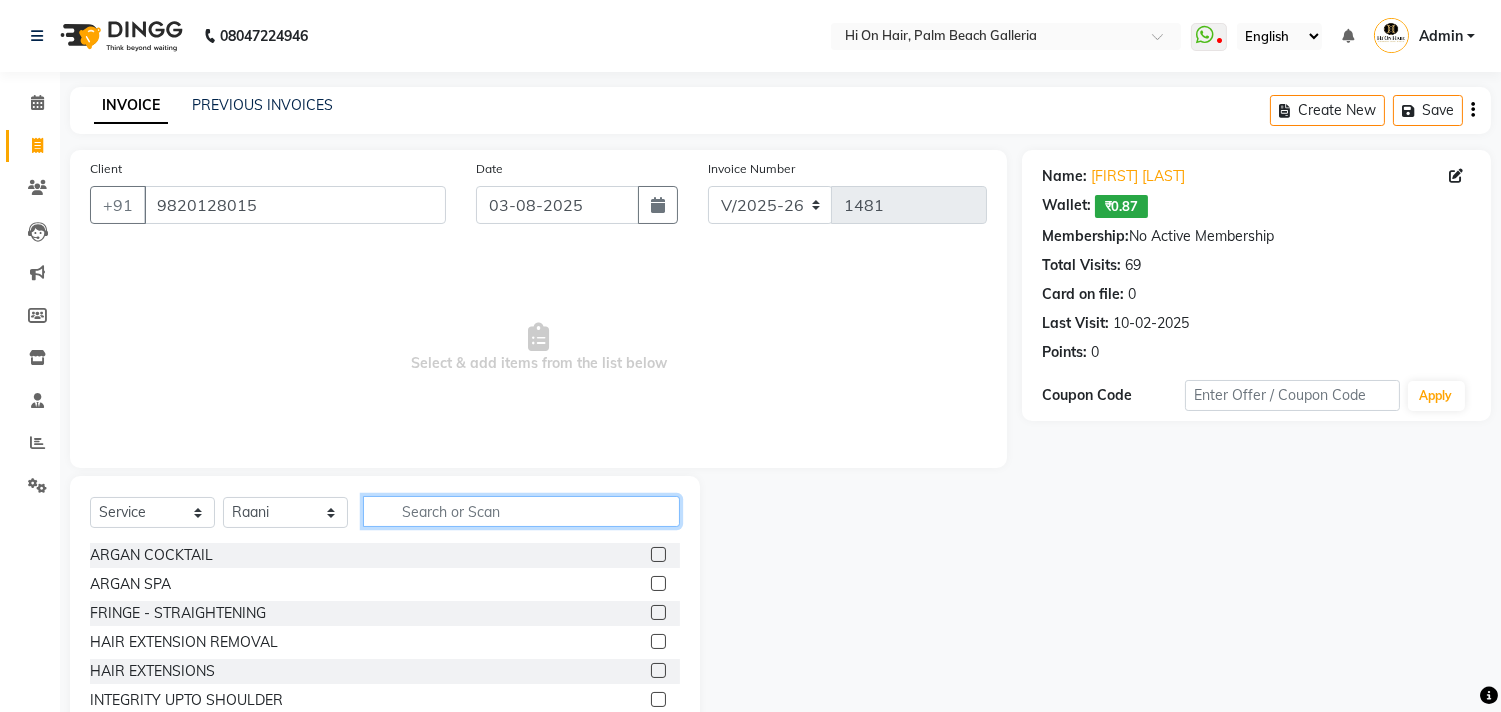 click 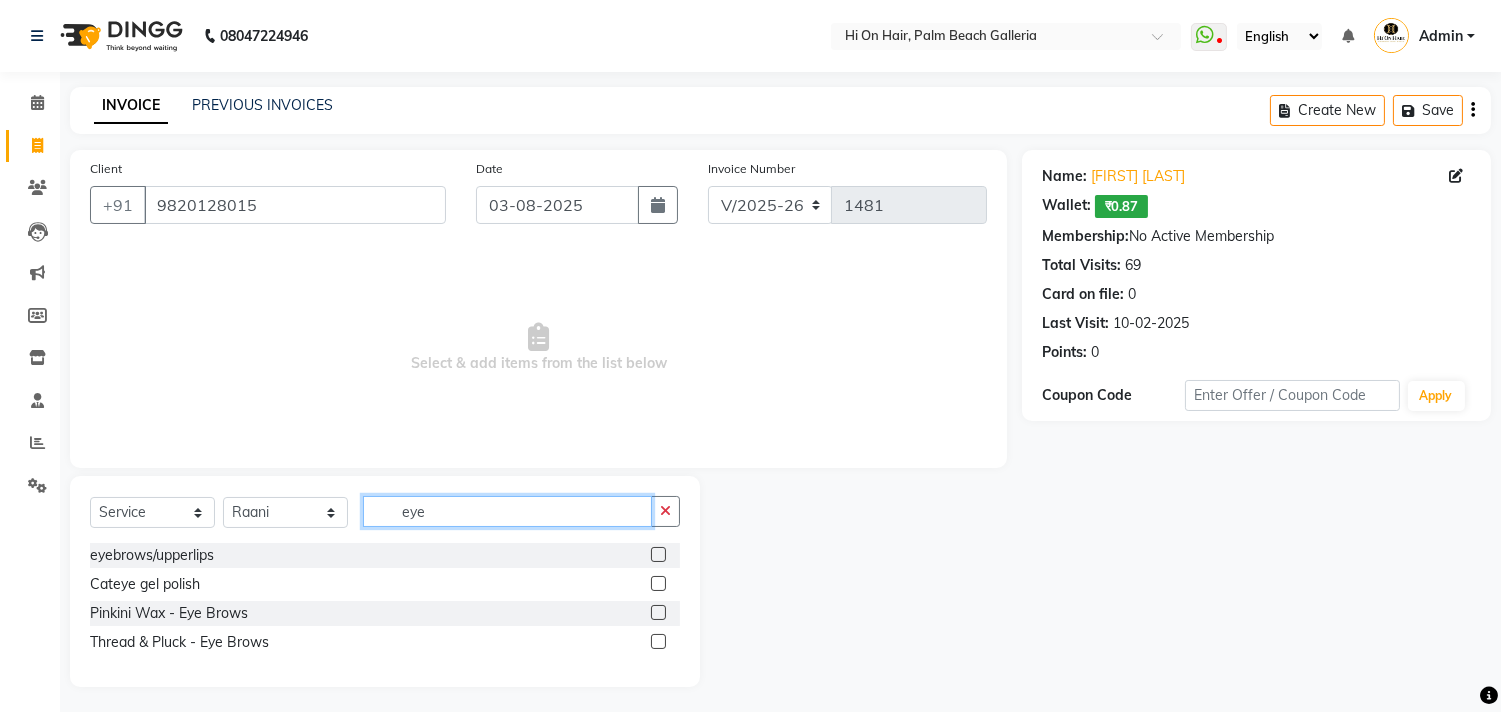 type on "eye" 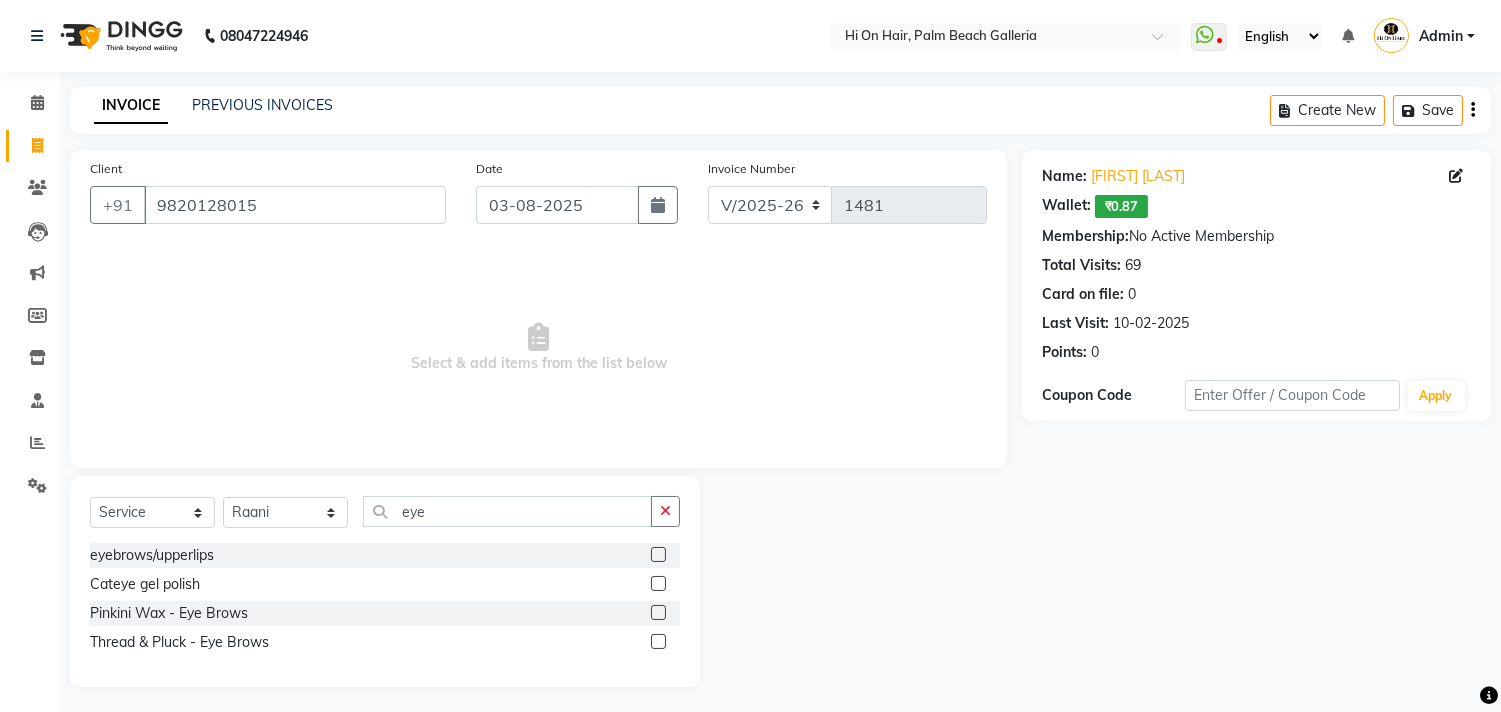 click 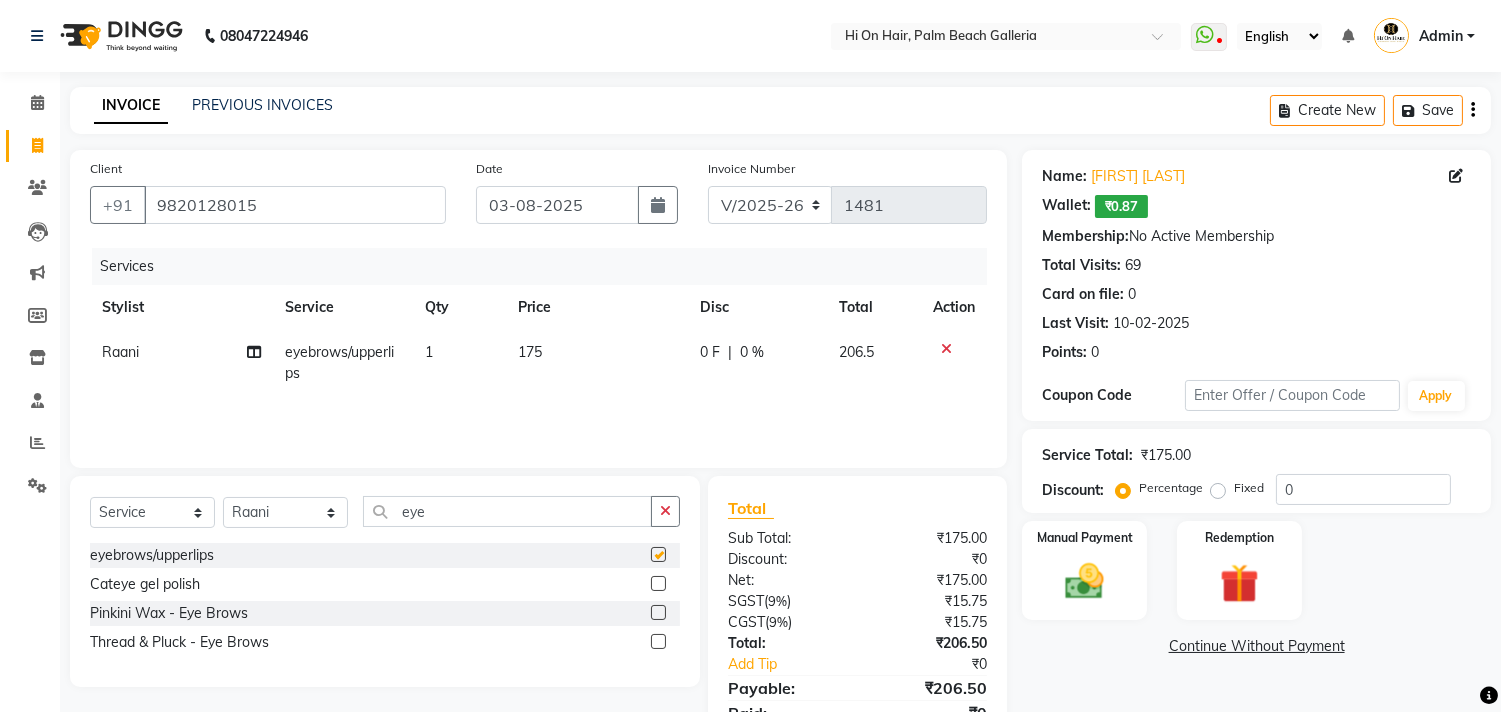 checkbox on "false" 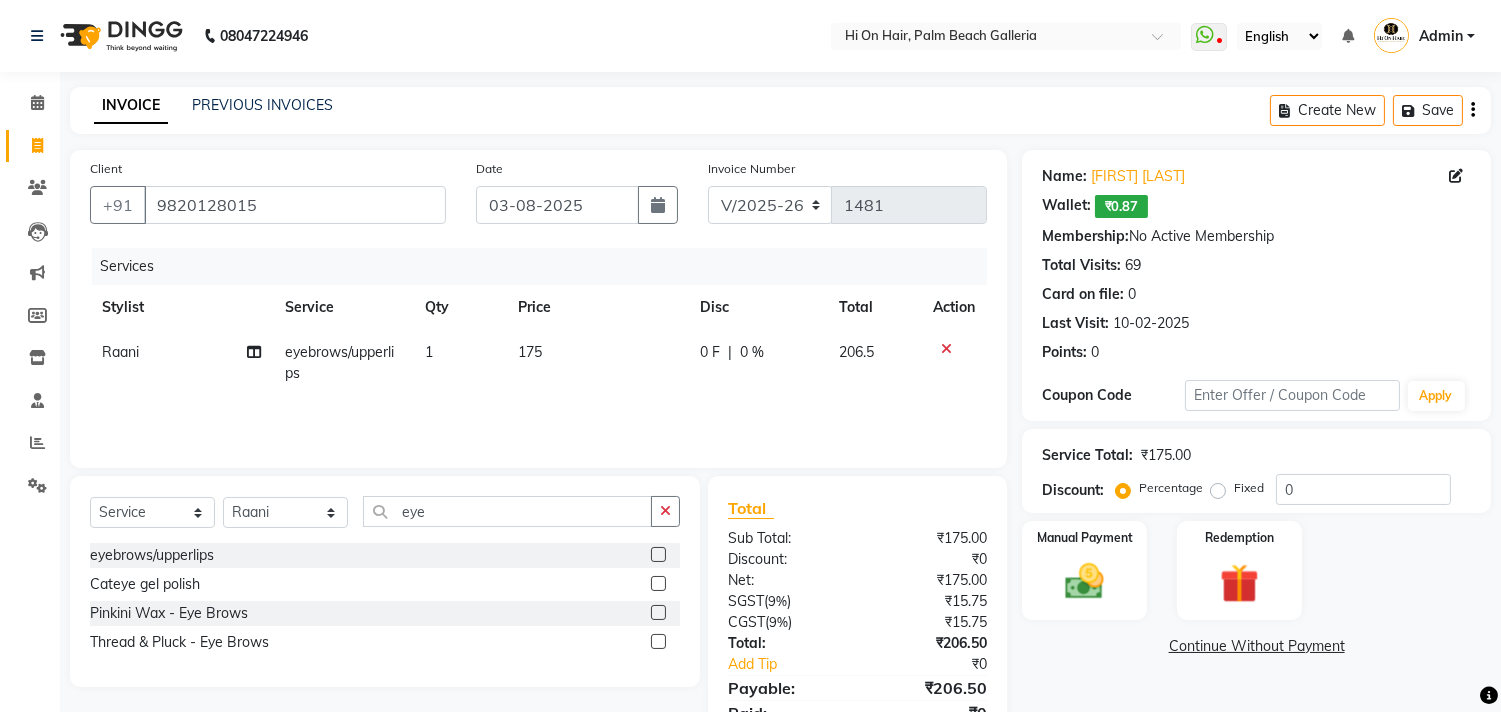 click 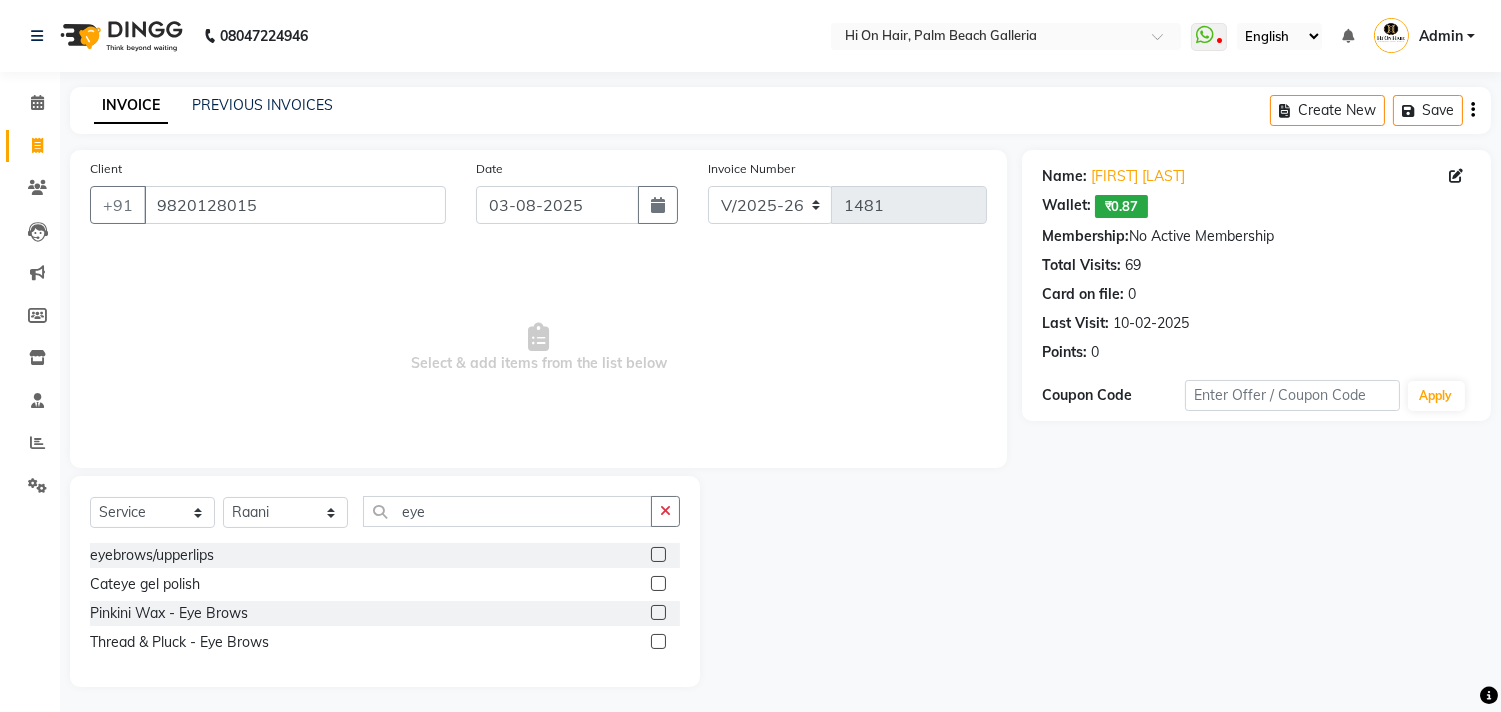 click 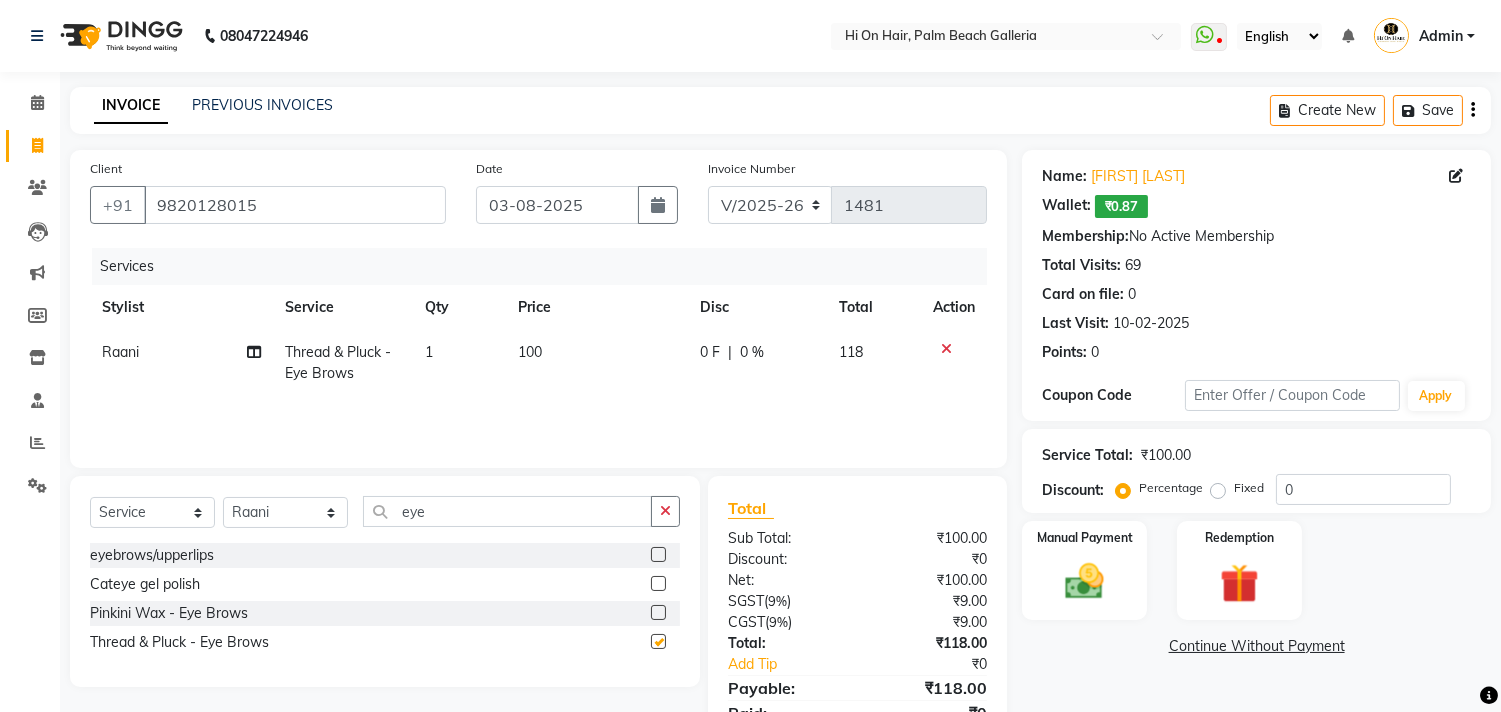 checkbox on "false" 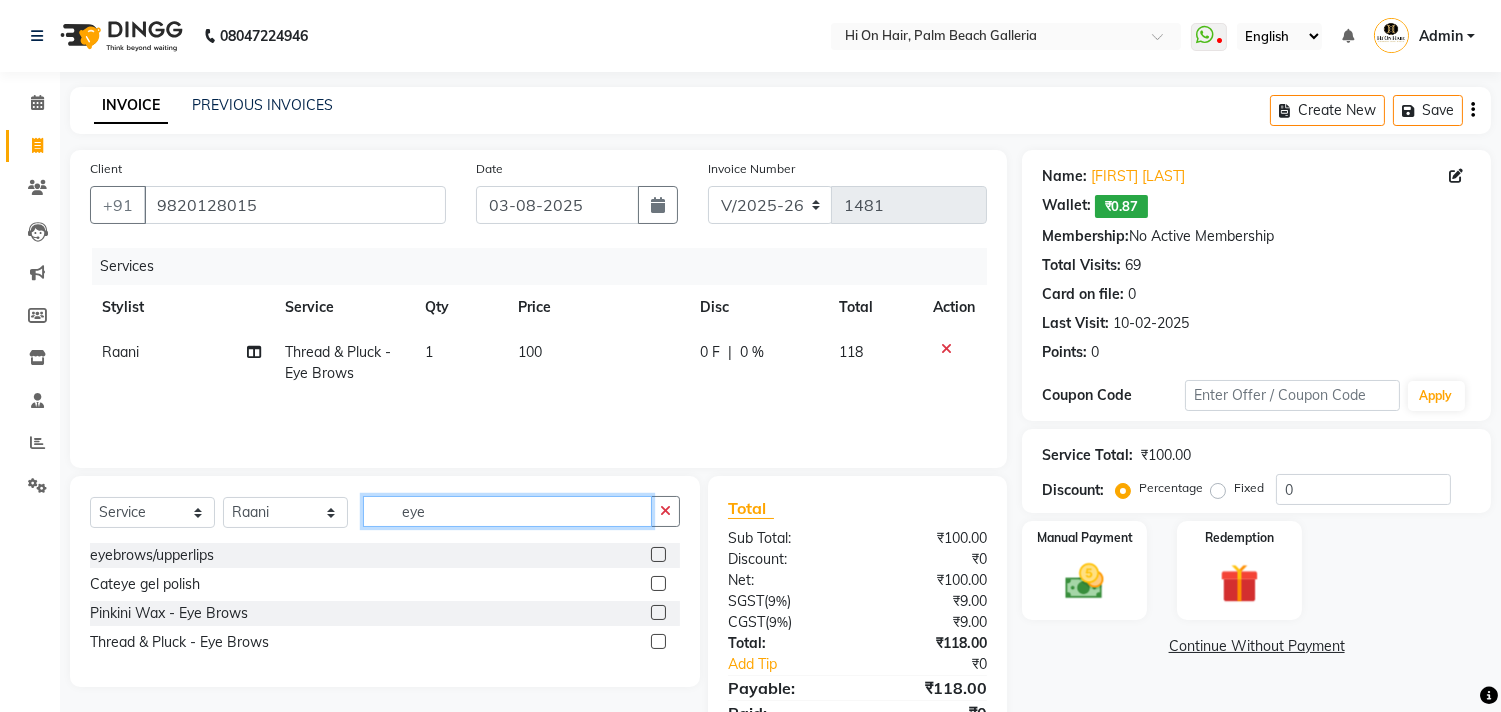 click on "eye" 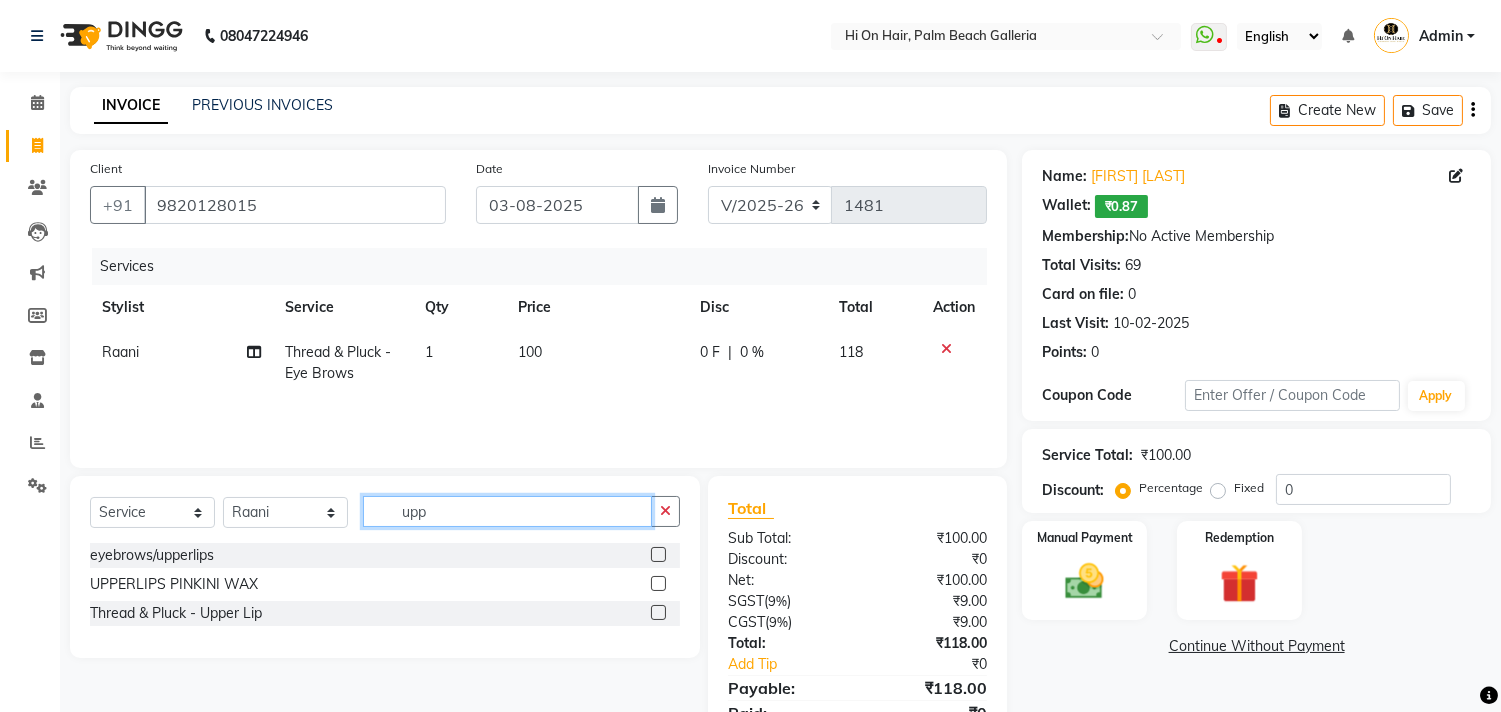 type on "upp" 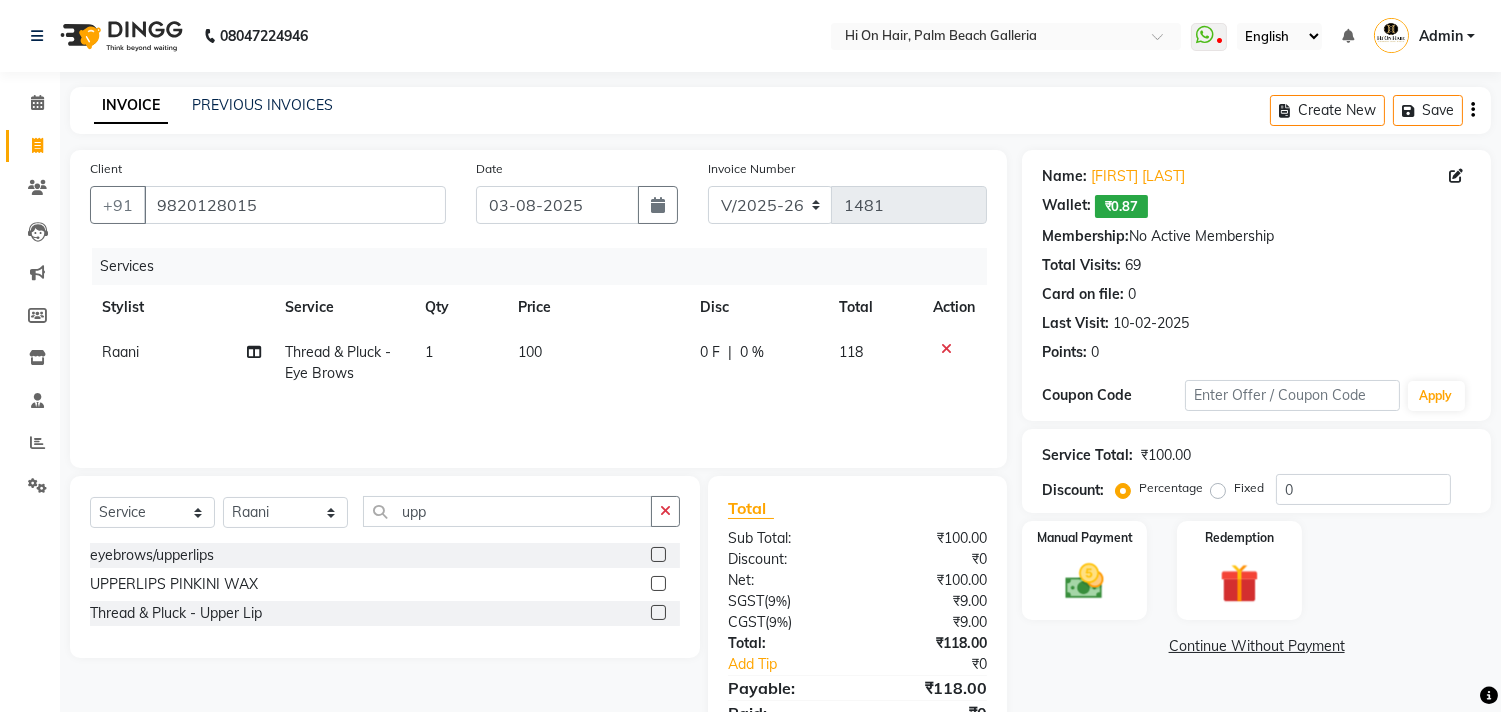 click 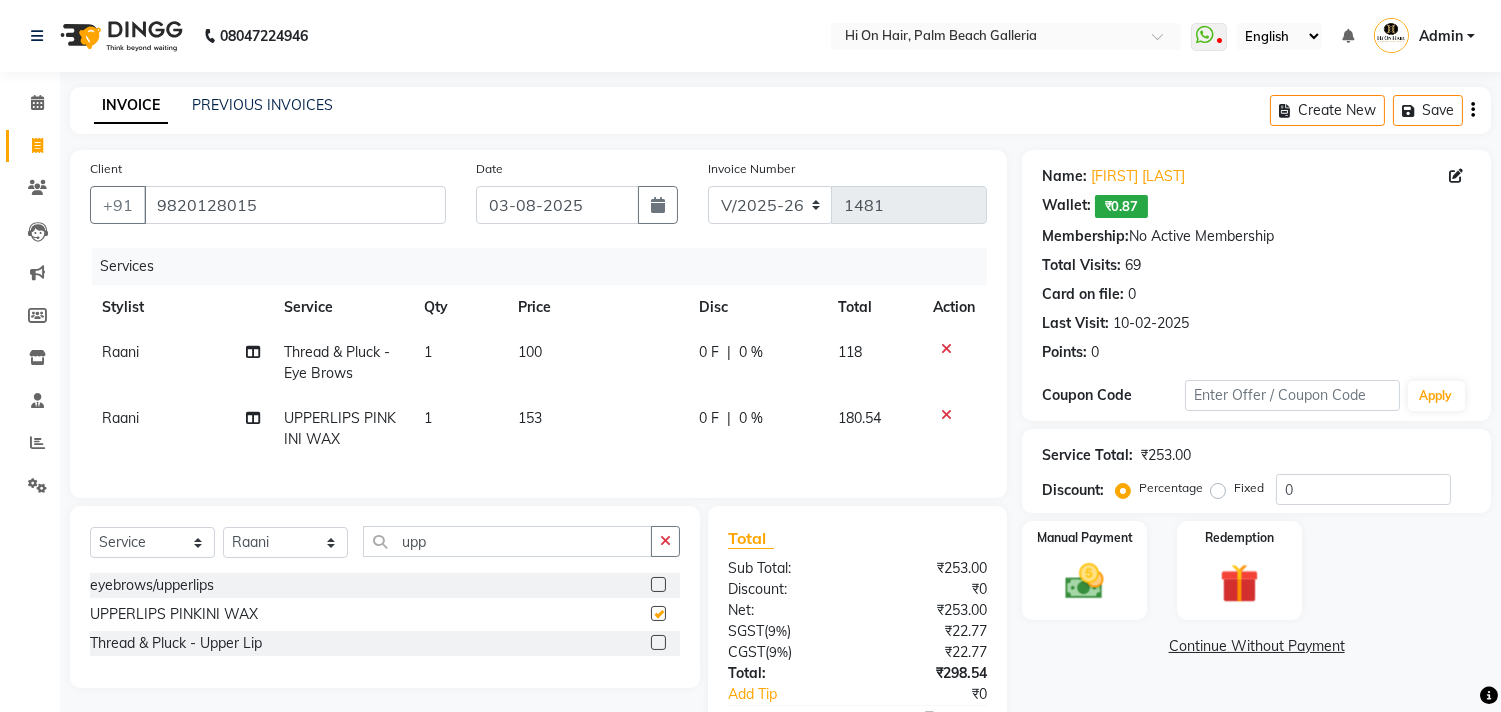 checkbox on "false" 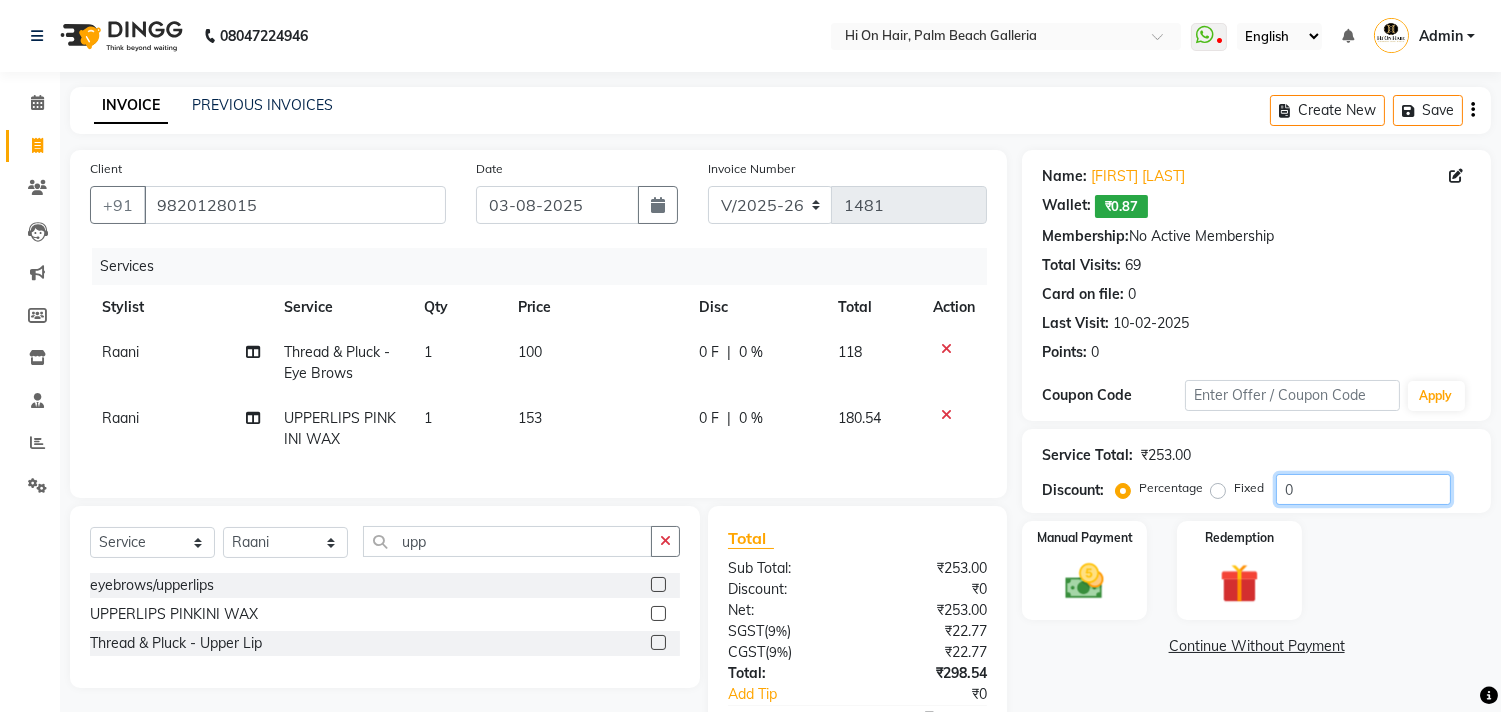click on "0" 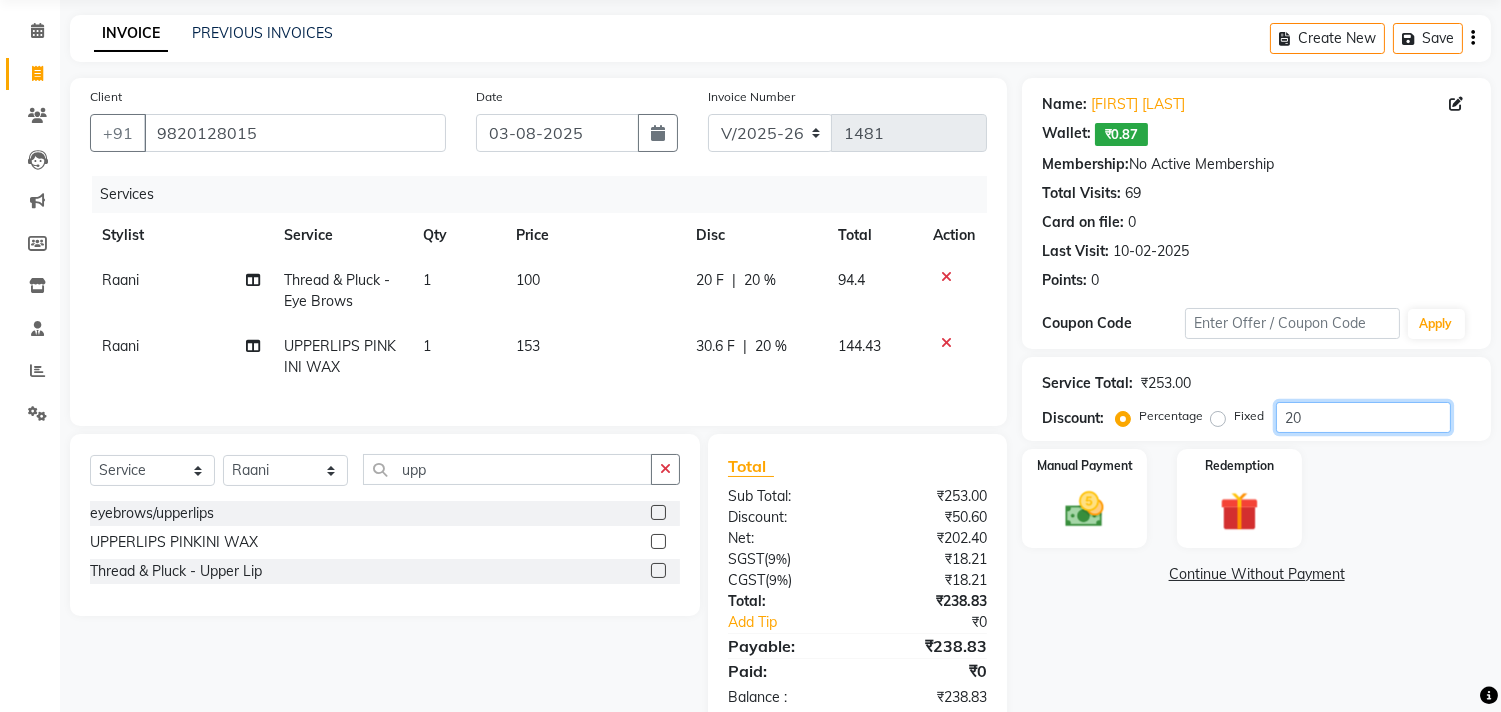 scroll, scrollTop: 111, scrollLeft: 0, axis: vertical 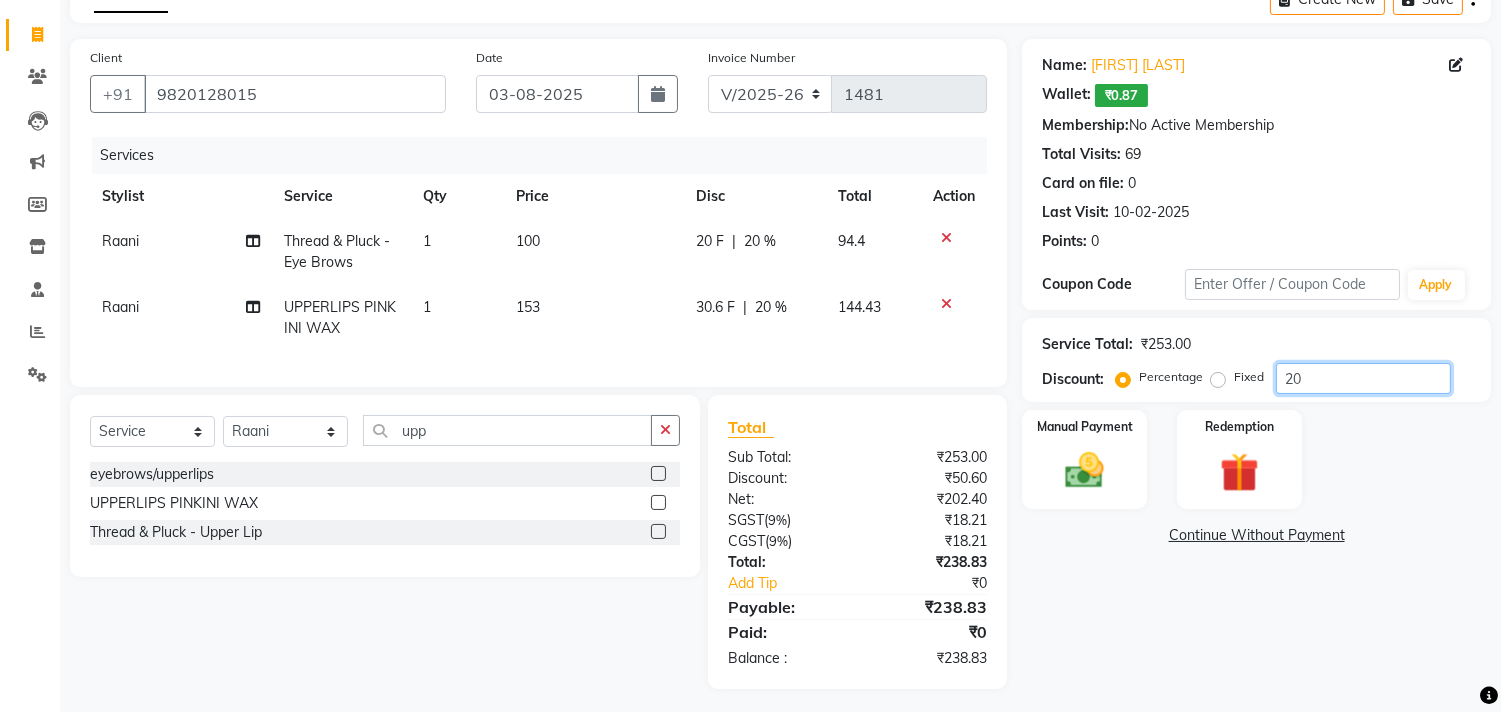 type on "20" 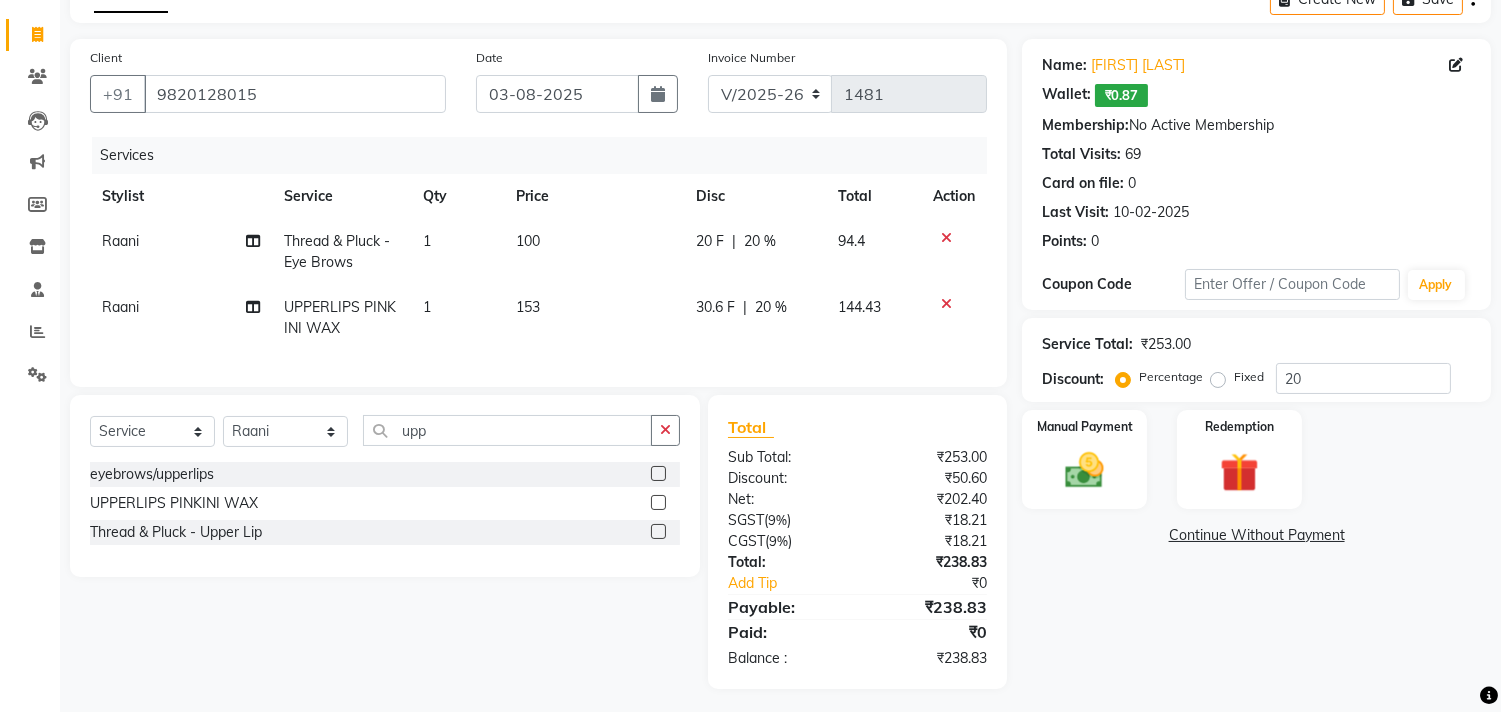 click on "Name: [FIRST] [LAST]  Wallet:   ₹0.87  Membership:  No Active Membership  Total Visits:  69 Card on file:  0 Last Visit:   [DATE] Points:   0  Coupon Code Apply Service Total:  ₹253.00  Discount:  Percentage   Fixed  20 Manual Payment Redemption  Continue Without Payment" 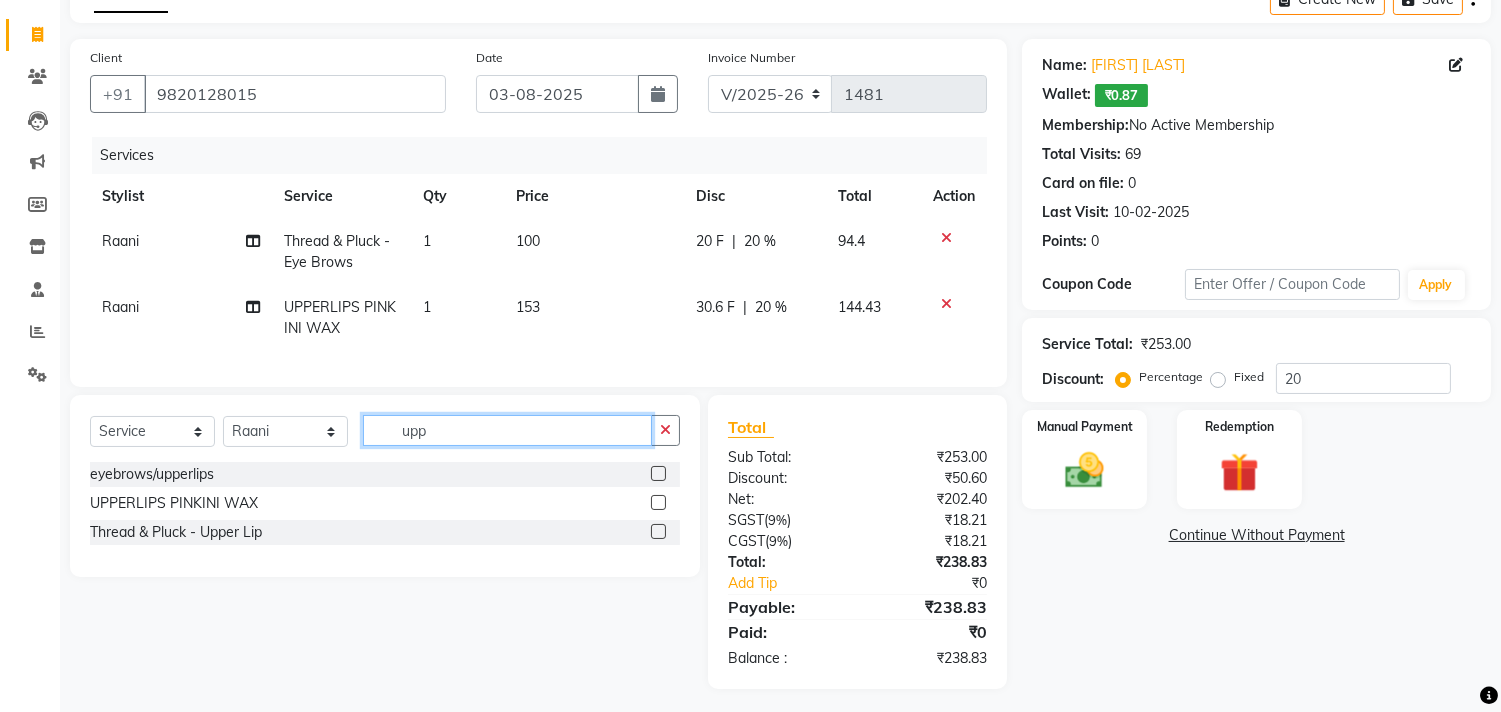 click on "upp" 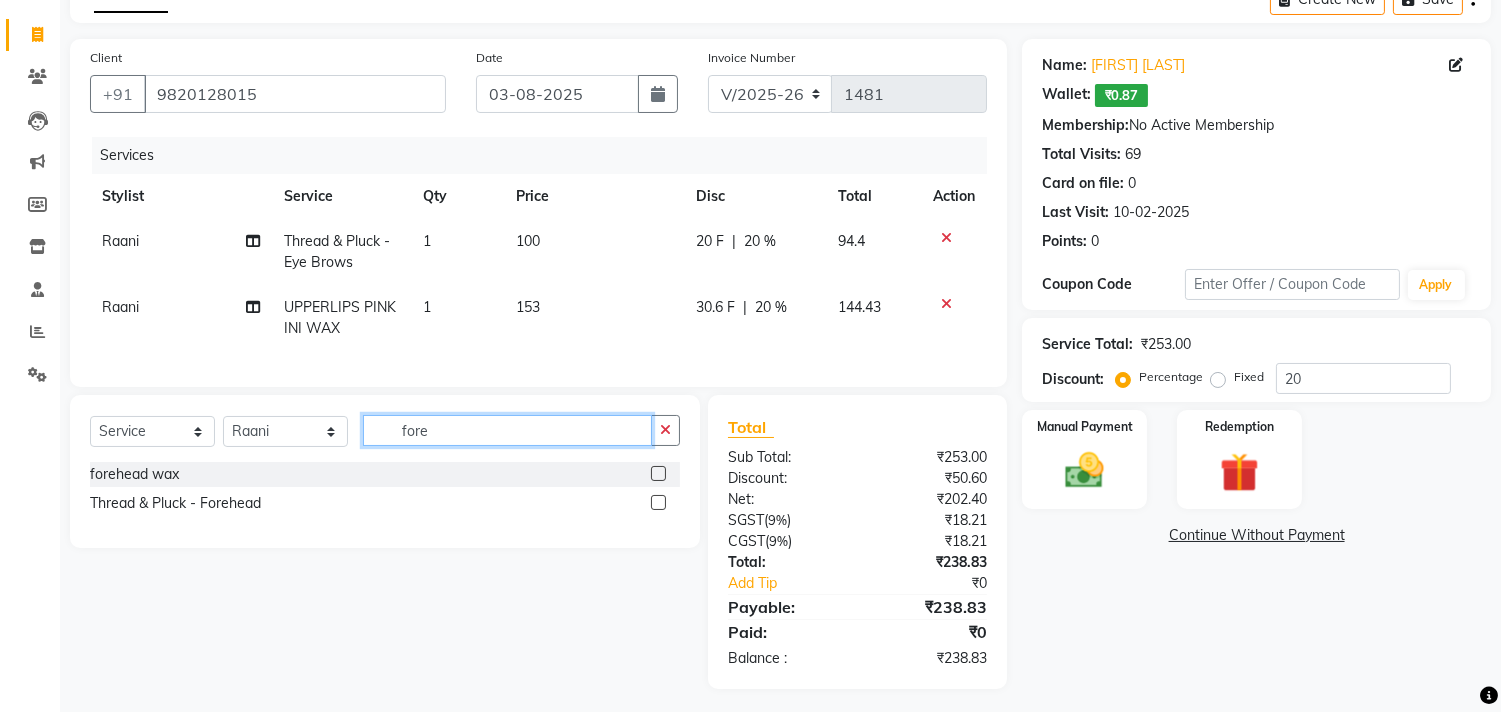 type on "fore" 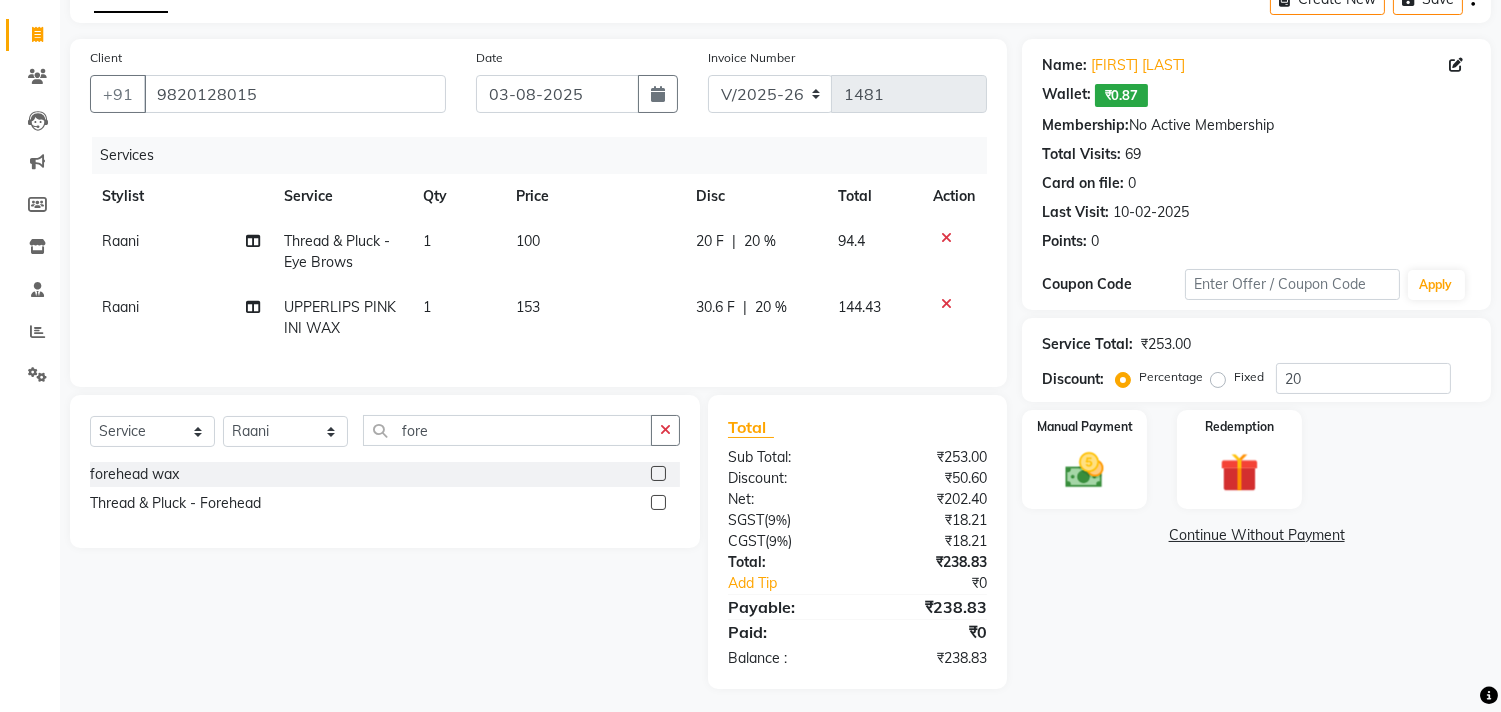 click 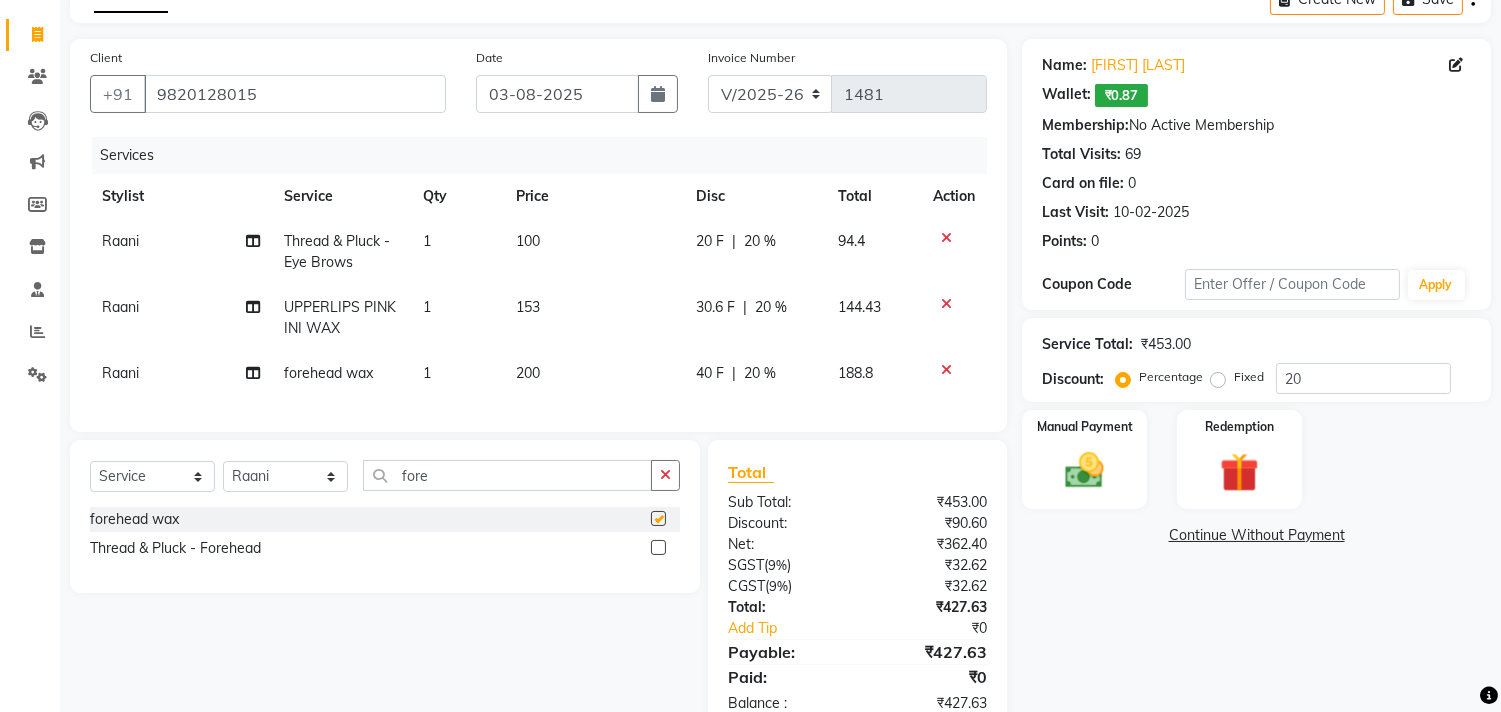 checkbox on "false" 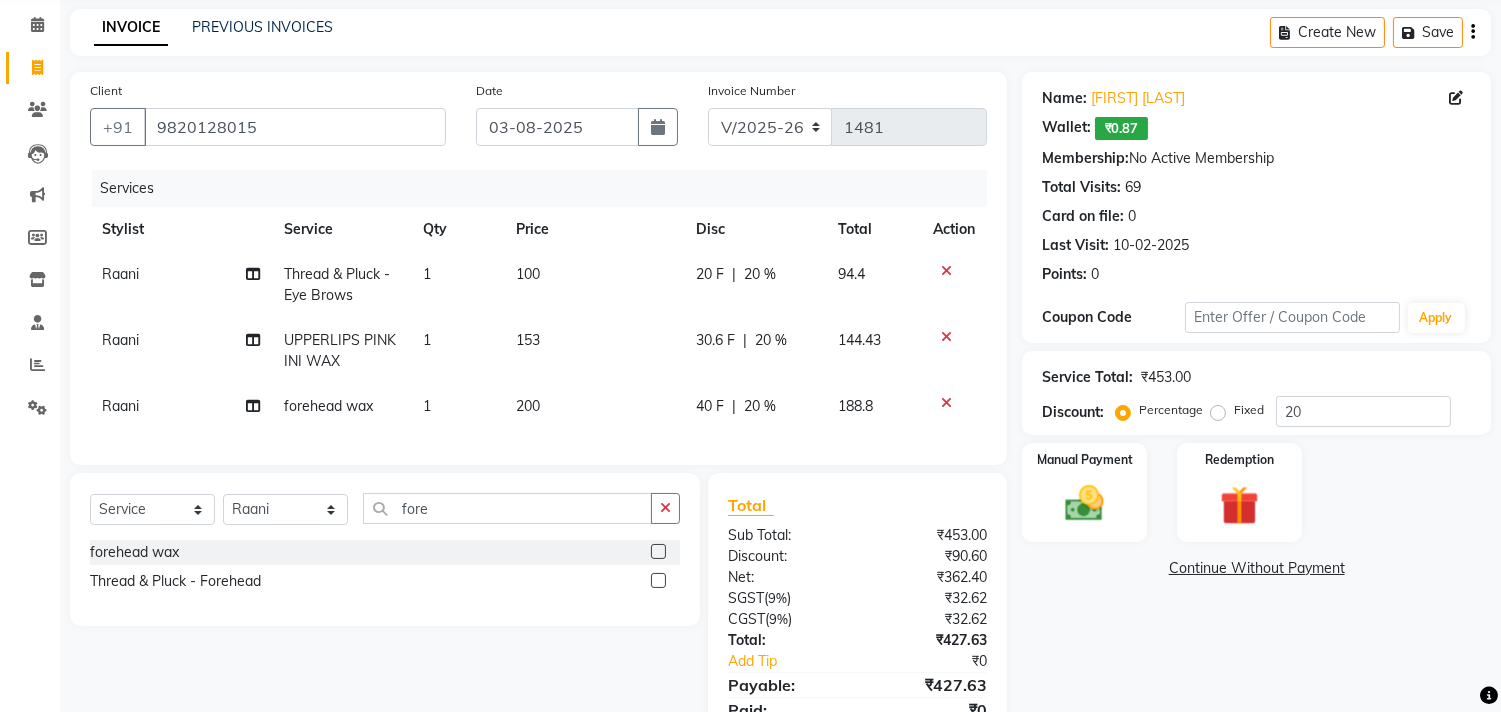 scroll, scrollTop: 180, scrollLeft: 0, axis: vertical 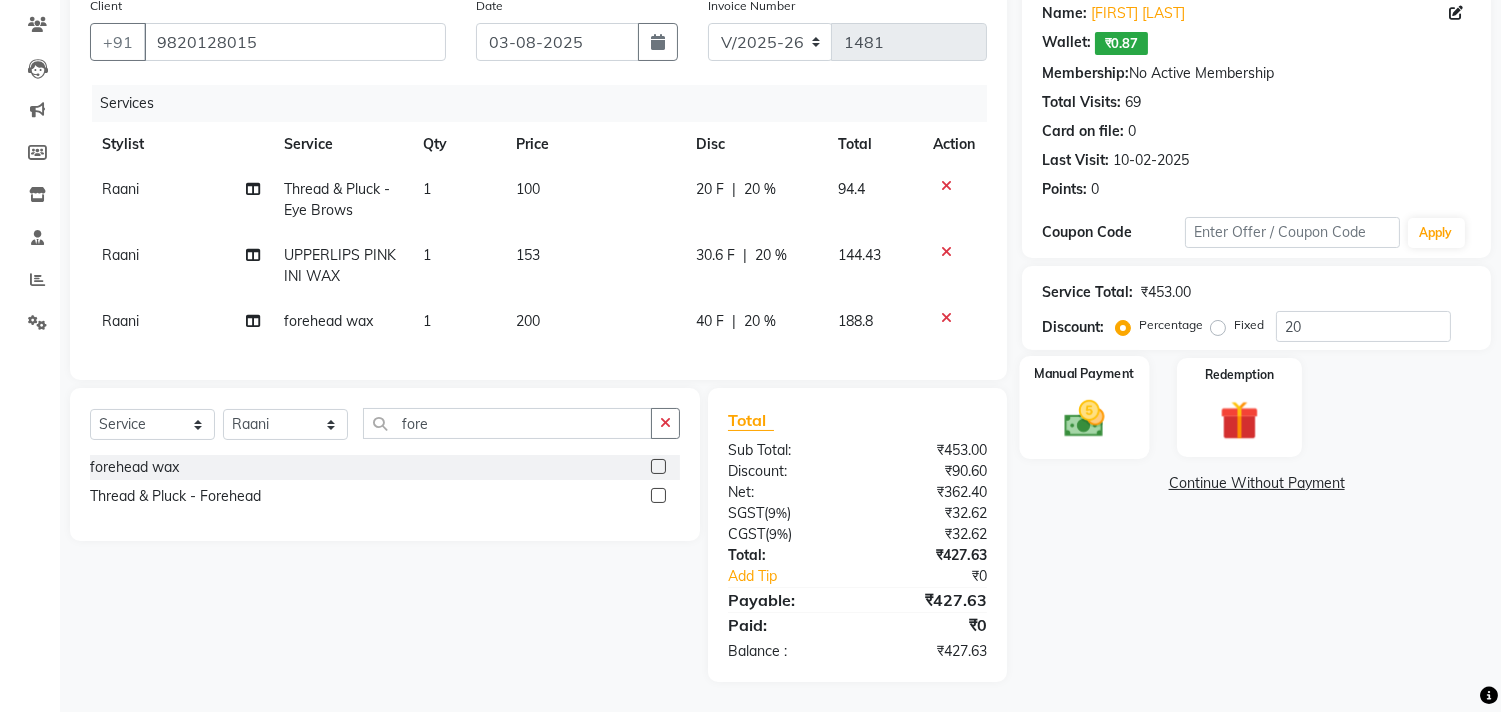 click 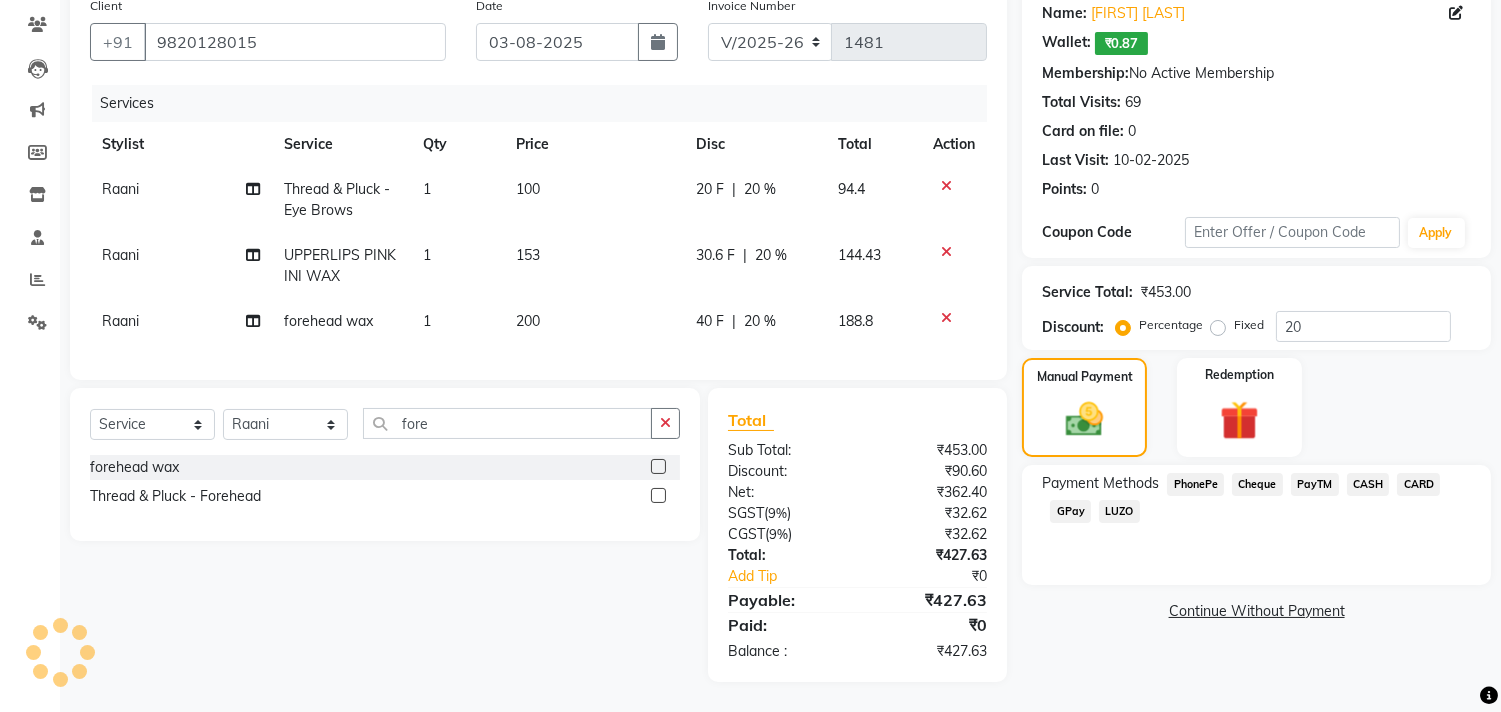 click on "CASH" 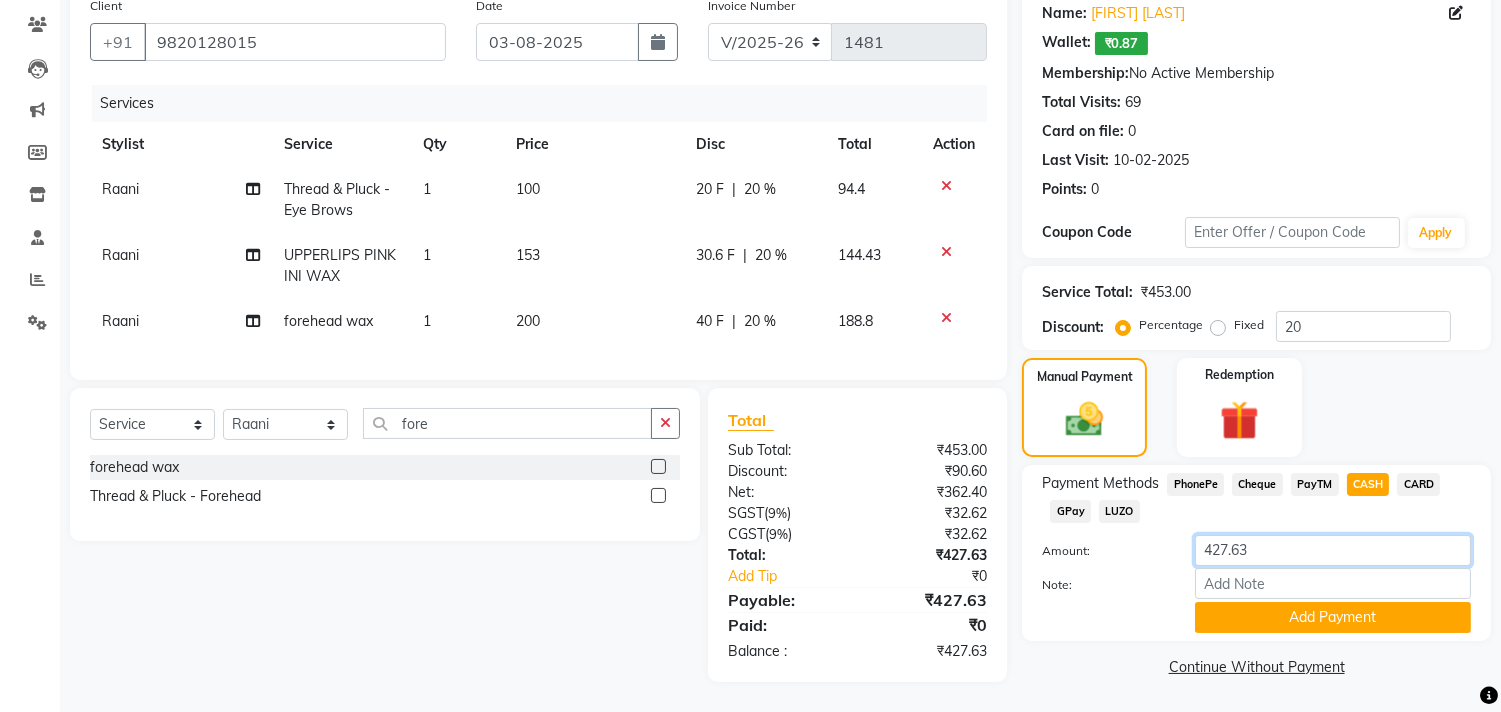 click on "427.63" 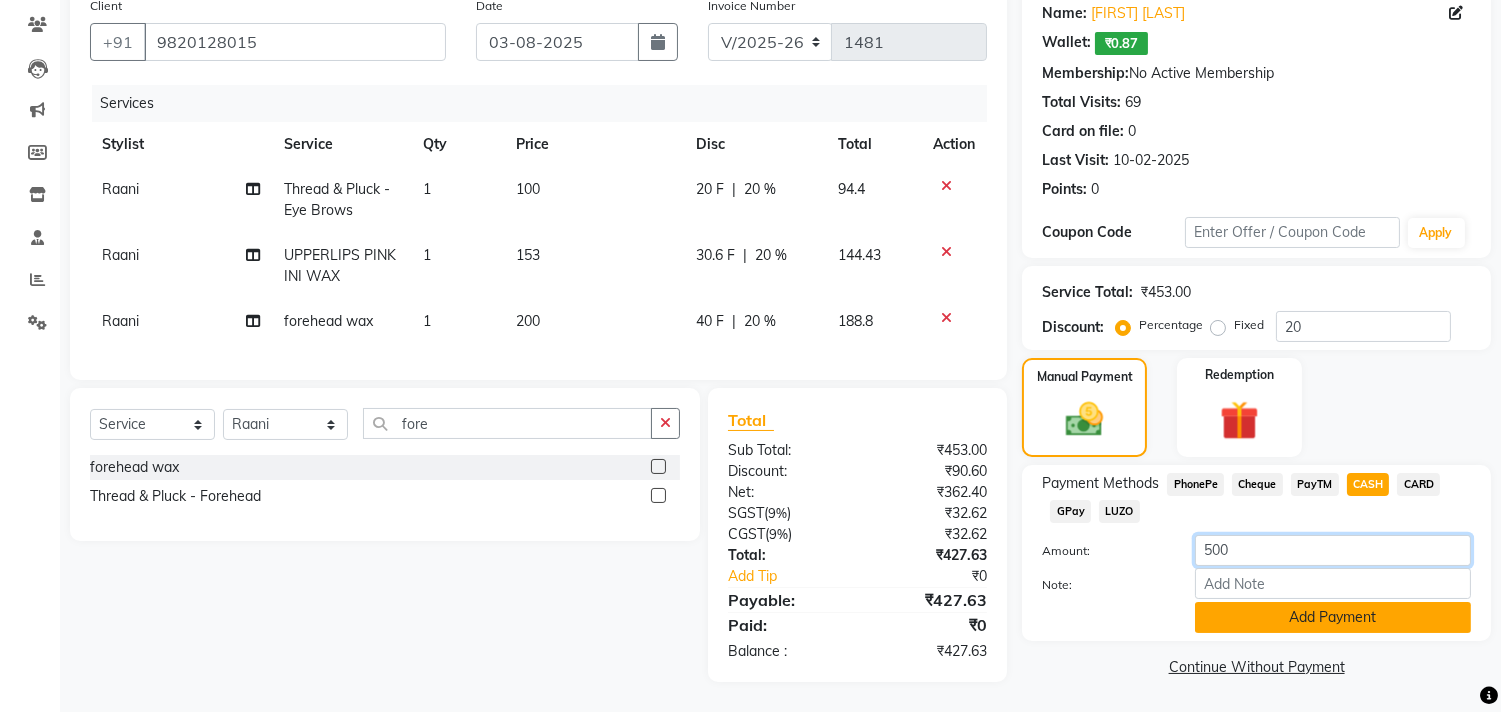 type on "500" 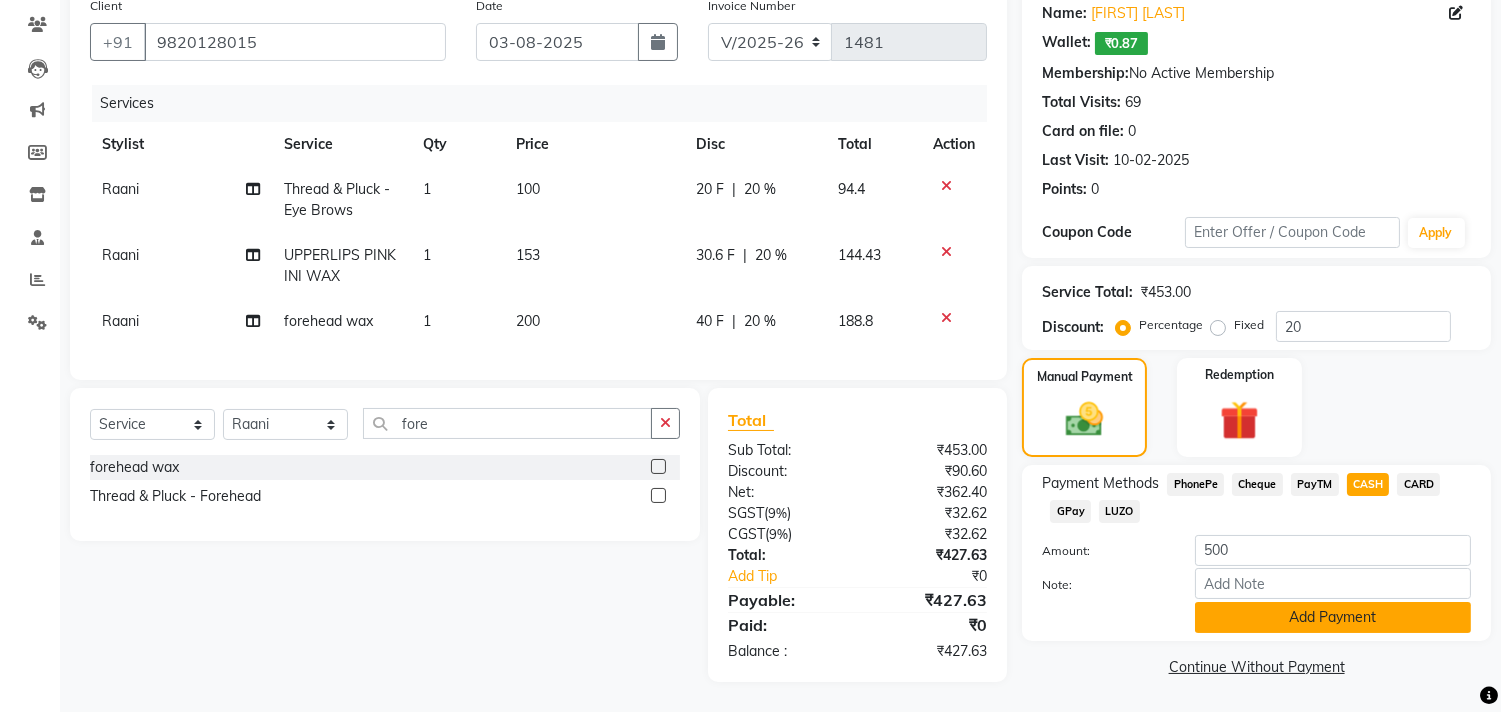 click on "Add Payment" 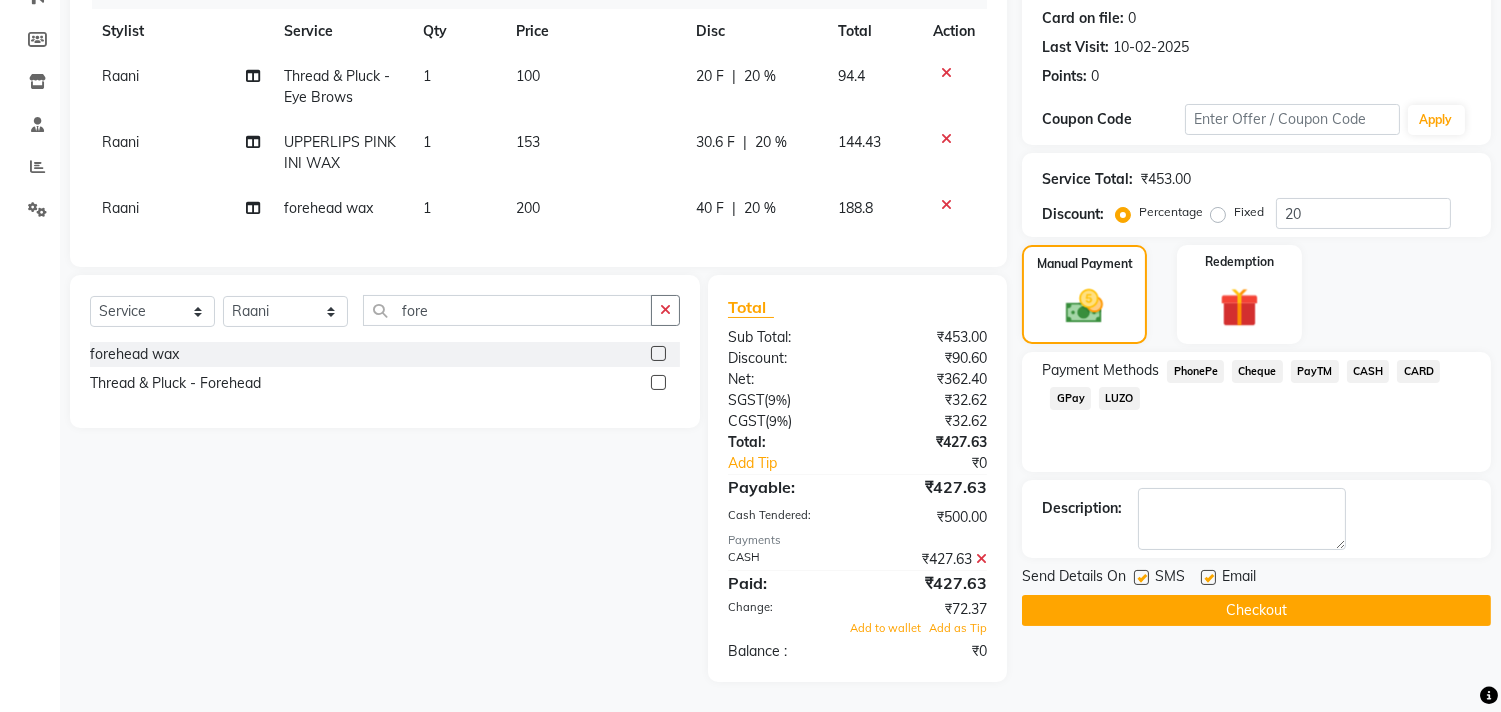scroll, scrollTop: 292, scrollLeft: 0, axis: vertical 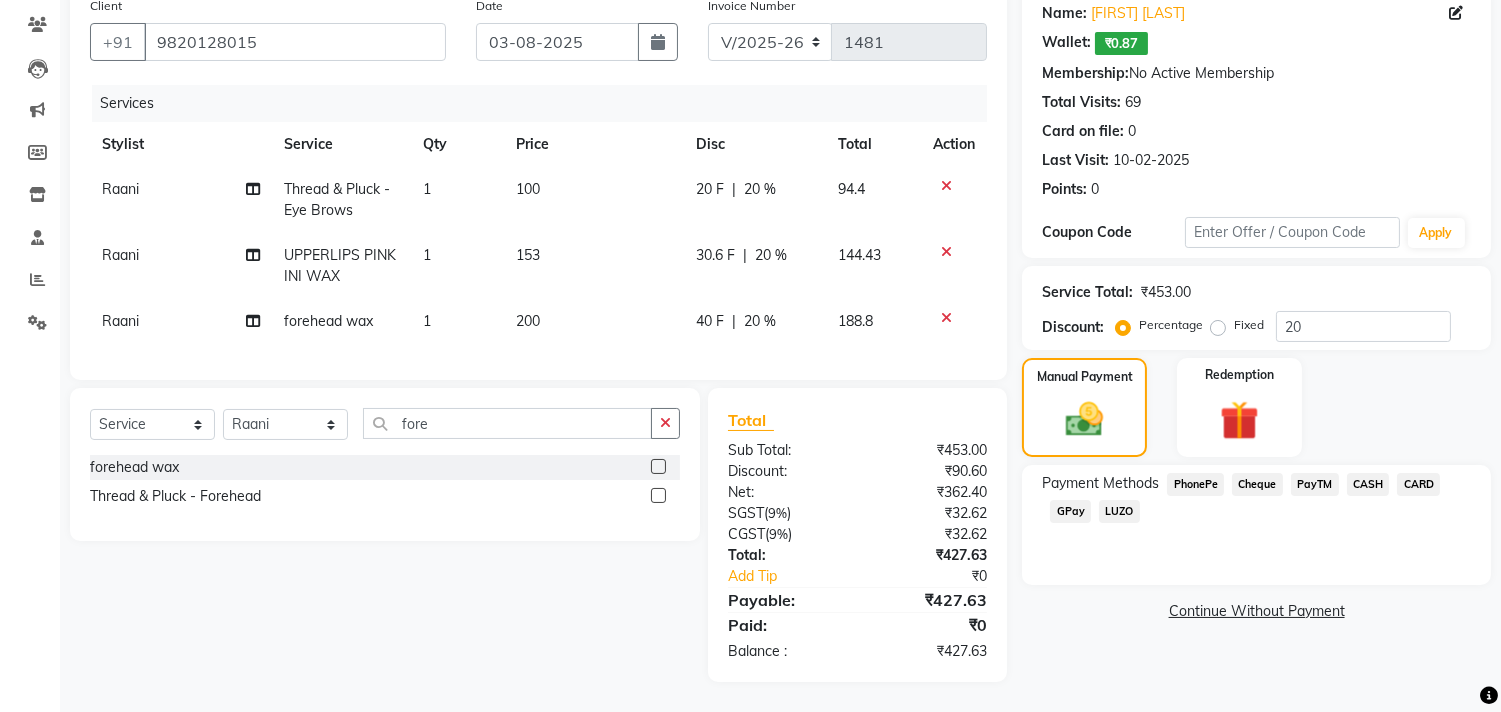 click on "CASH" 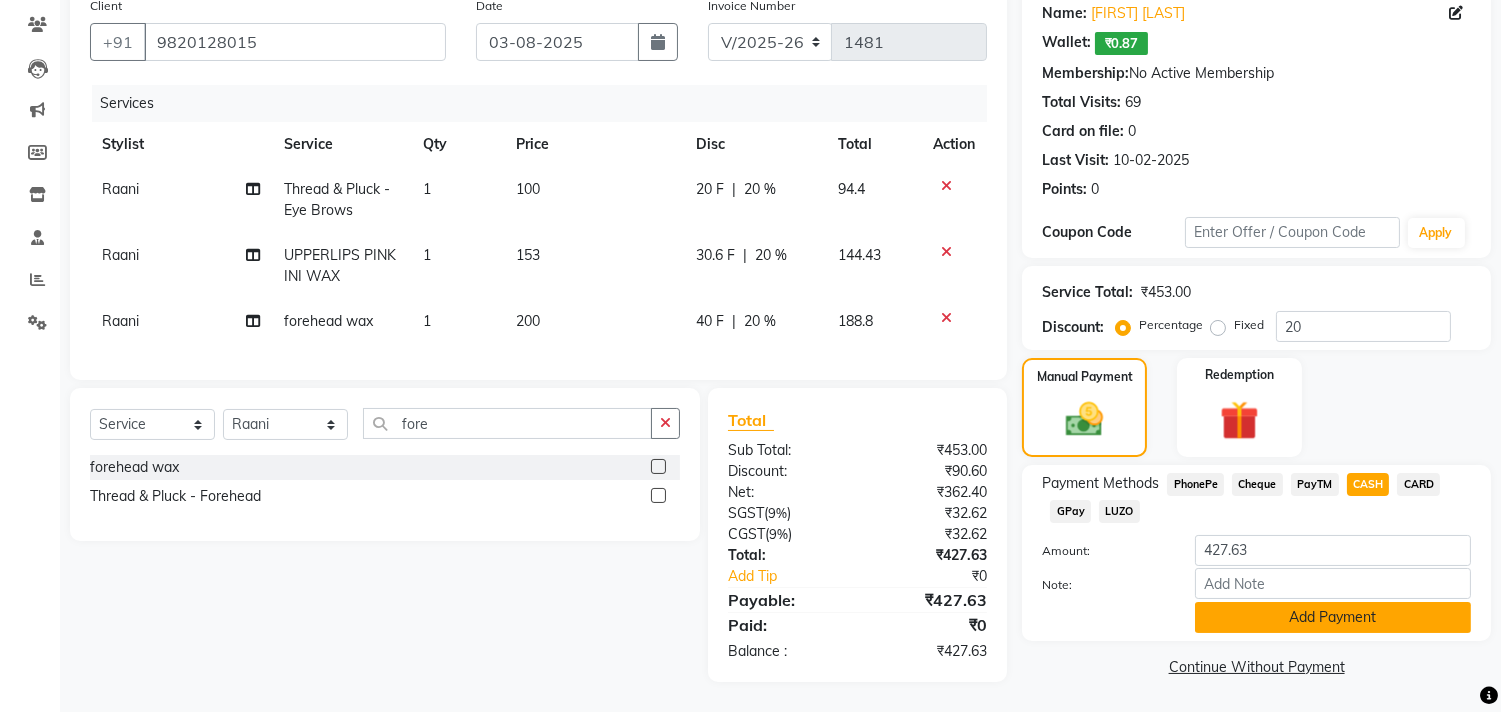 click on "Add Payment" 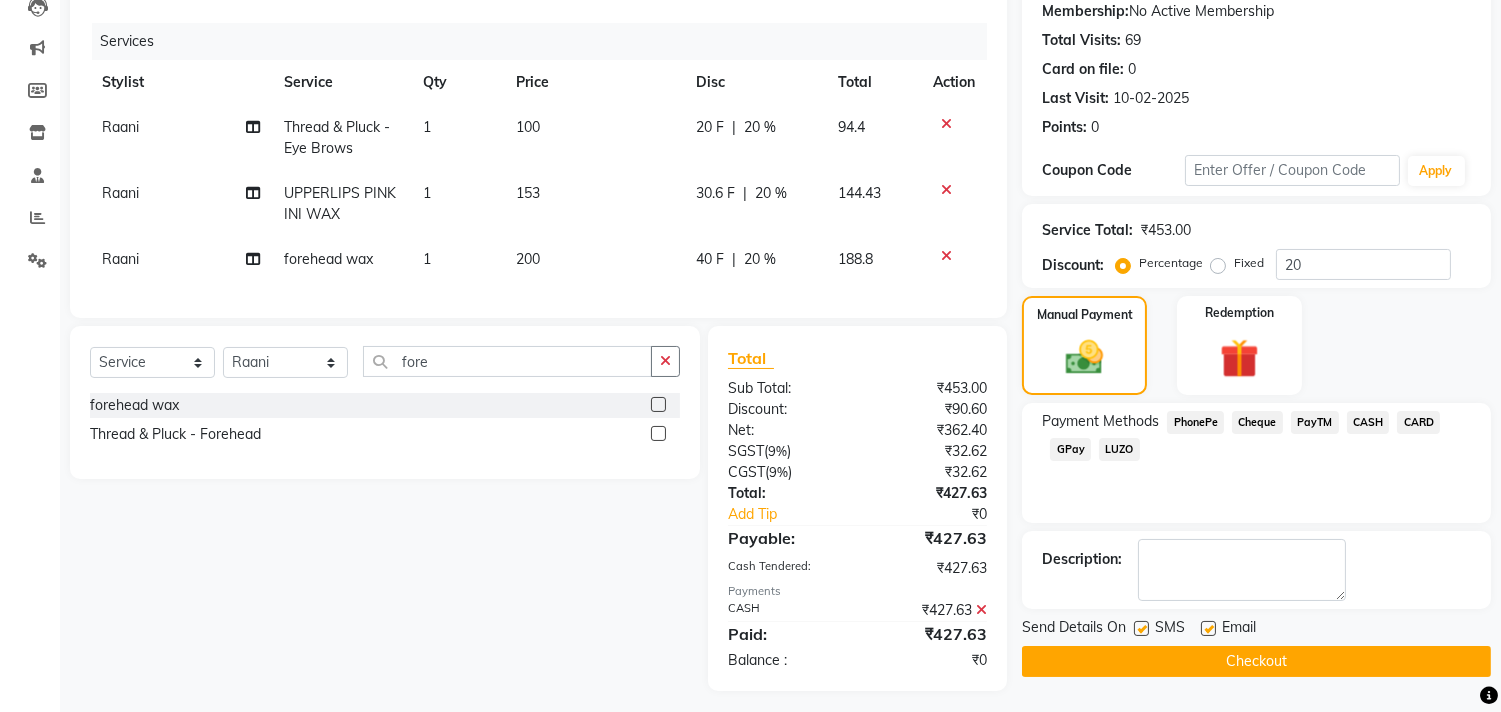 scroll, scrollTop: 250, scrollLeft: 0, axis: vertical 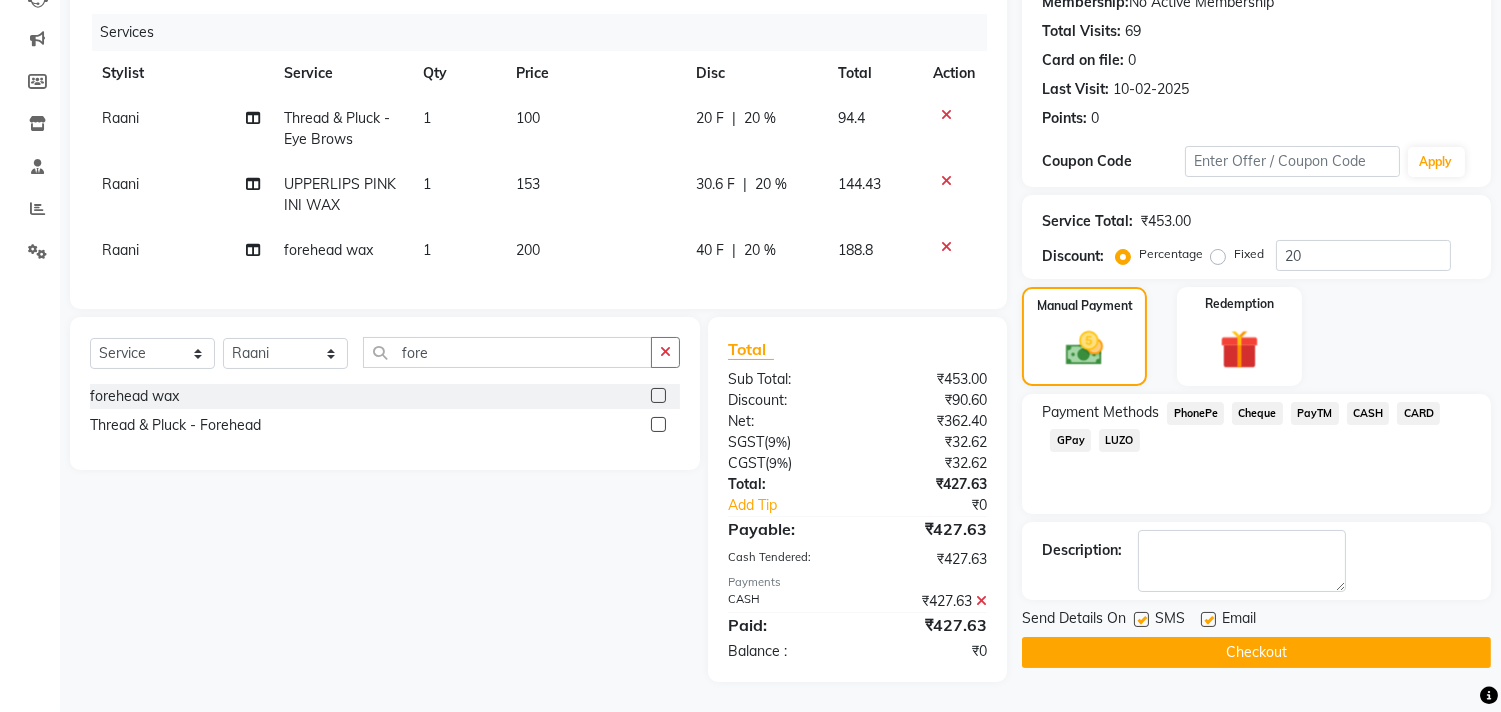 click 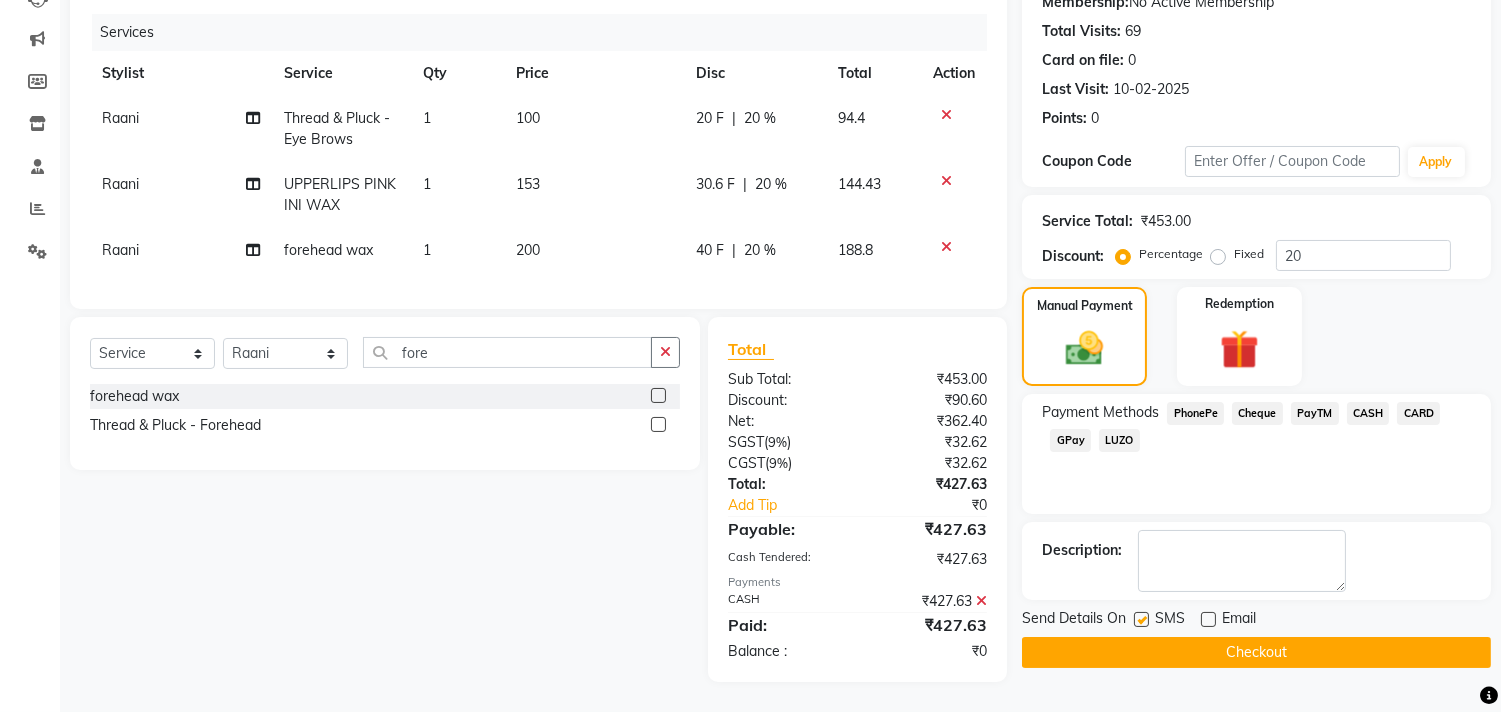 click on "Checkout" 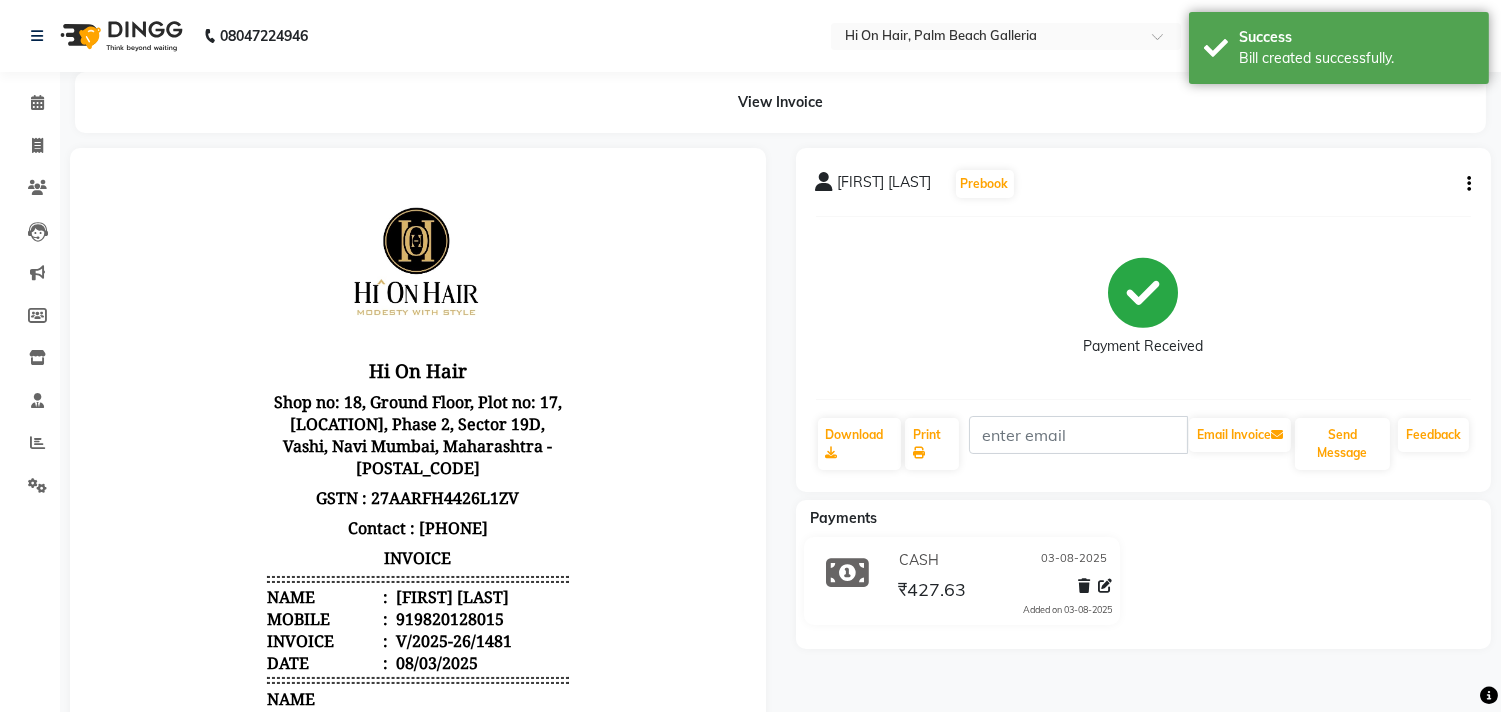 scroll, scrollTop: 0, scrollLeft: 0, axis: both 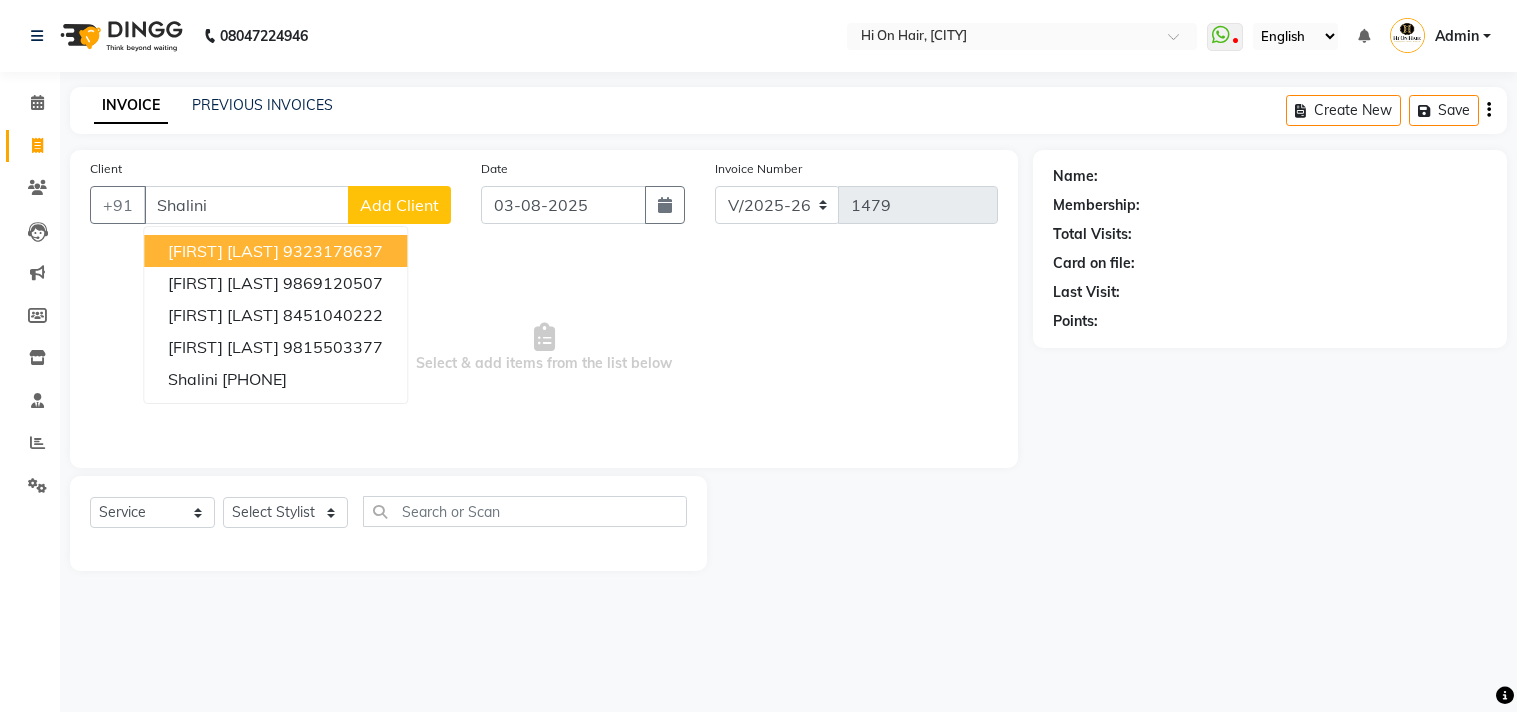 select on "535" 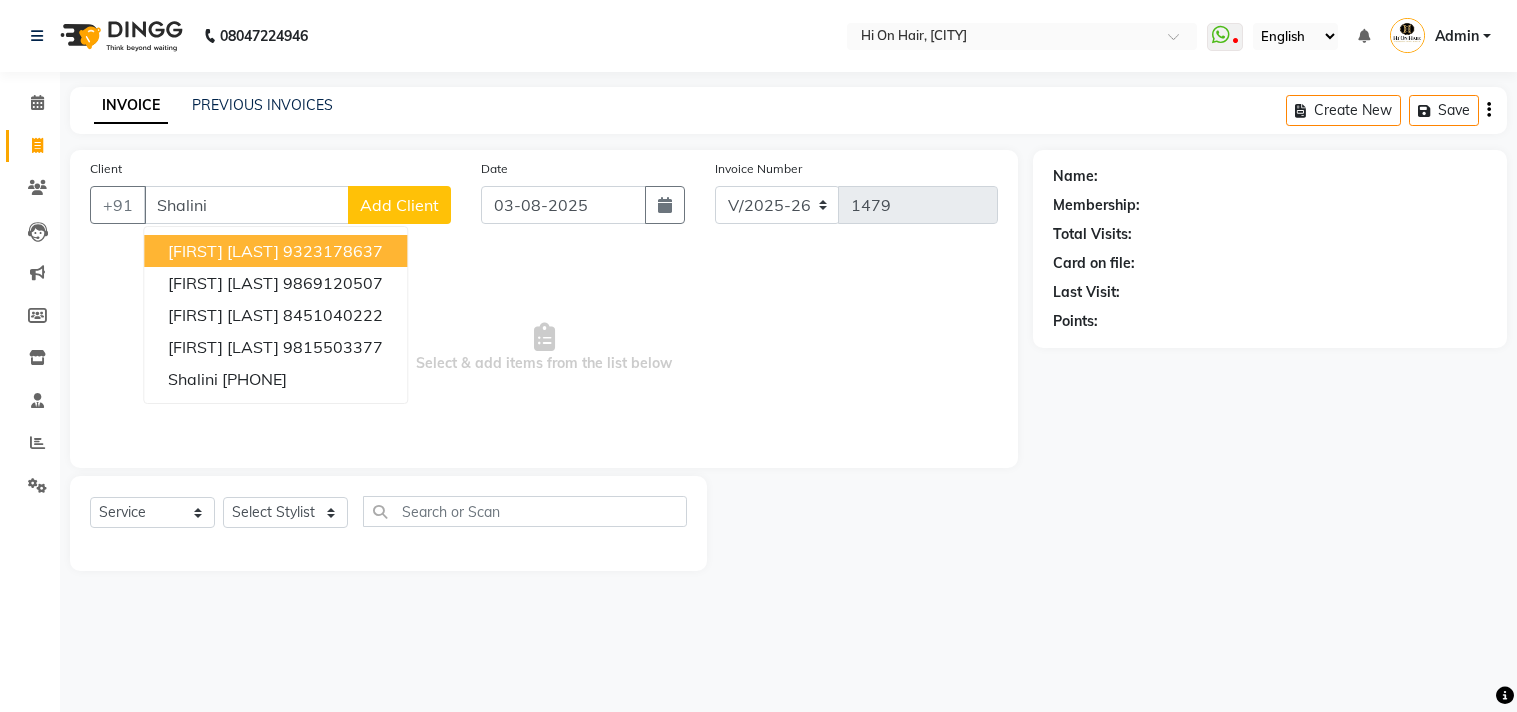 scroll, scrollTop: 0, scrollLeft: 0, axis: both 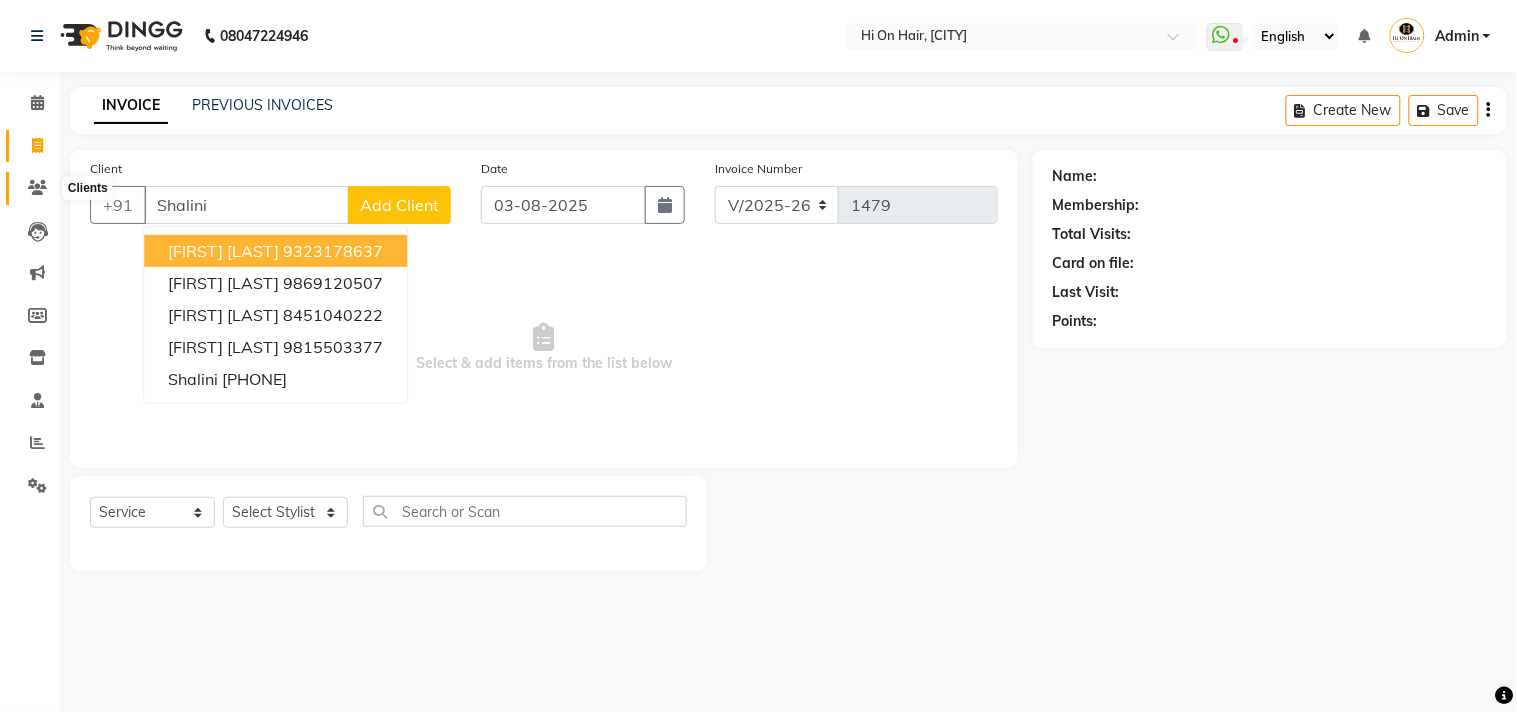 click 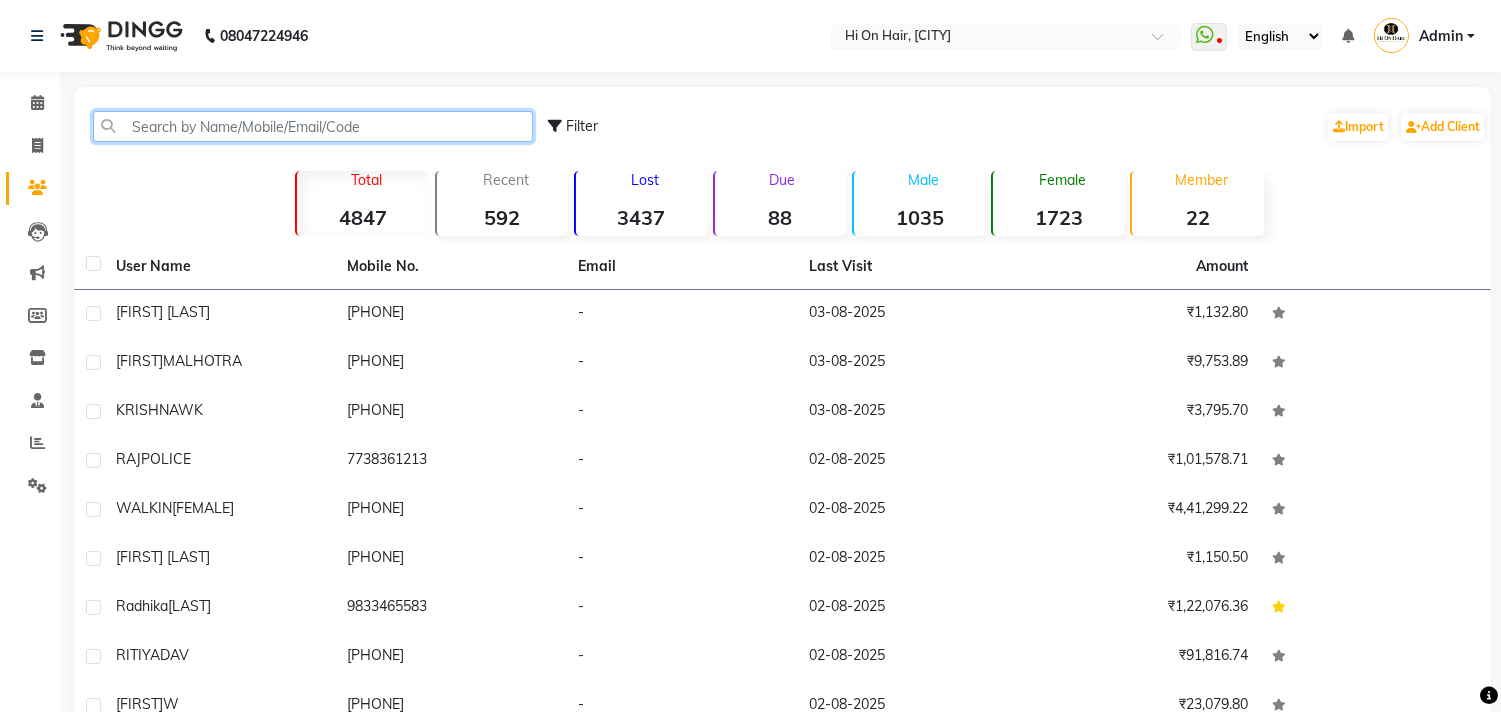 click 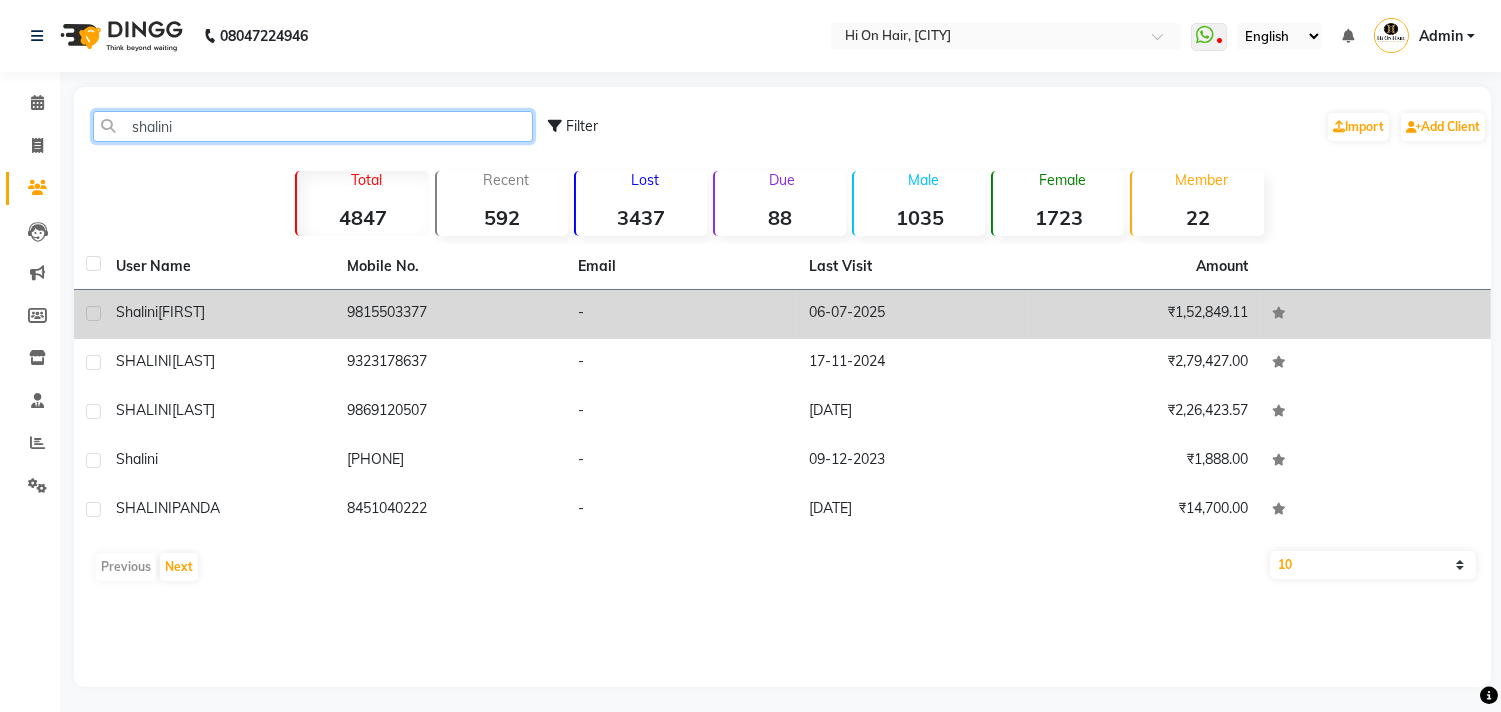 type on "shalini" 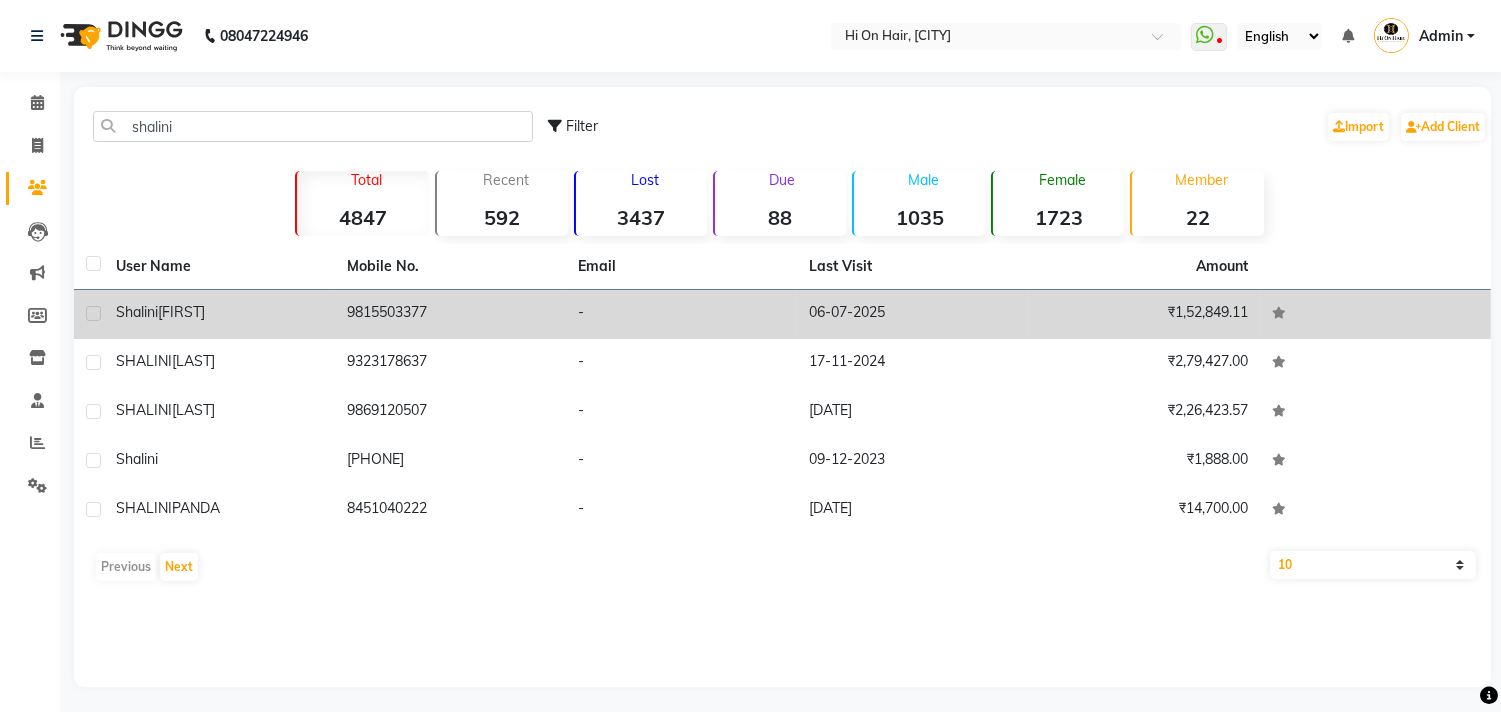 click on "9815503377" 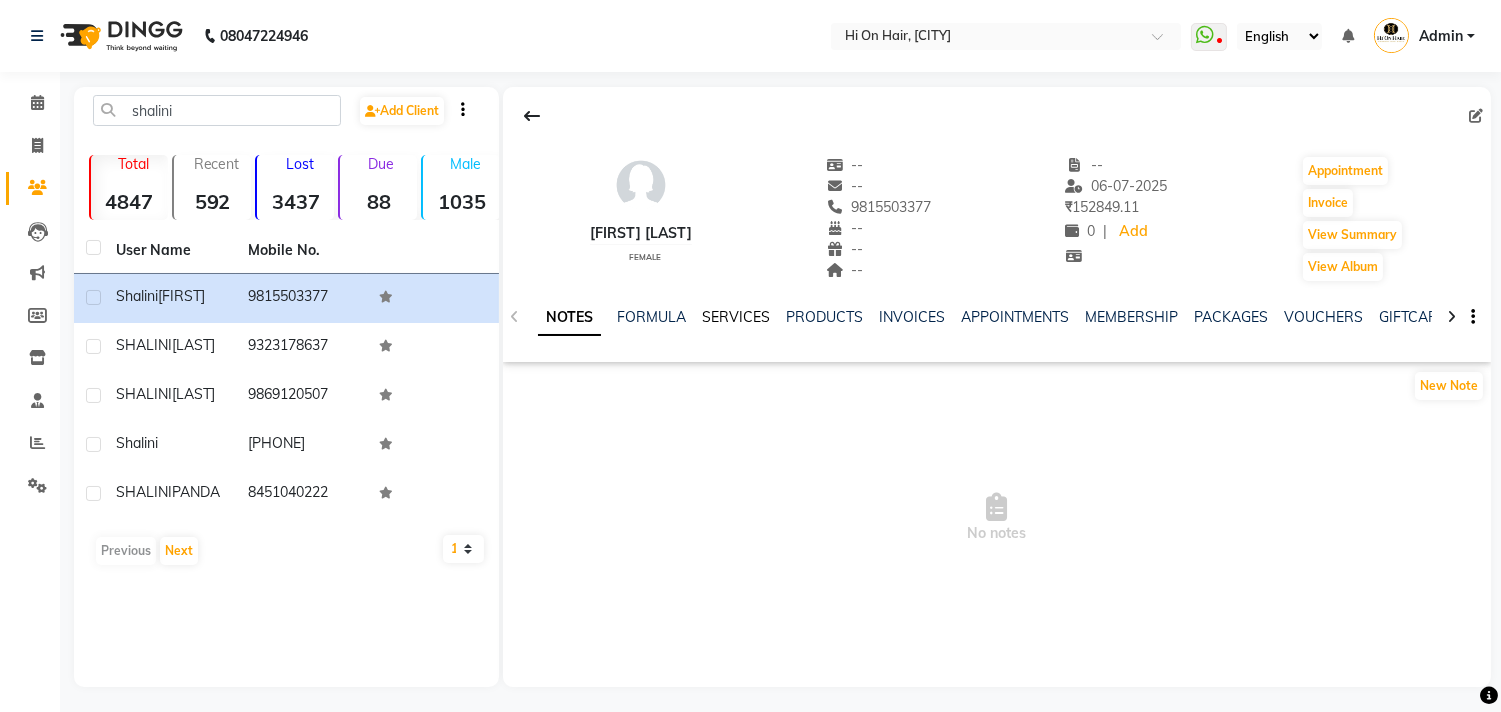 click on "SERVICES" 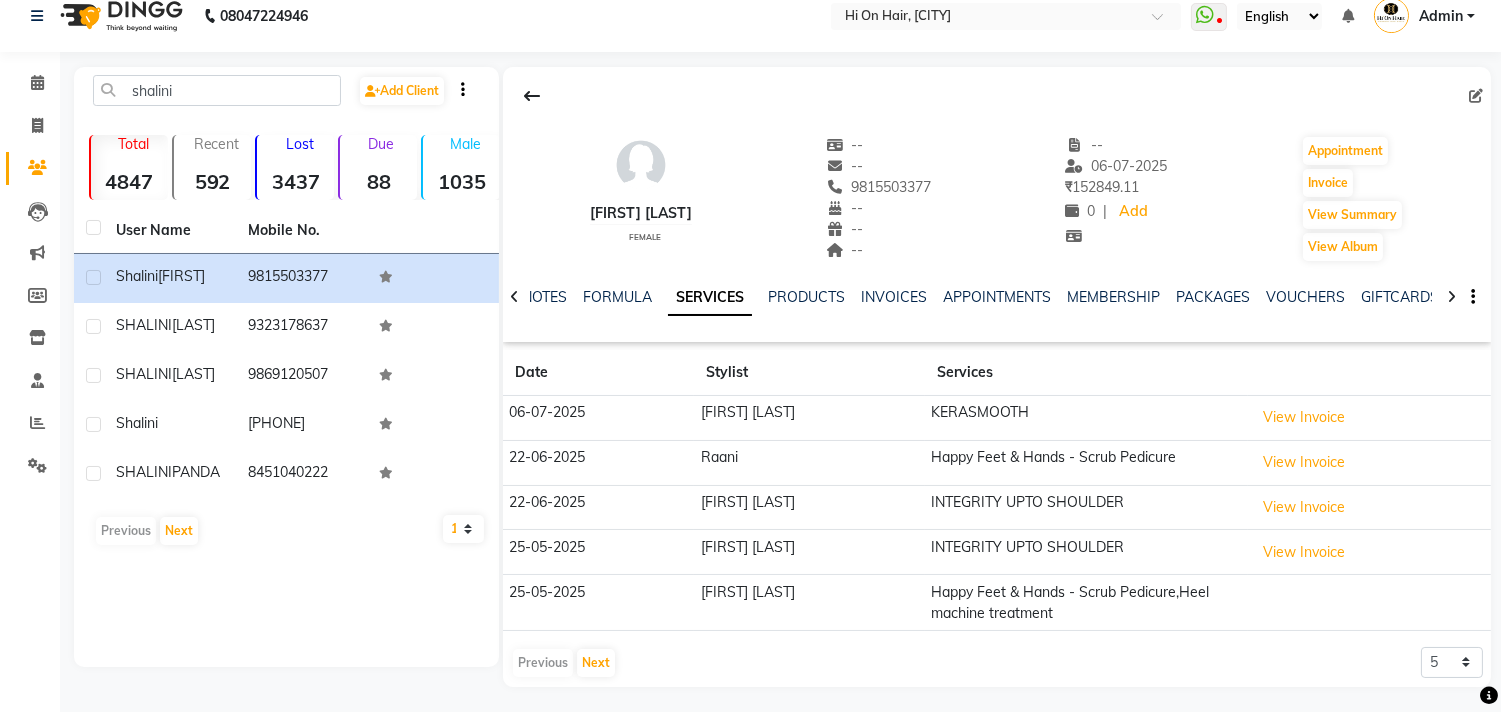 scroll, scrollTop: 25, scrollLeft: 0, axis: vertical 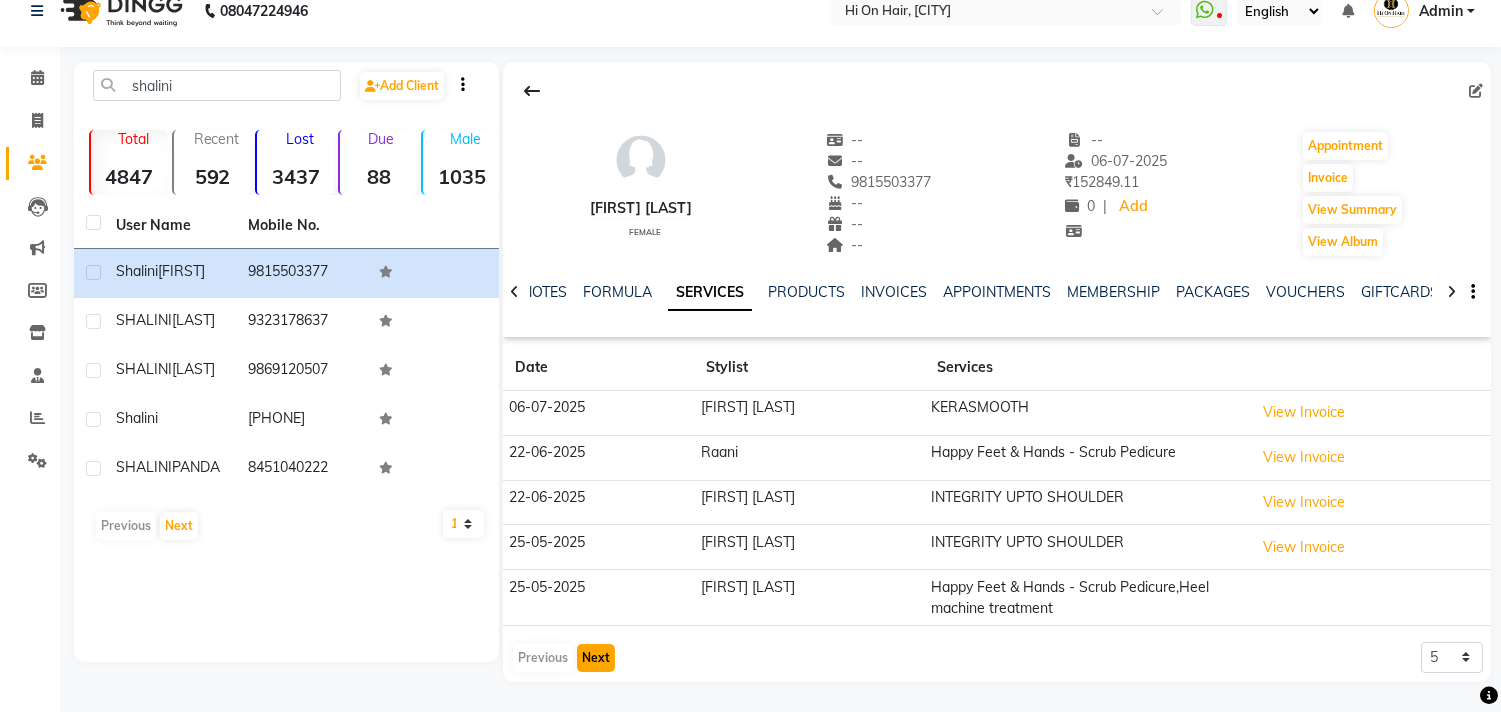 click on "Next" 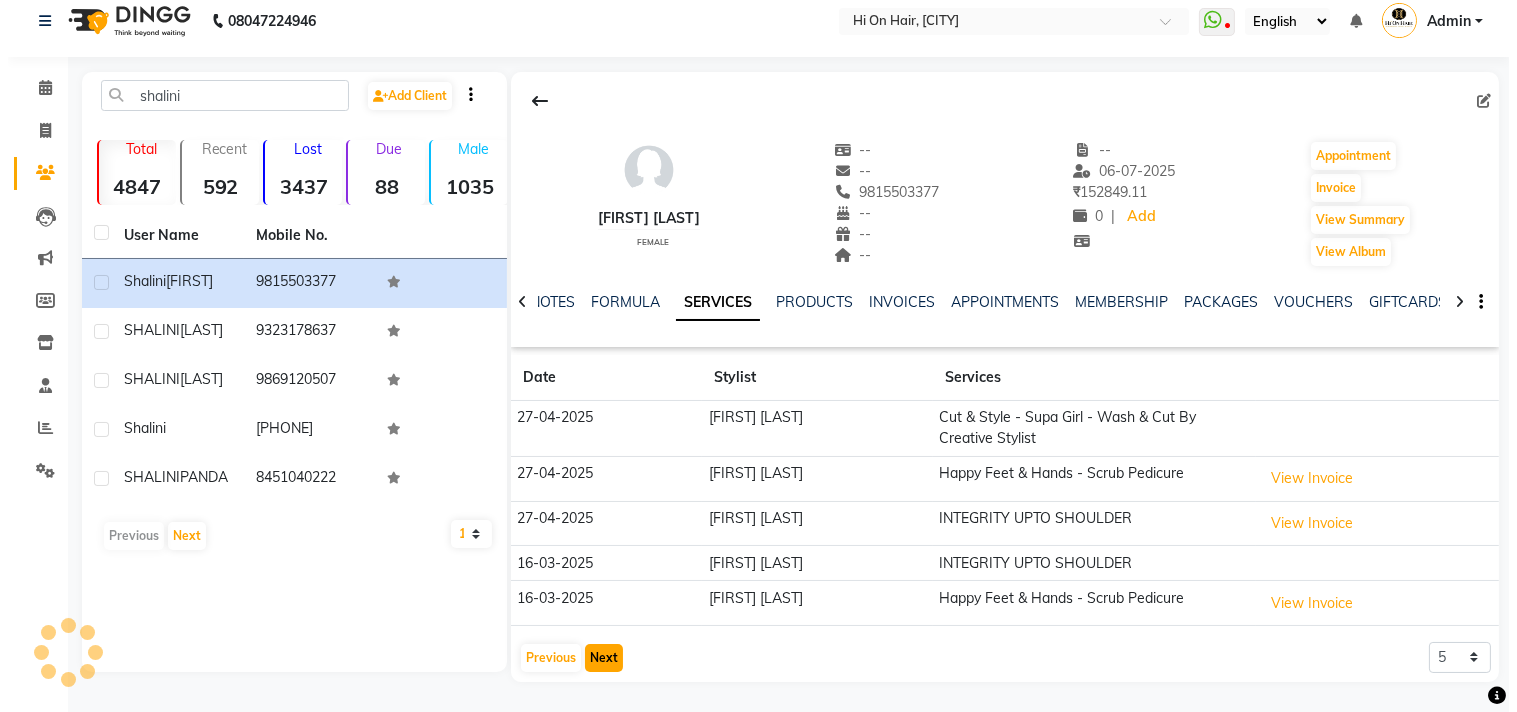 scroll, scrollTop: 15, scrollLeft: 0, axis: vertical 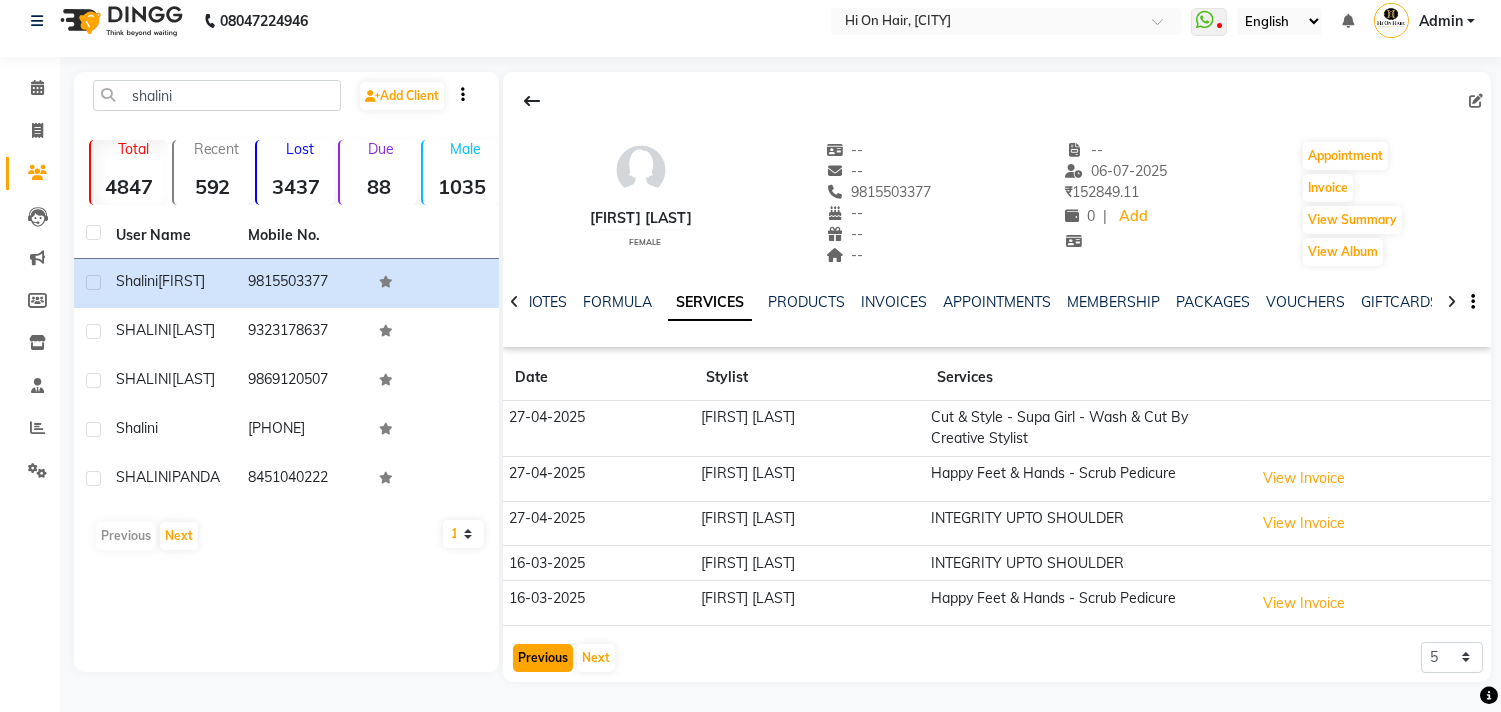 click on "Previous" 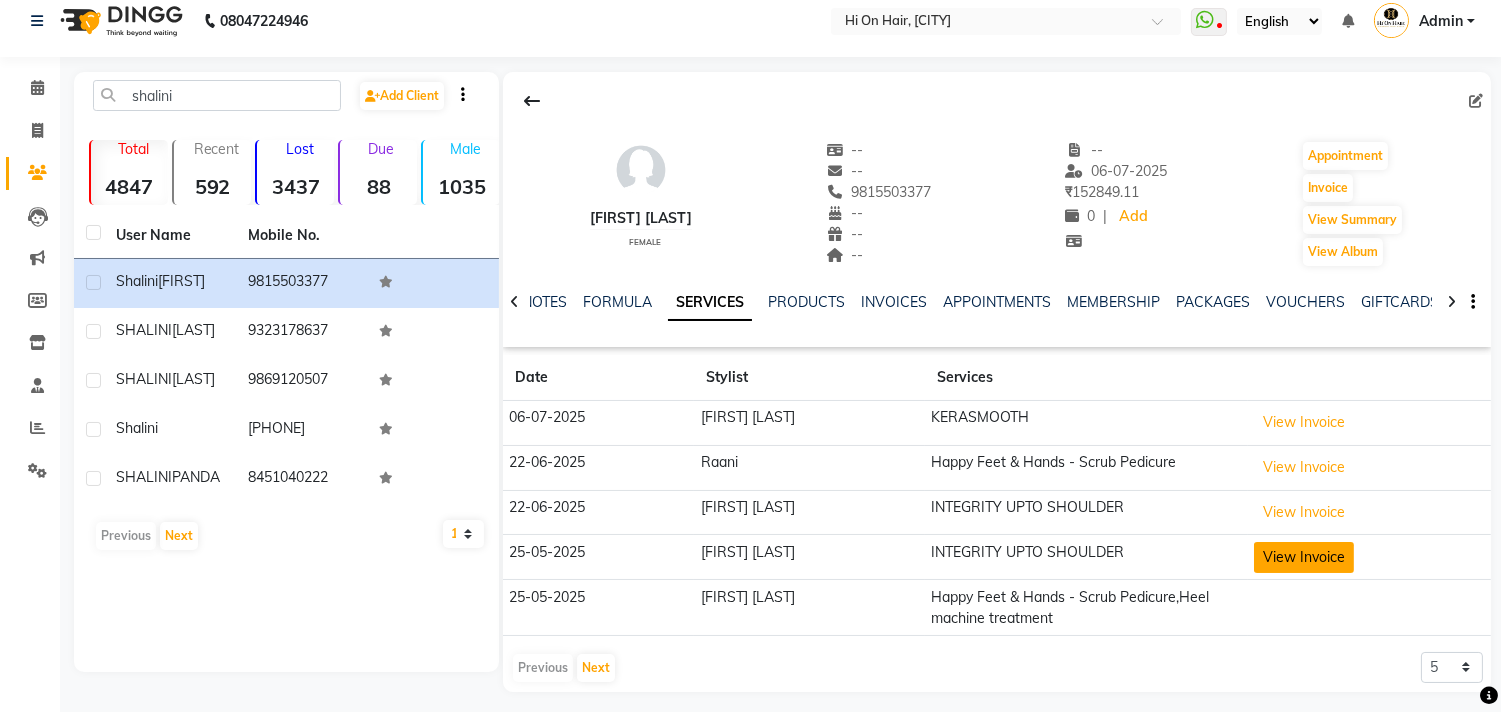 click on "View Invoice" 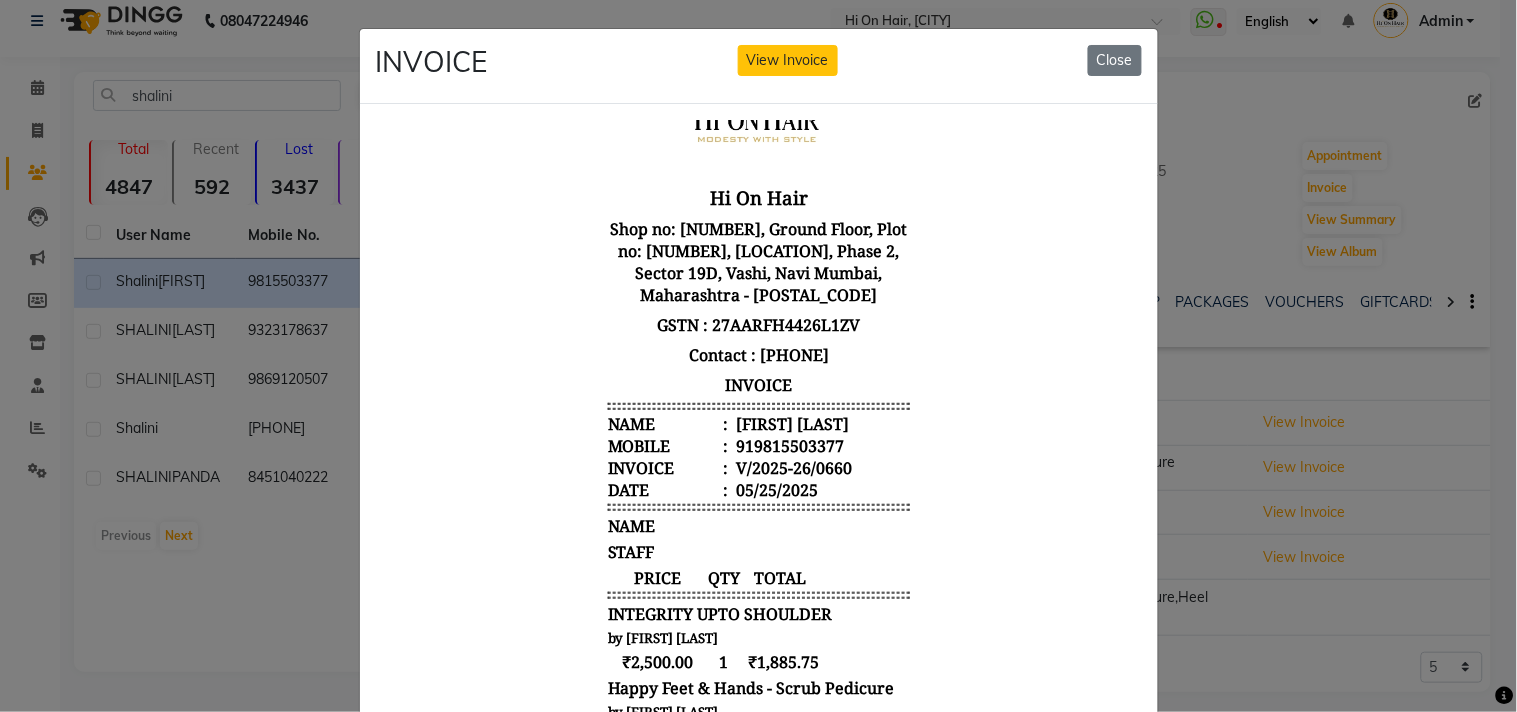 scroll, scrollTop: 126, scrollLeft: 0, axis: vertical 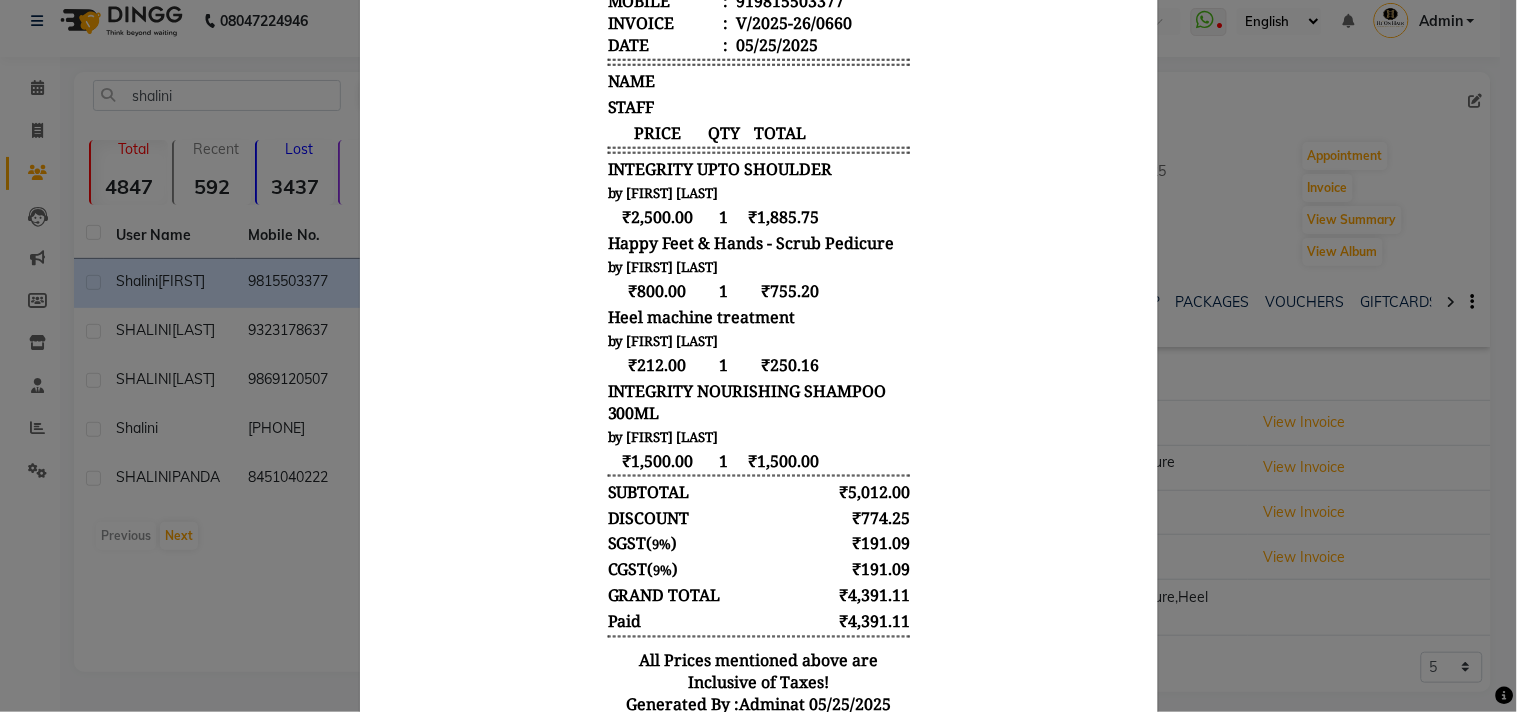 click on "INVOICE View Invoice Close" 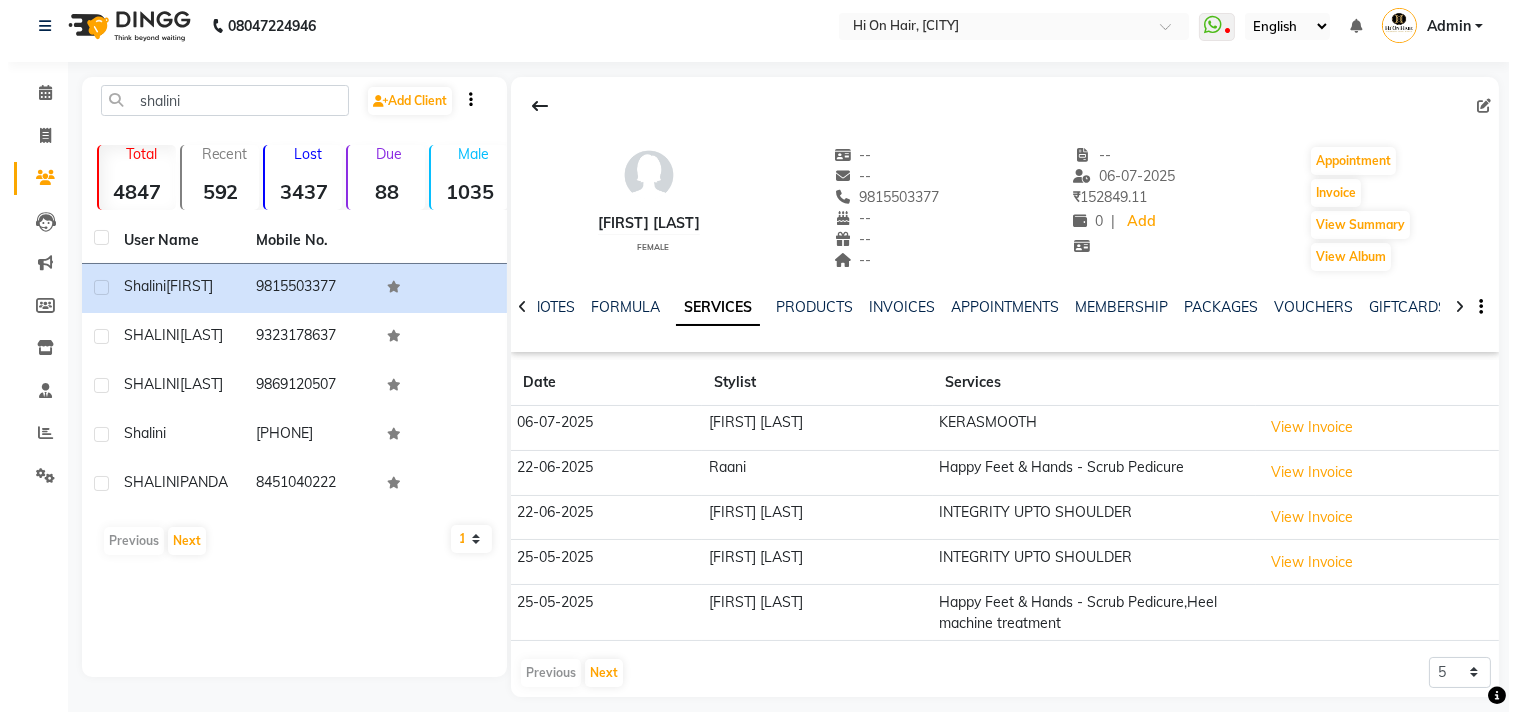 scroll, scrollTop: 0, scrollLeft: 0, axis: both 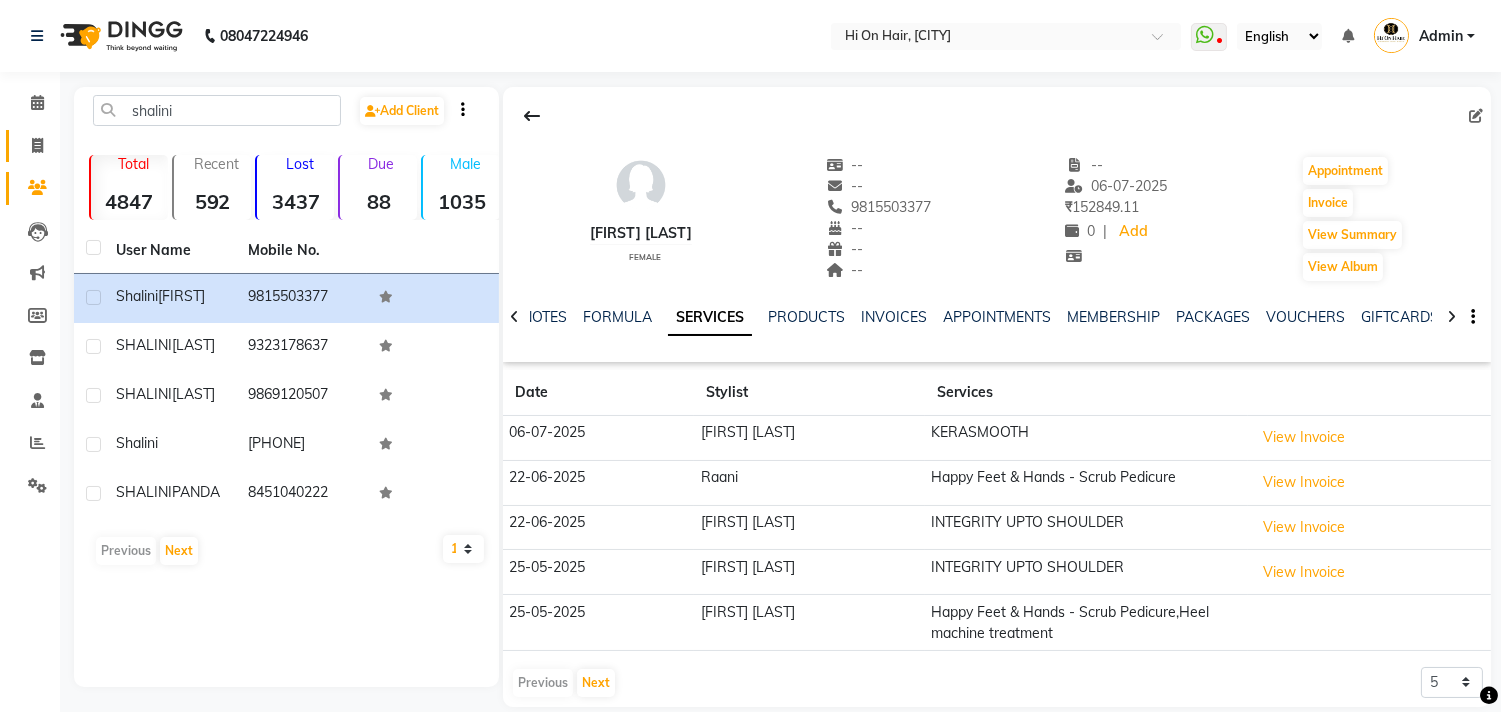 click on "Invoice" 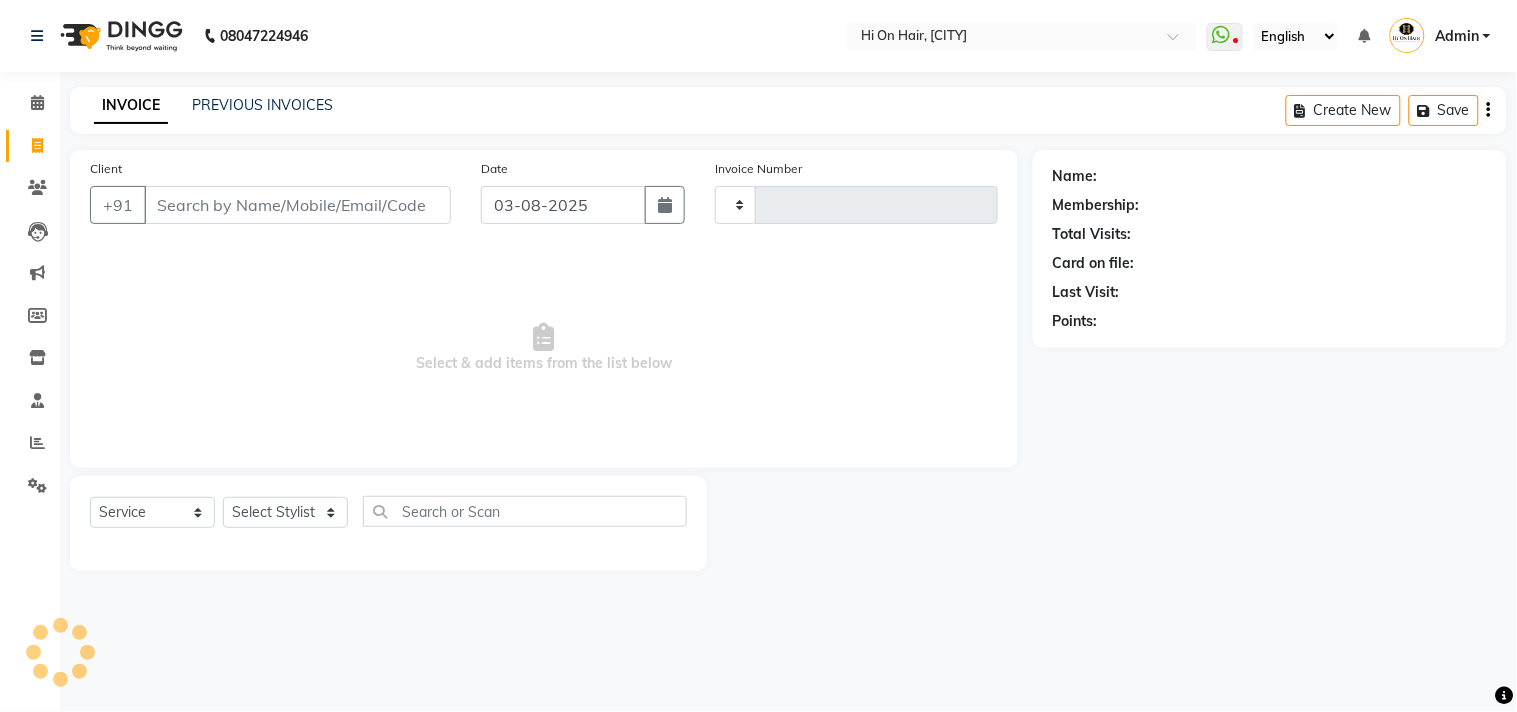 type on "1481" 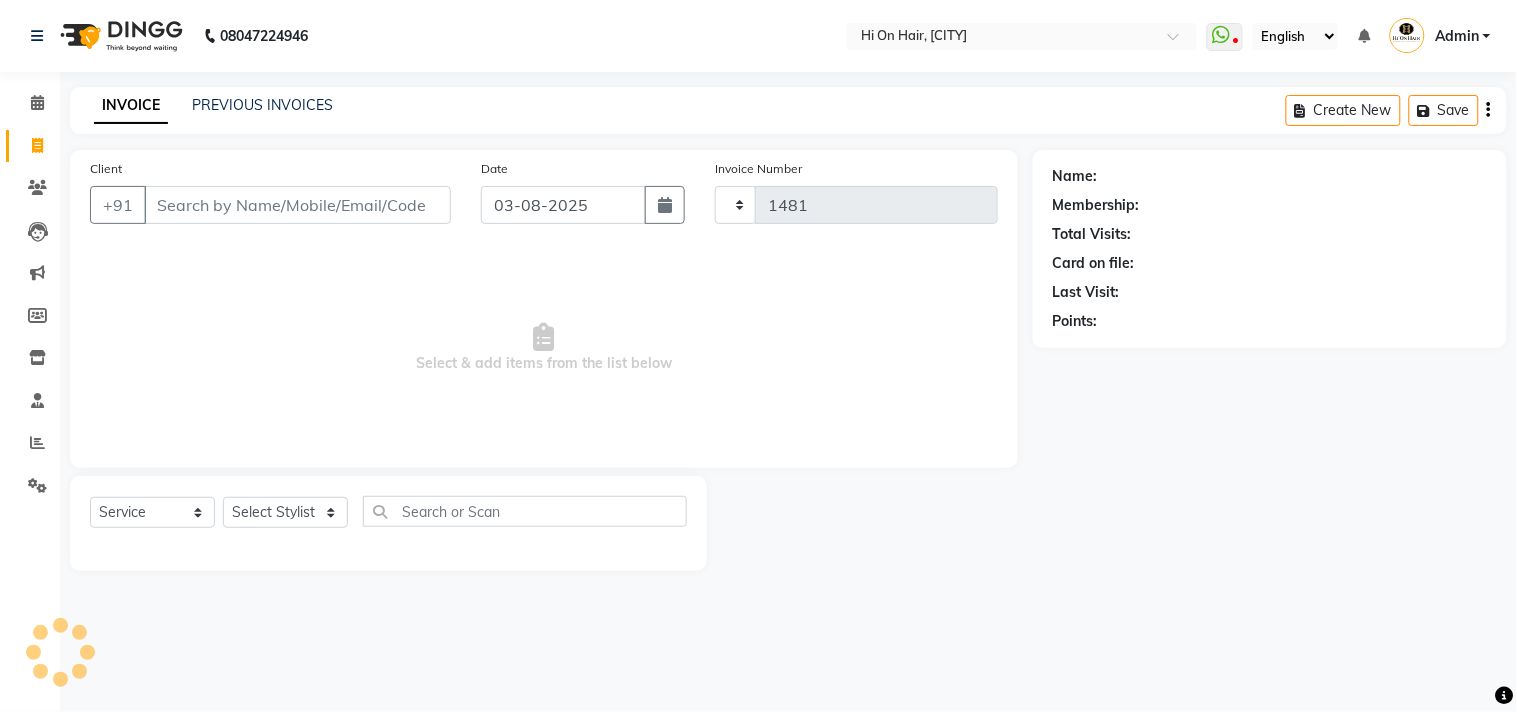 select on "535" 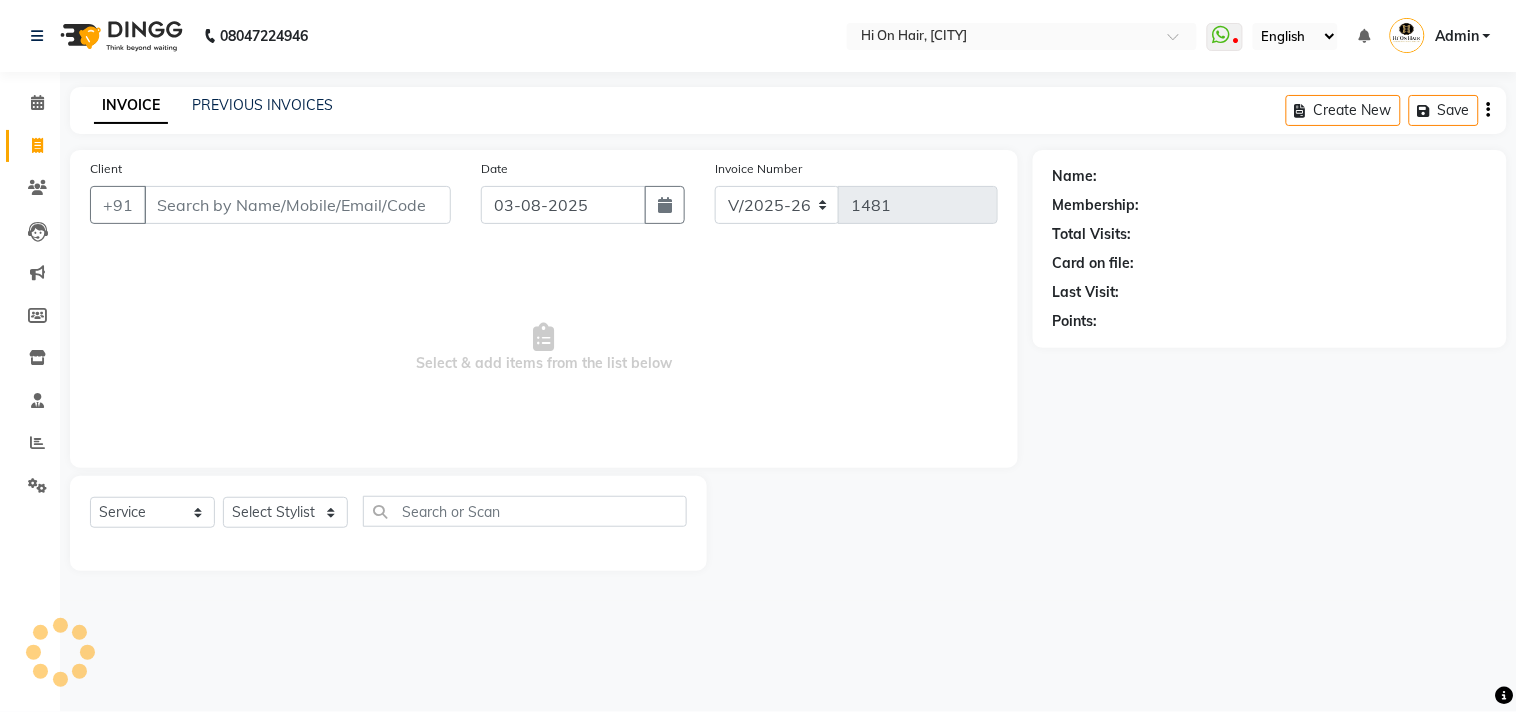 click on "Invoice" 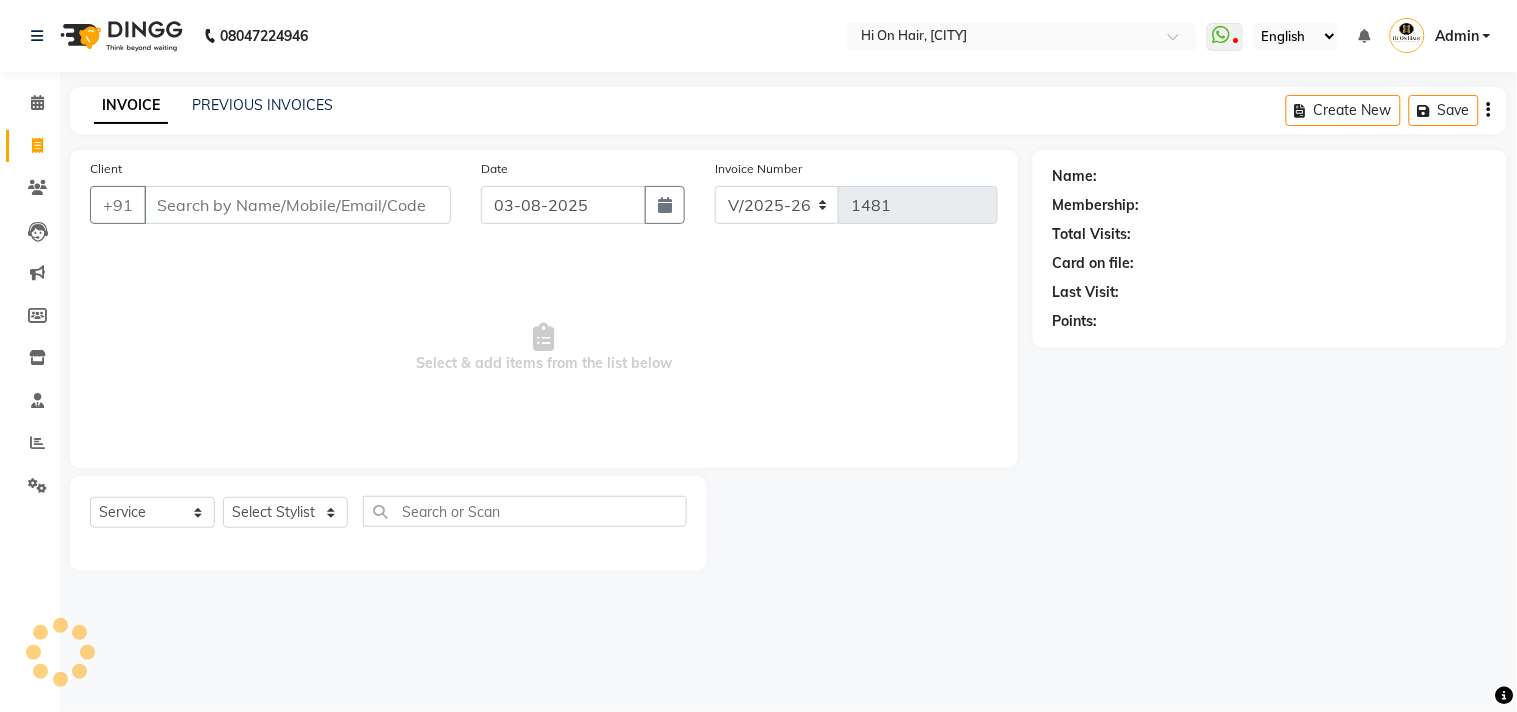click on "INVOICE PREVIOUS INVOICES Create New   Save" 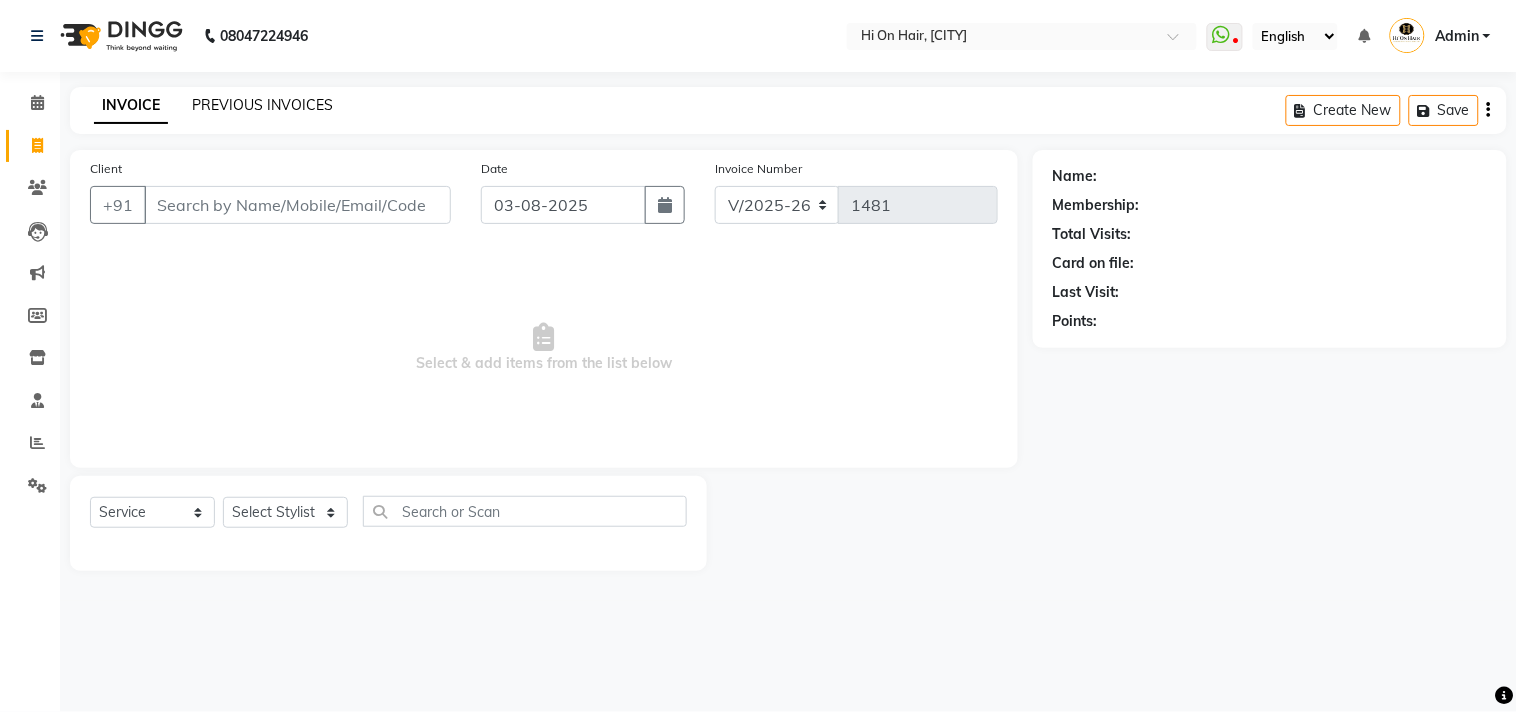 click on "PREVIOUS INVOICES" 